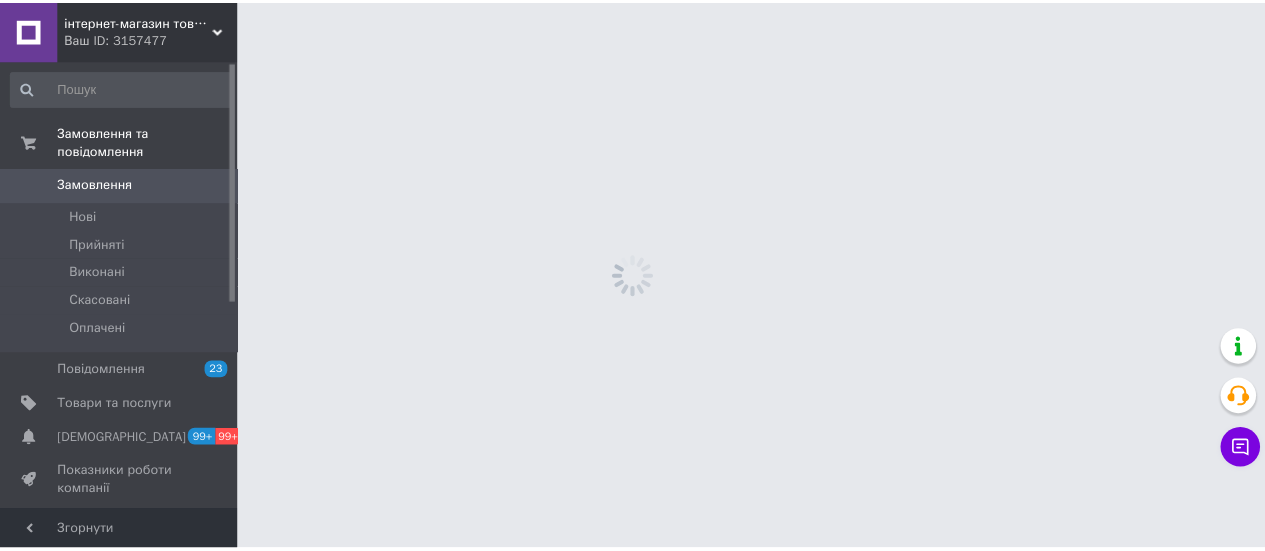 scroll, scrollTop: 0, scrollLeft: 0, axis: both 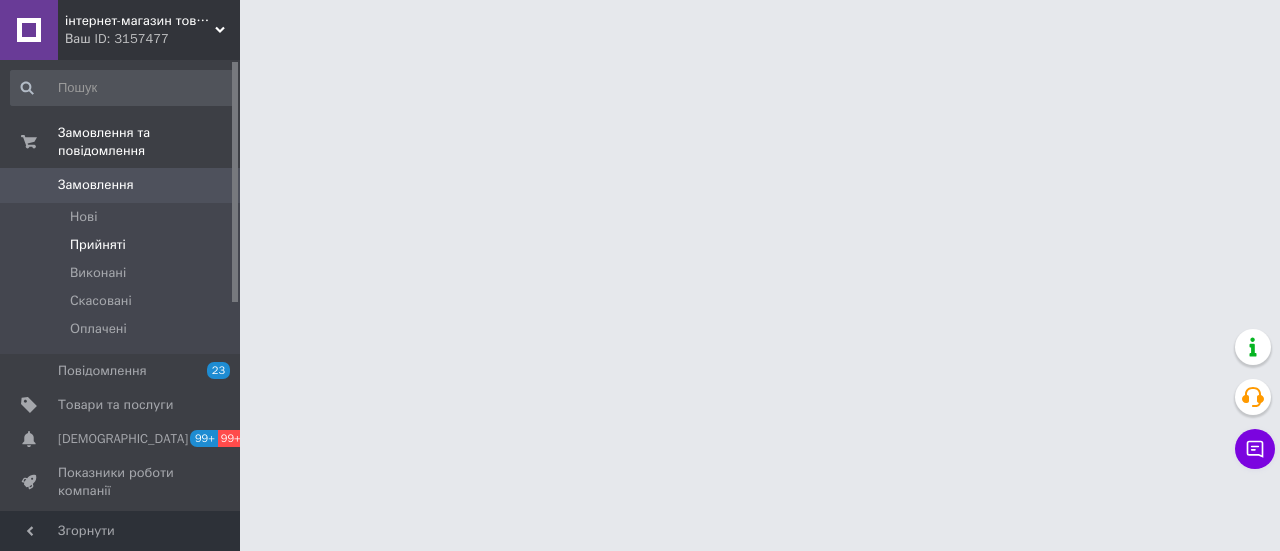 click on "Прийняті" at bounding box center [98, 245] 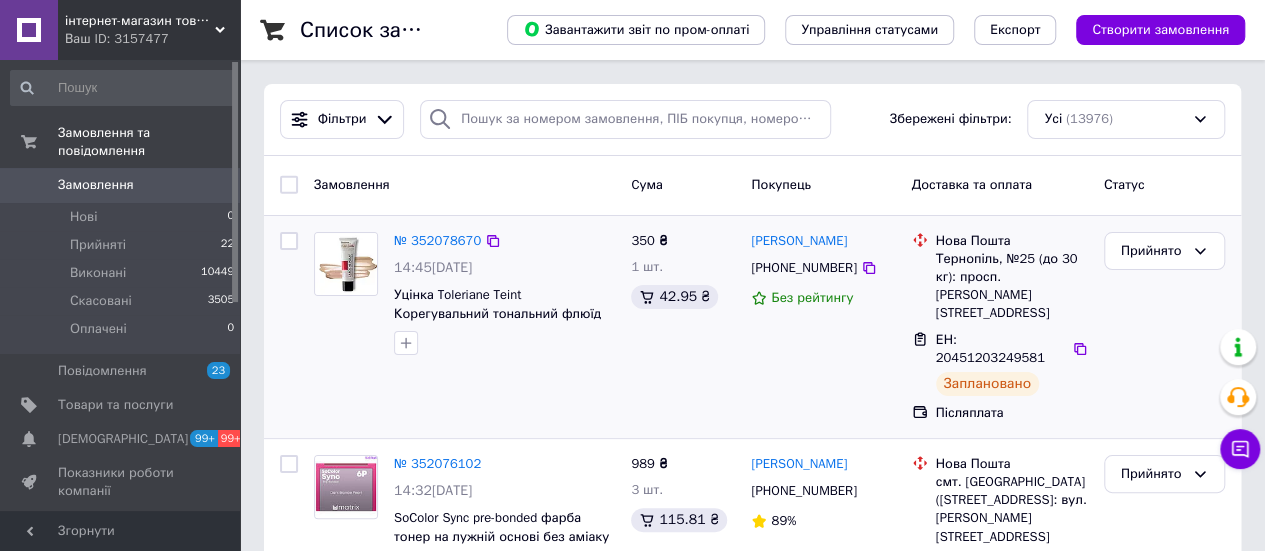 scroll, scrollTop: 300, scrollLeft: 0, axis: vertical 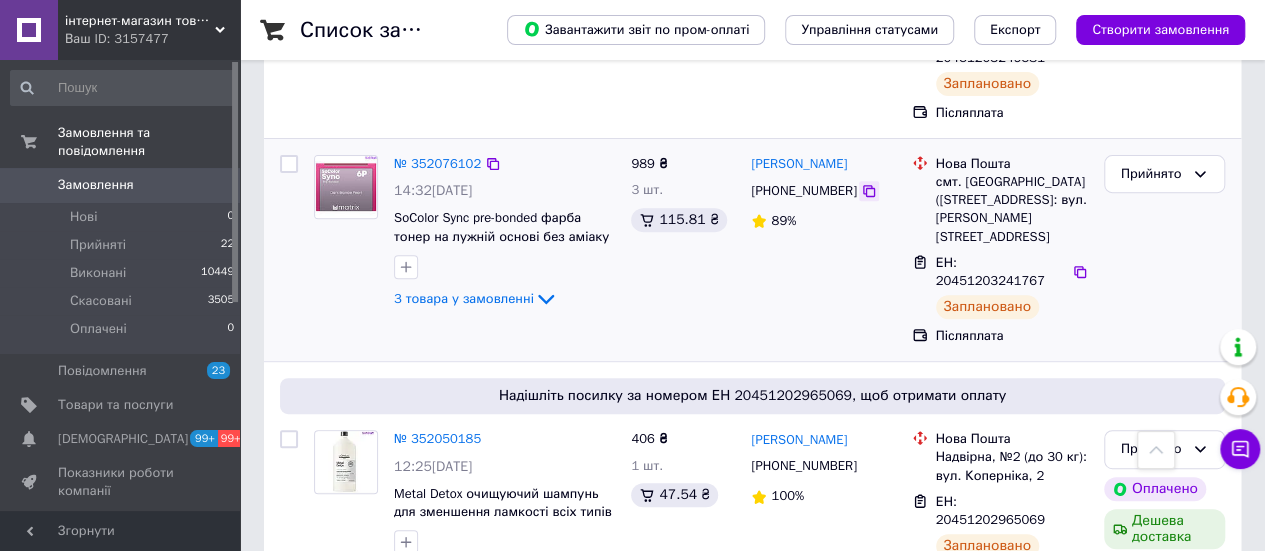 click 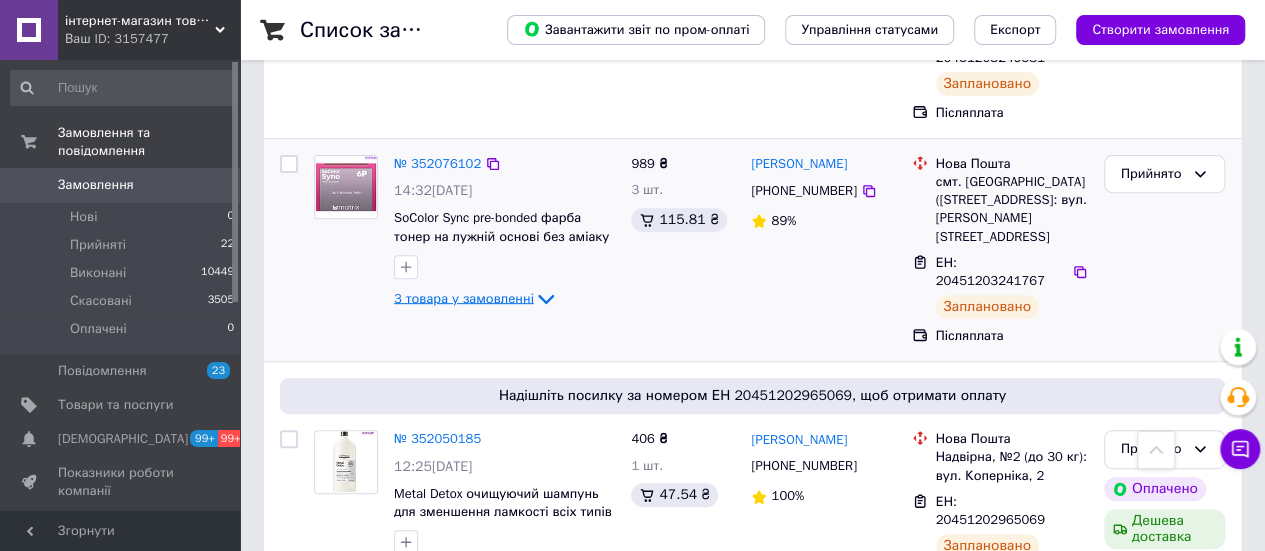 click on "3 товара у замовленні" 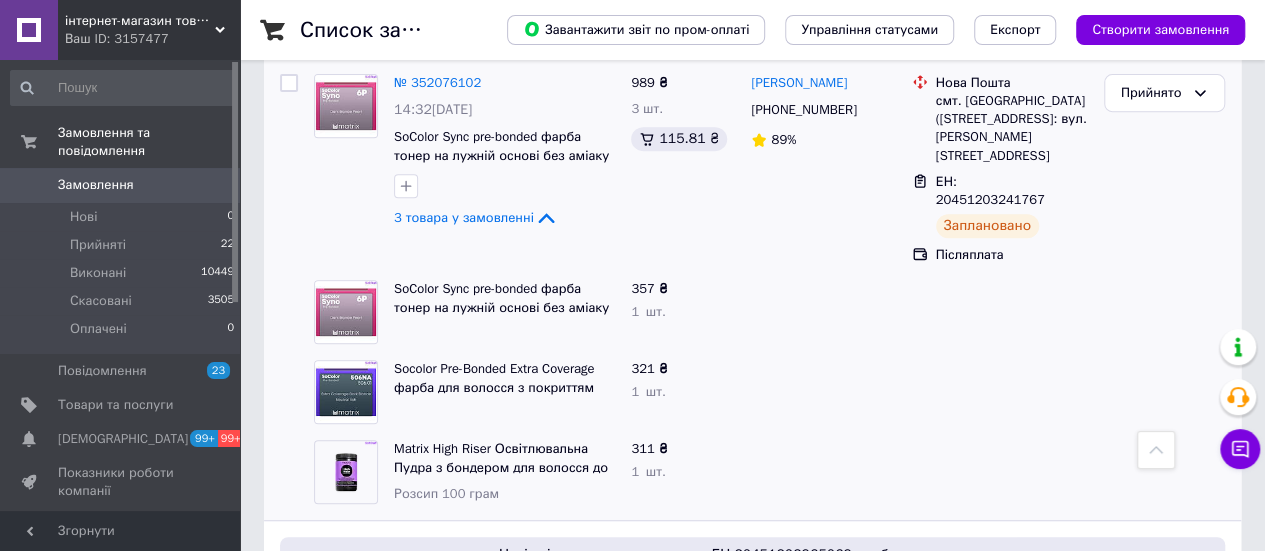 scroll, scrollTop: 400, scrollLeft: 0, axis: vertical 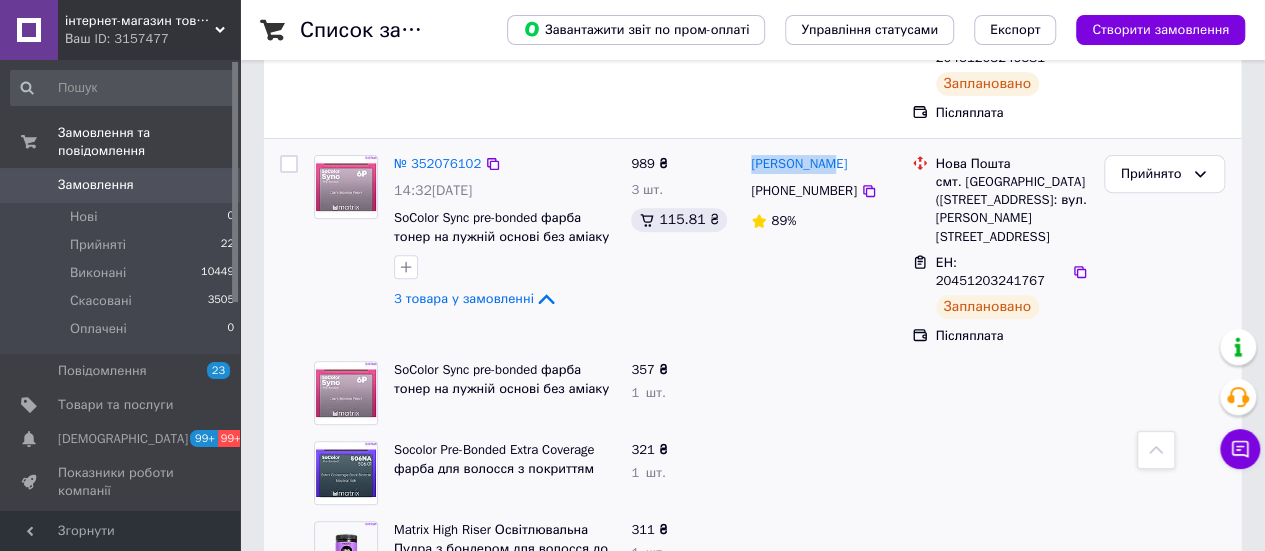 click on "Віта Мовчан +380967350715 89%" at bounding box center [823, 250] 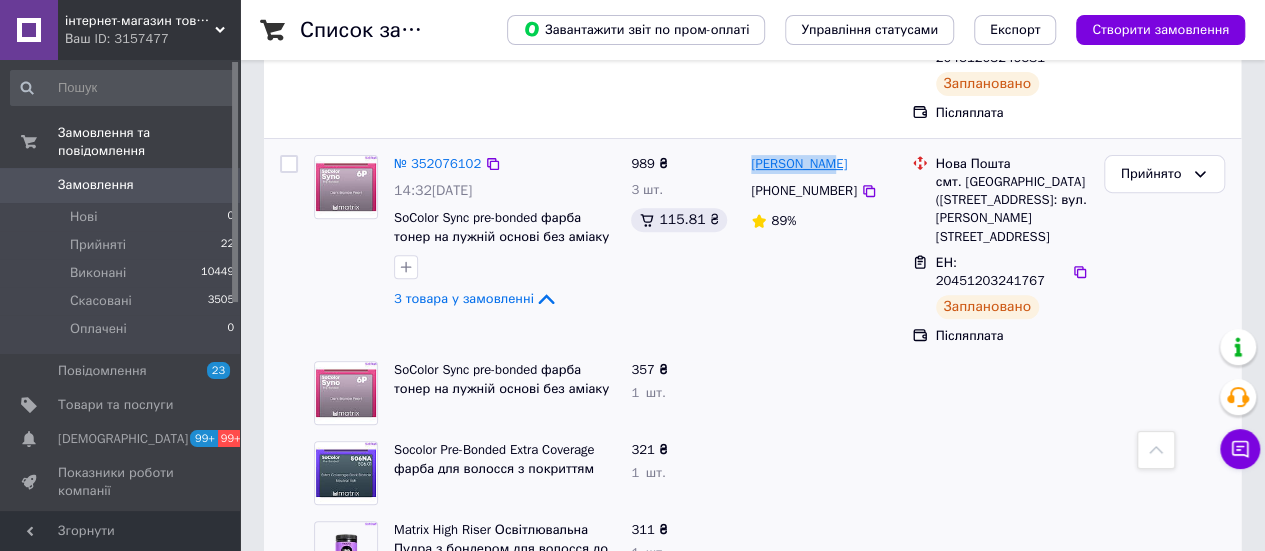 copy on "Віта Мовчан" 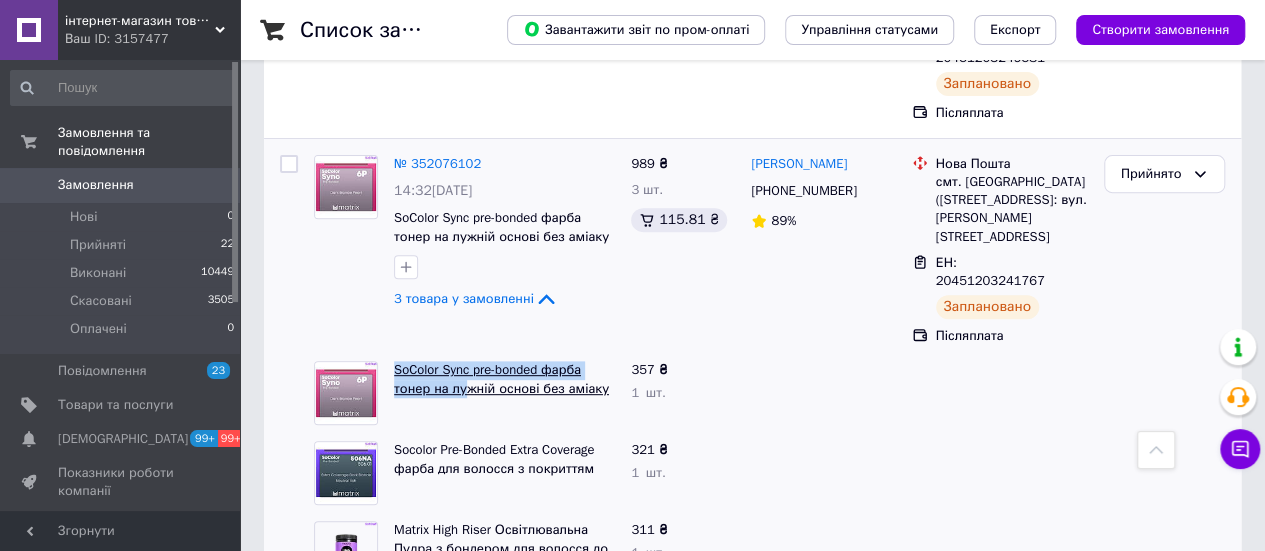 drag, startPoint x: 392, startPoint y: 291, endPoint x: 450, endPoint y: 313, distance: 62.03225 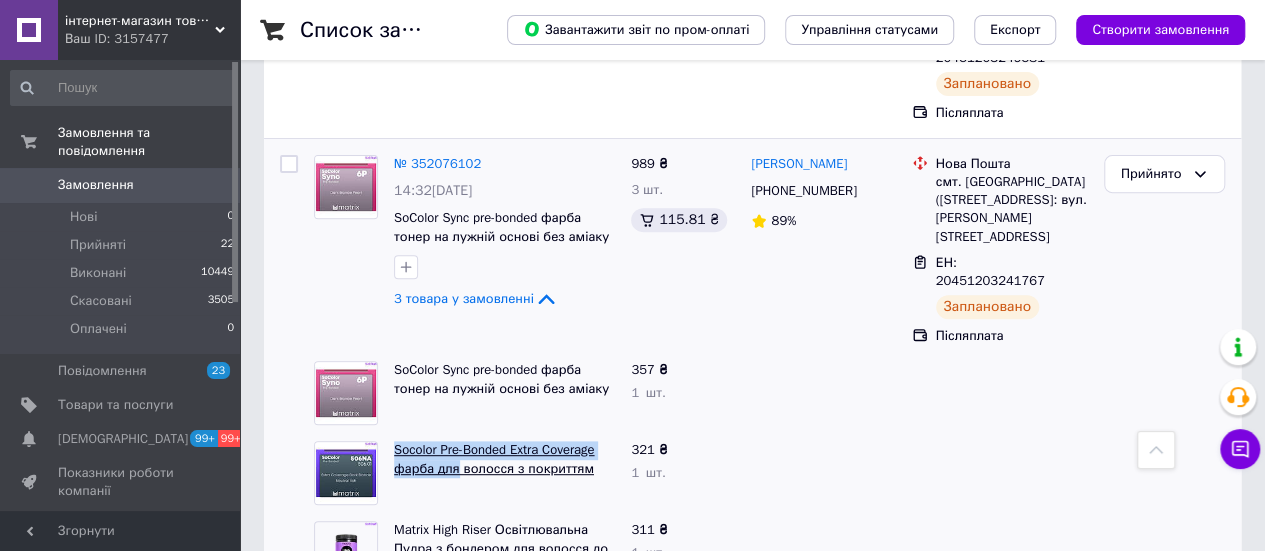 drag, startPoint x: 388, startPoint y: 366, endPoint x: 454, endPoint y: 389, distance: 69.89278 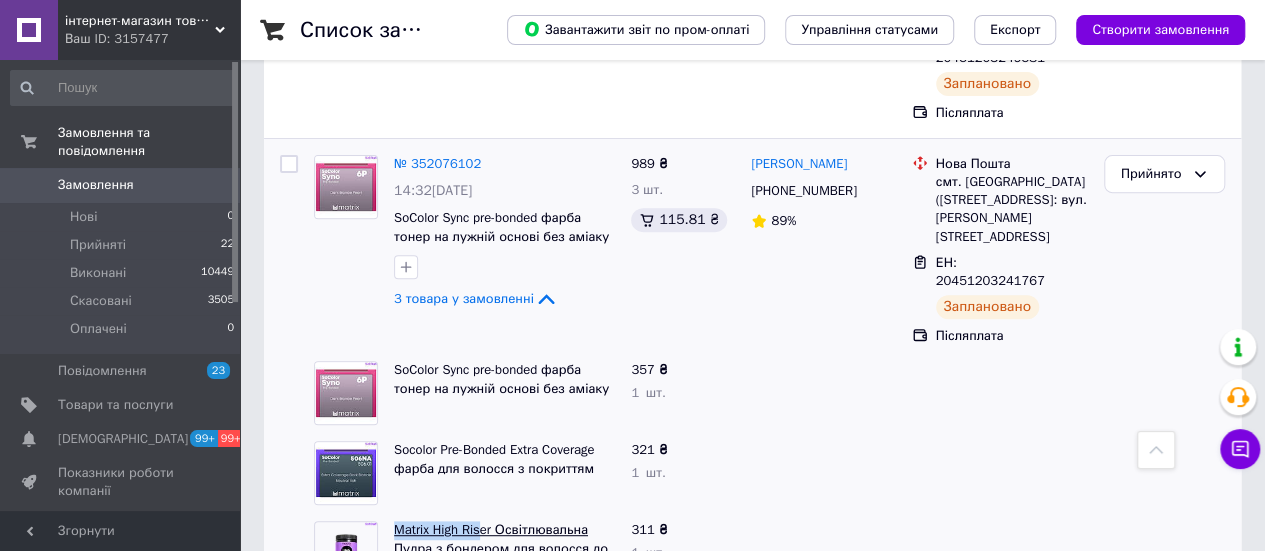 drag, startPoint x: 419, startPoint y: 445, endPoint x: 457, endPoint y: 471, distance: 46.043457 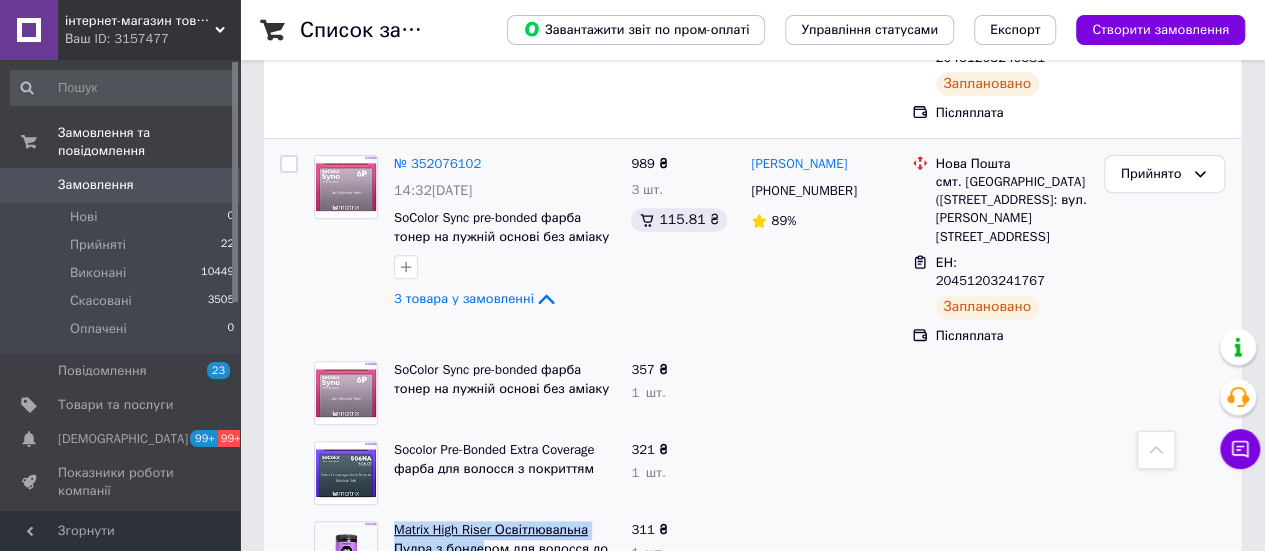copy on "Matrix High Riser Освітлювальна Пудра з бонде" 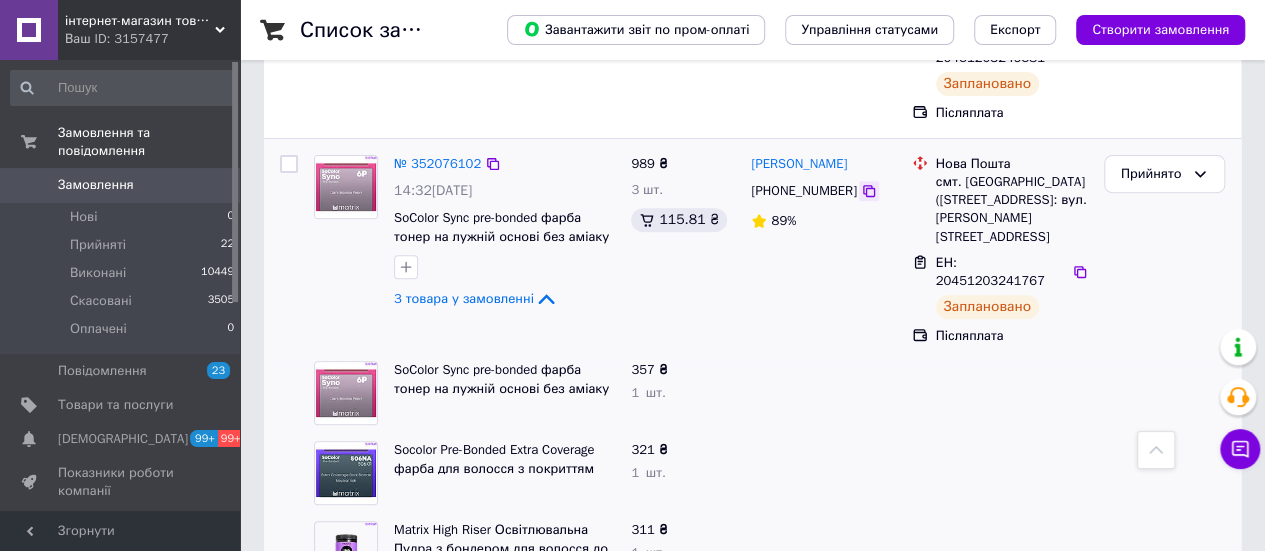 click 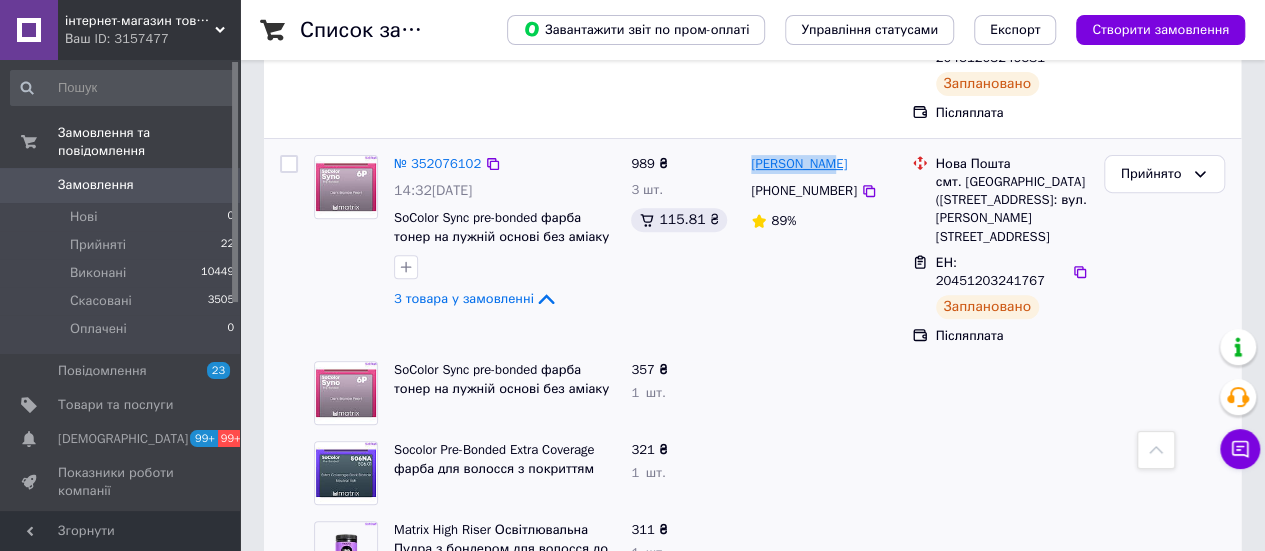 drag, startPoint x: 833, startPoint y: 128, endPoint x: 751, endPoint y: 125, distance: 82.05486 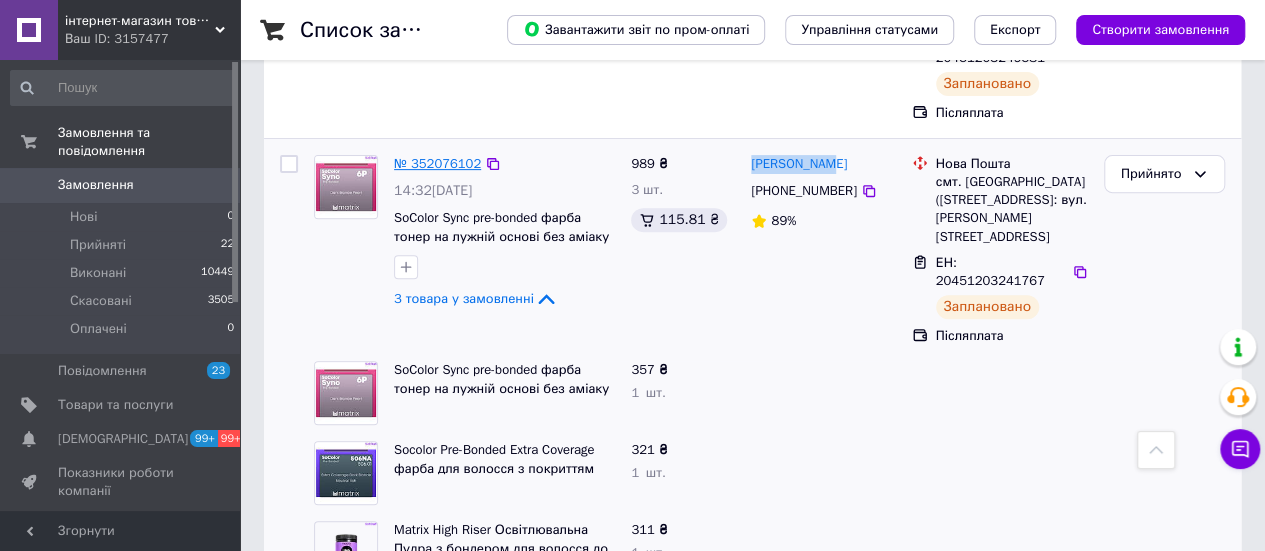 click on "№ 352076102" at bounding box center [437, 163] 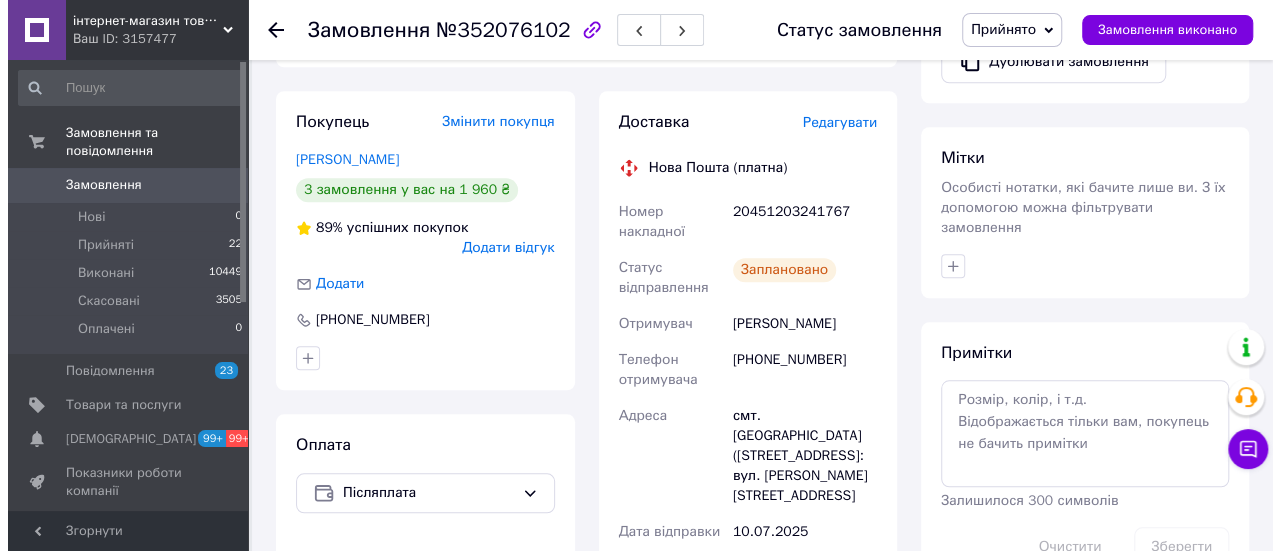 scroll, scrollTop: 660, scrollLeft: 0, axis: vertical 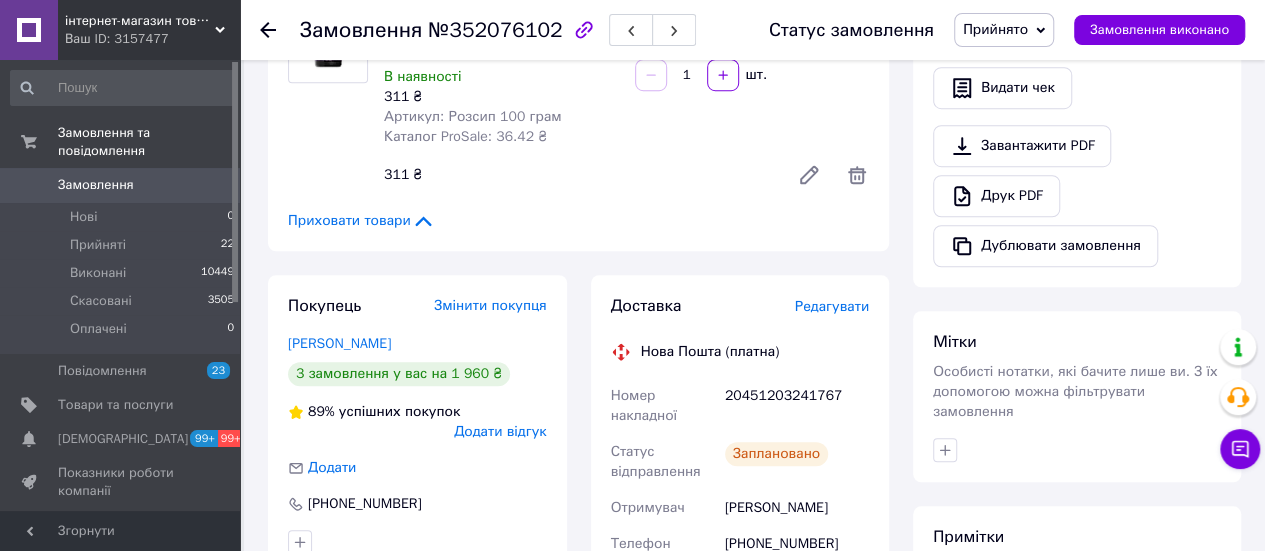 click on "Редагувати" at bounding box center (832, 306) 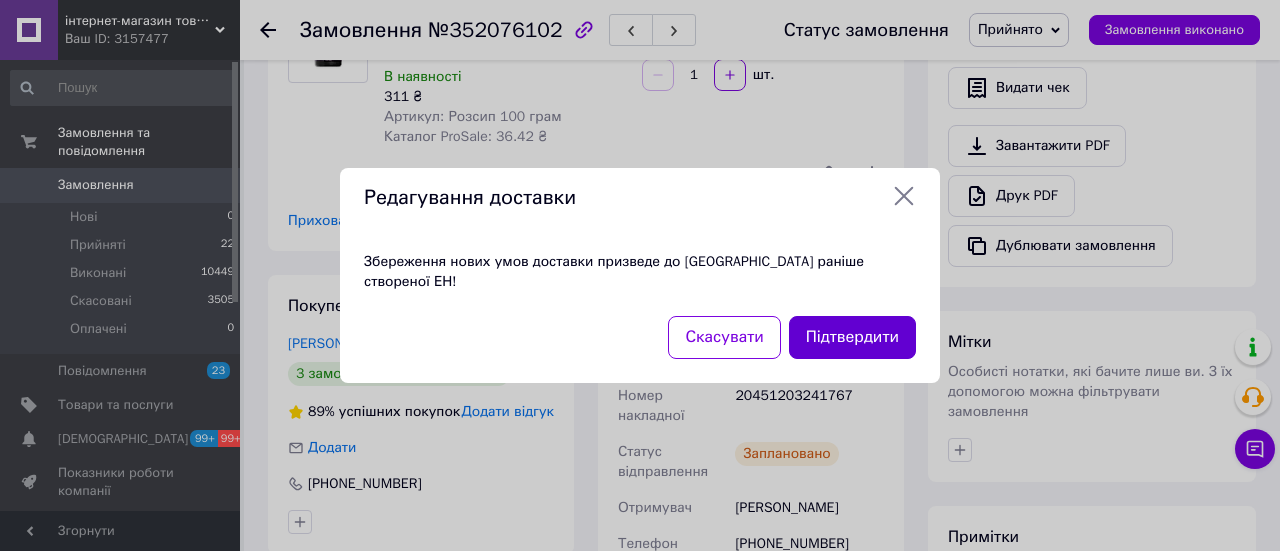 click on "Підтвердити" at bounding box center [852, 337] 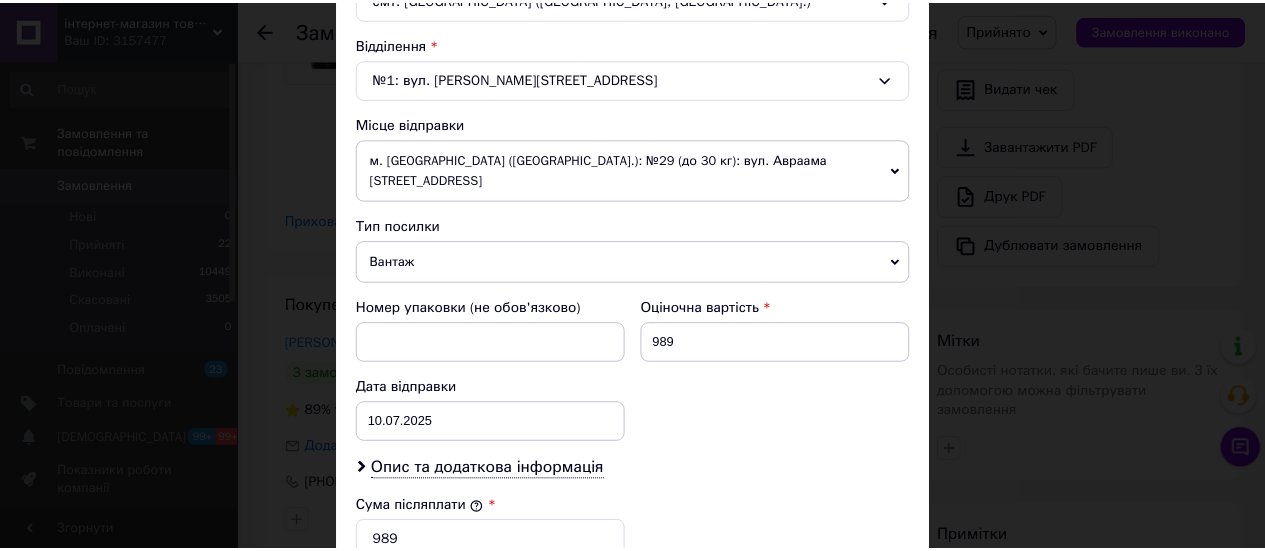 scroll, scrollTop: 900, scrollLeft: 0, axis: vertical 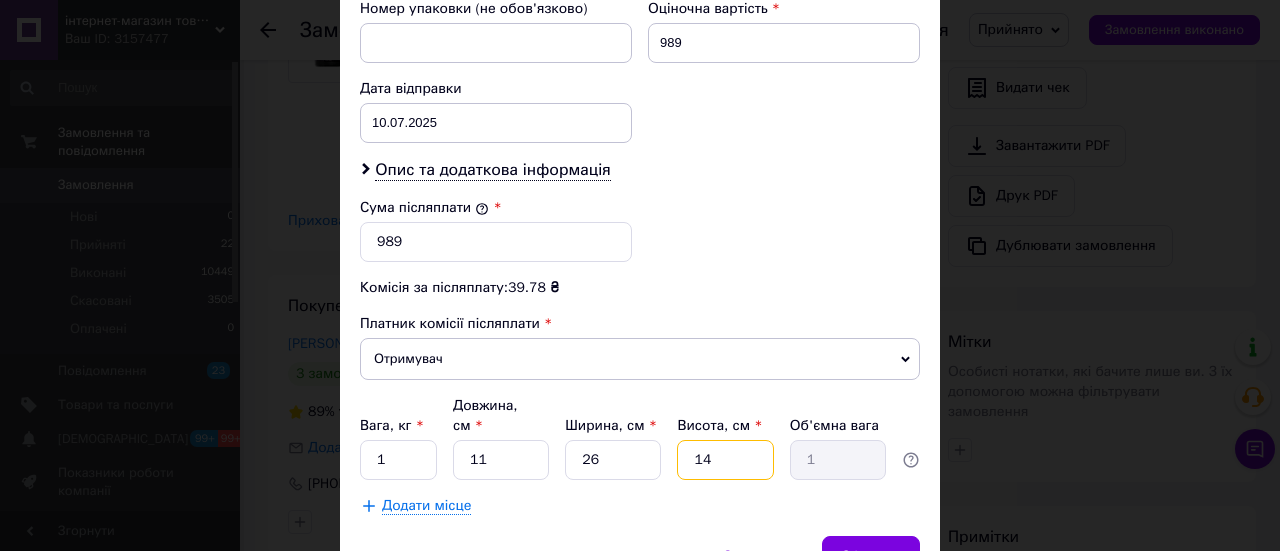 click on "14" at bounding box center [725, 460] 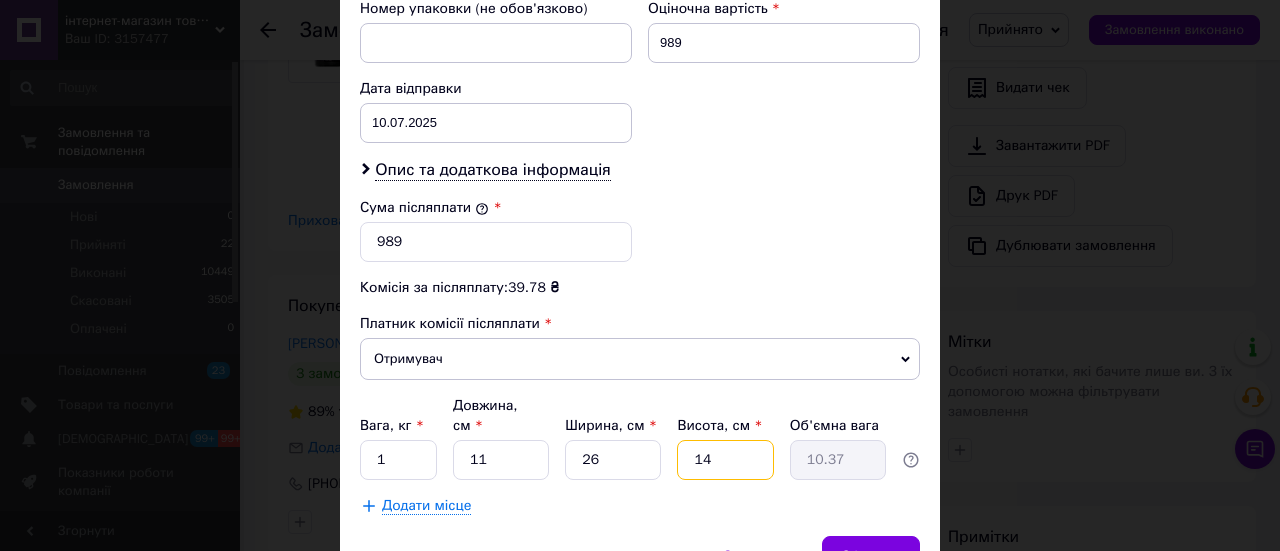 type on "145" 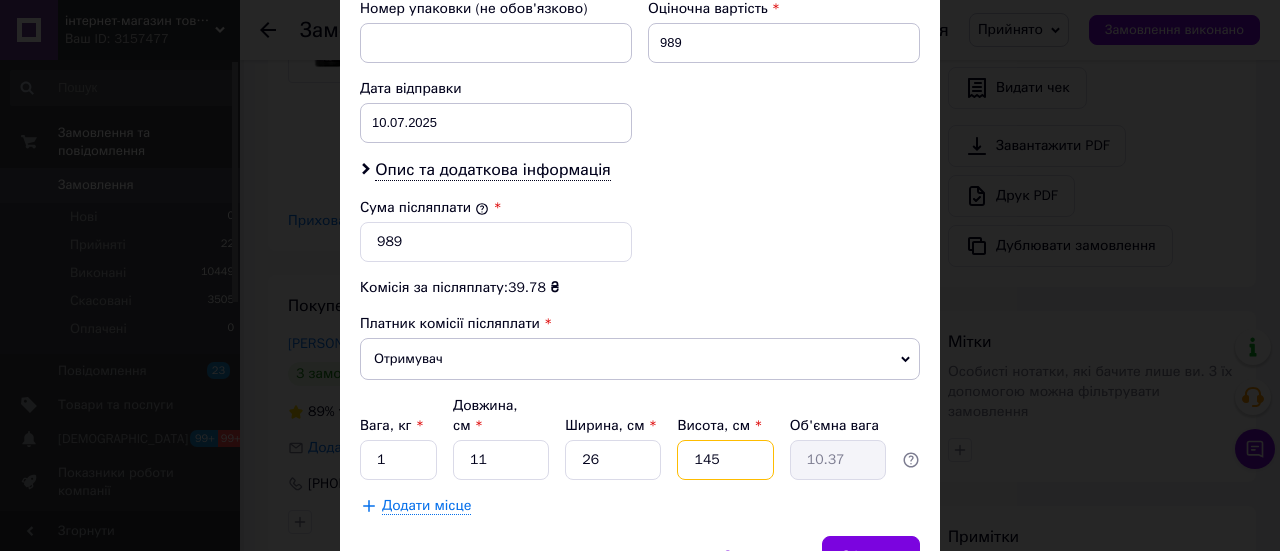 type on "14" 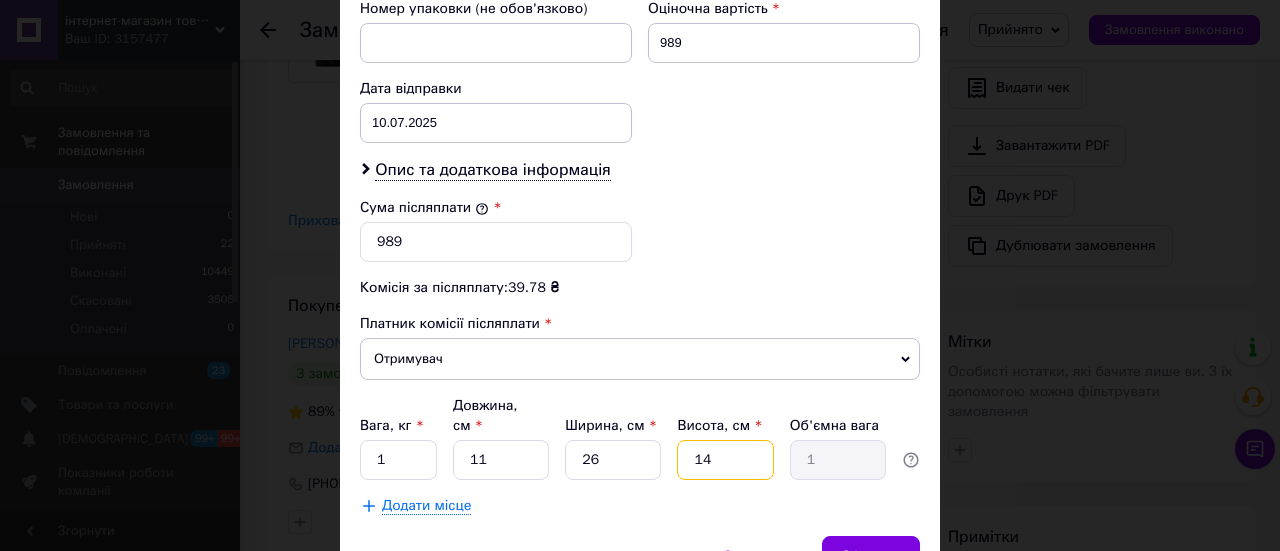 type on "1" 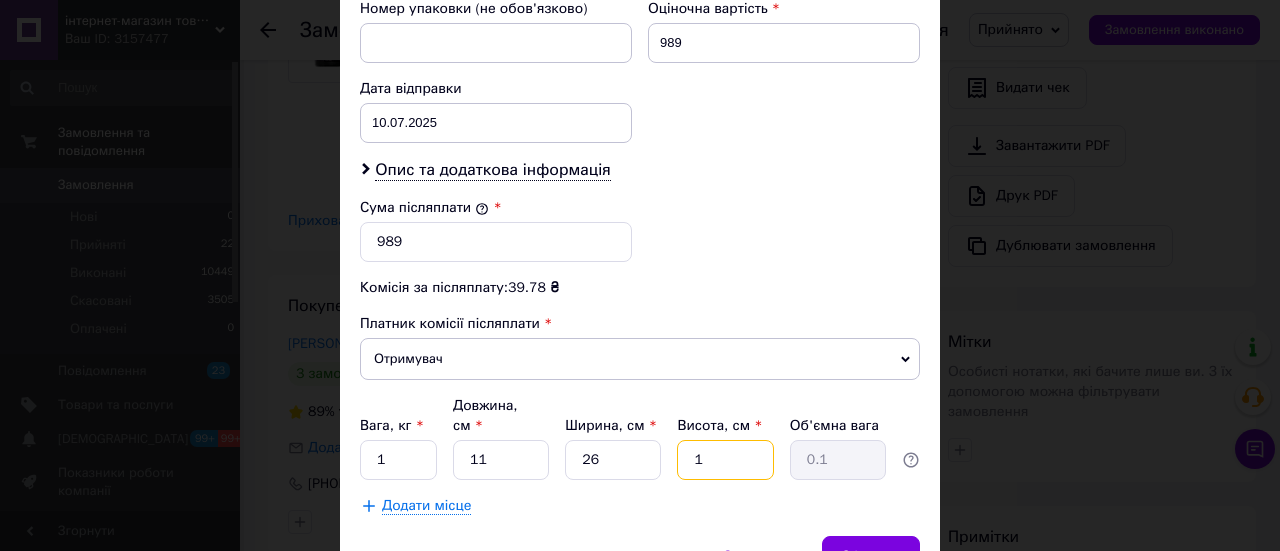 type on "15" 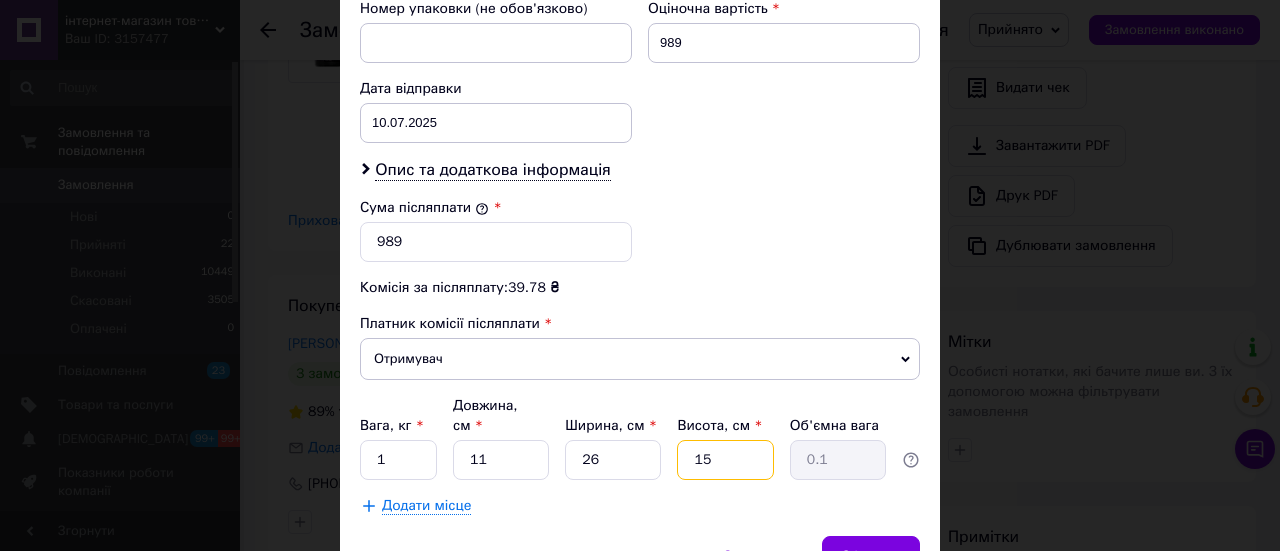 type on "1.07" 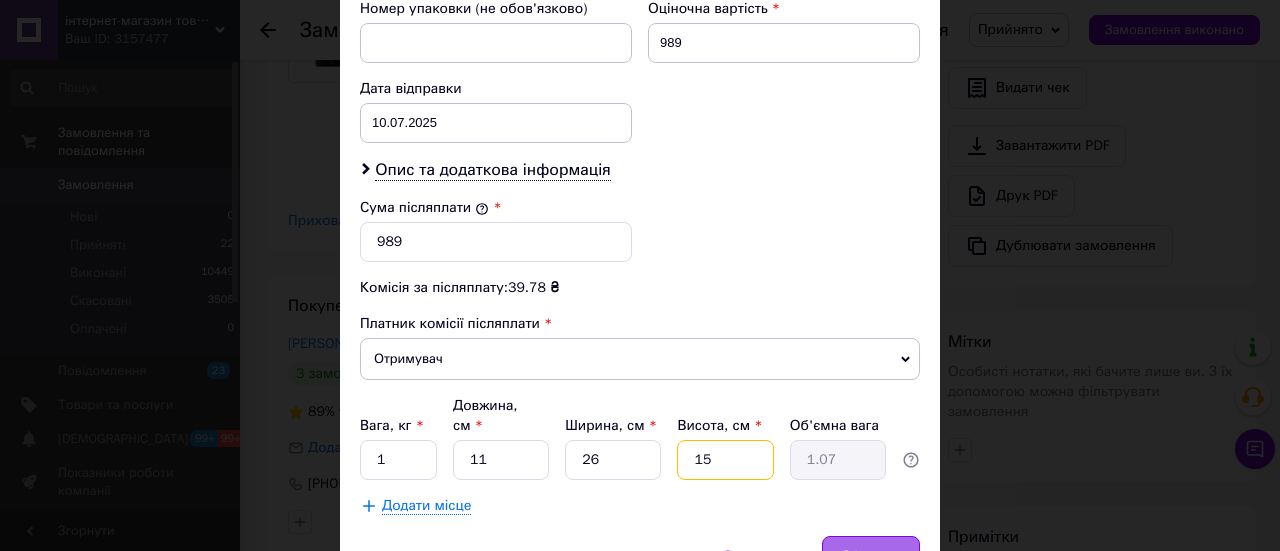 type on "15" 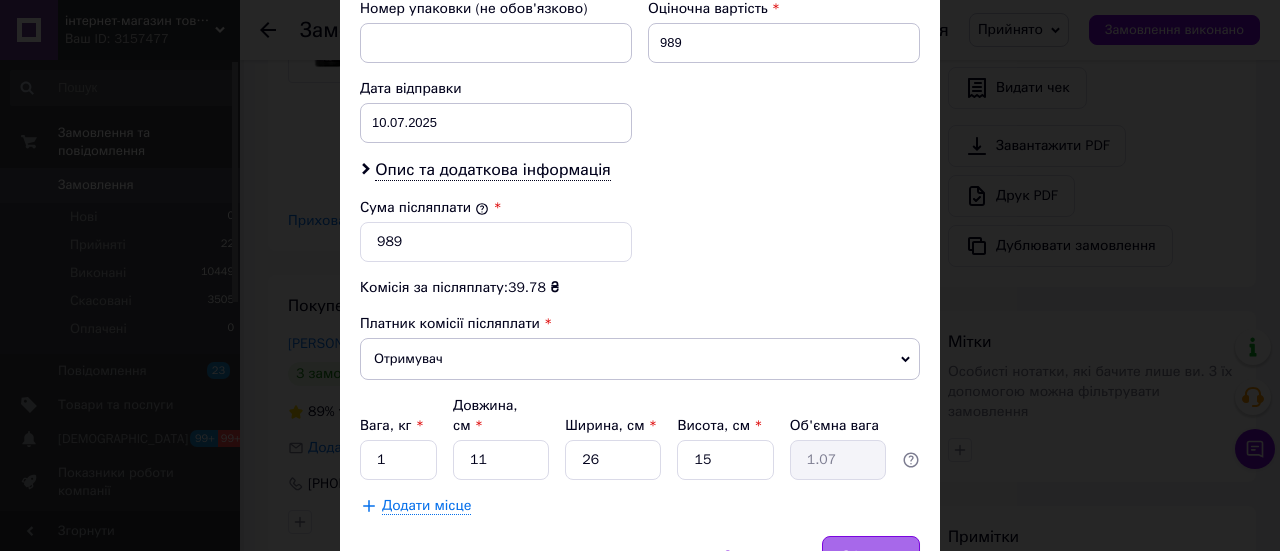 click on "Зберегти" at bounding box center [871, 556] 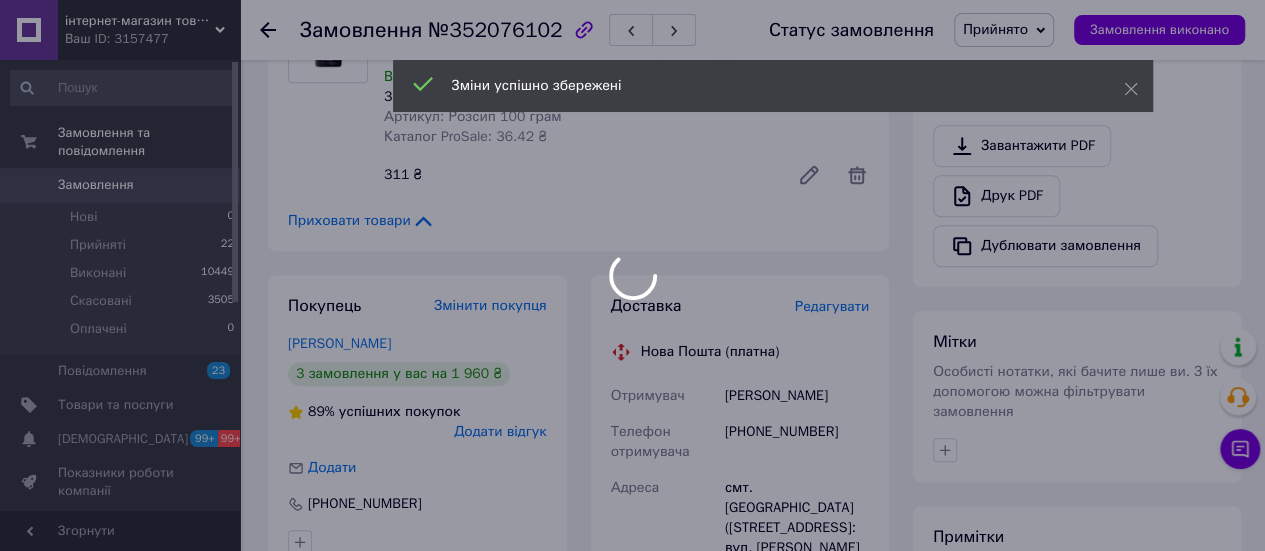 scroll, scrollTop: 1060, scrollLeft: 0, axis: vertical 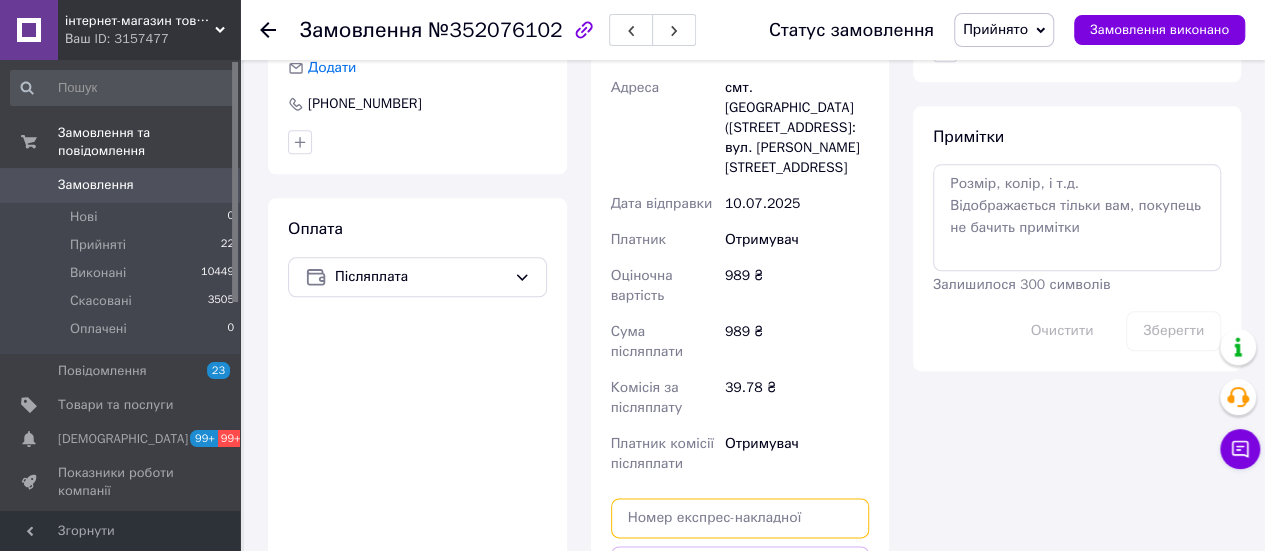 click at bounding box center [740, 518] 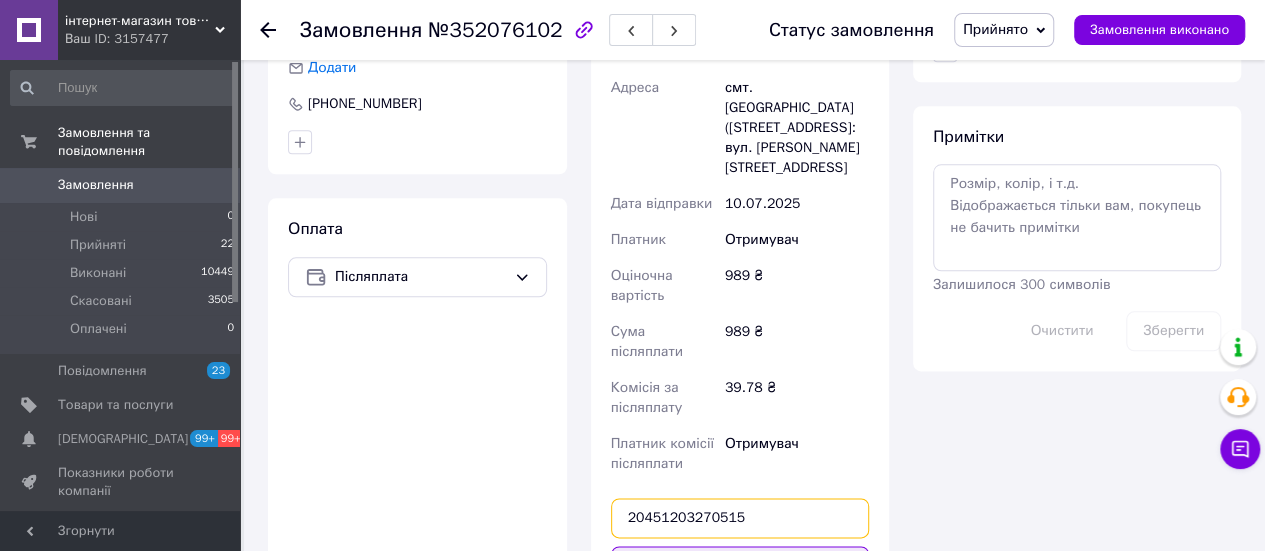 type on "20451203270515" 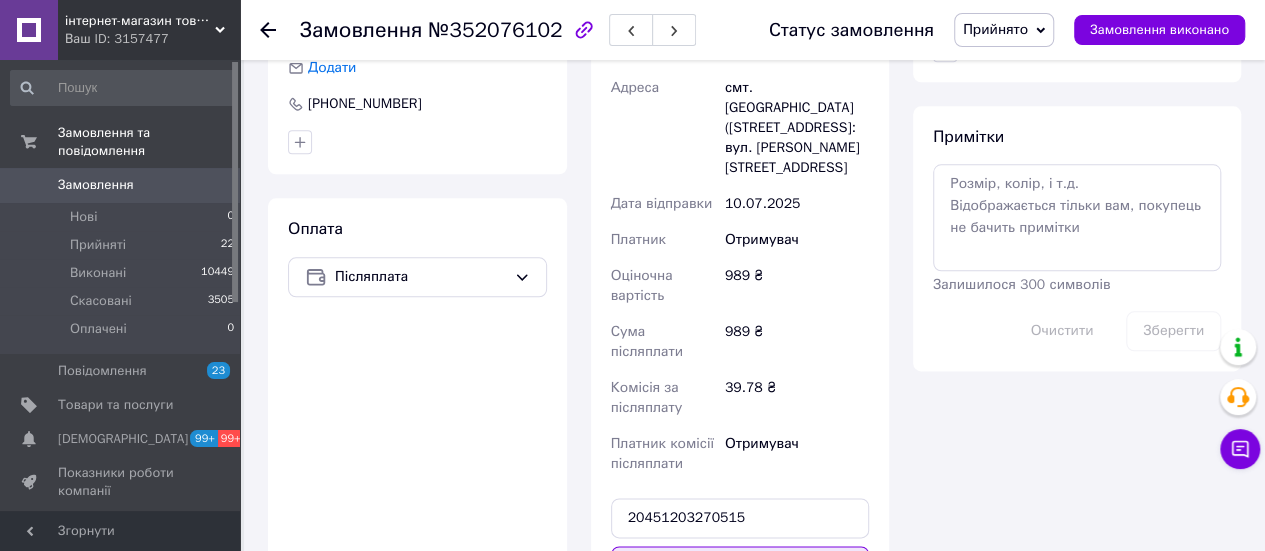 click on "Передати номер" at bounding box center [740, 566] 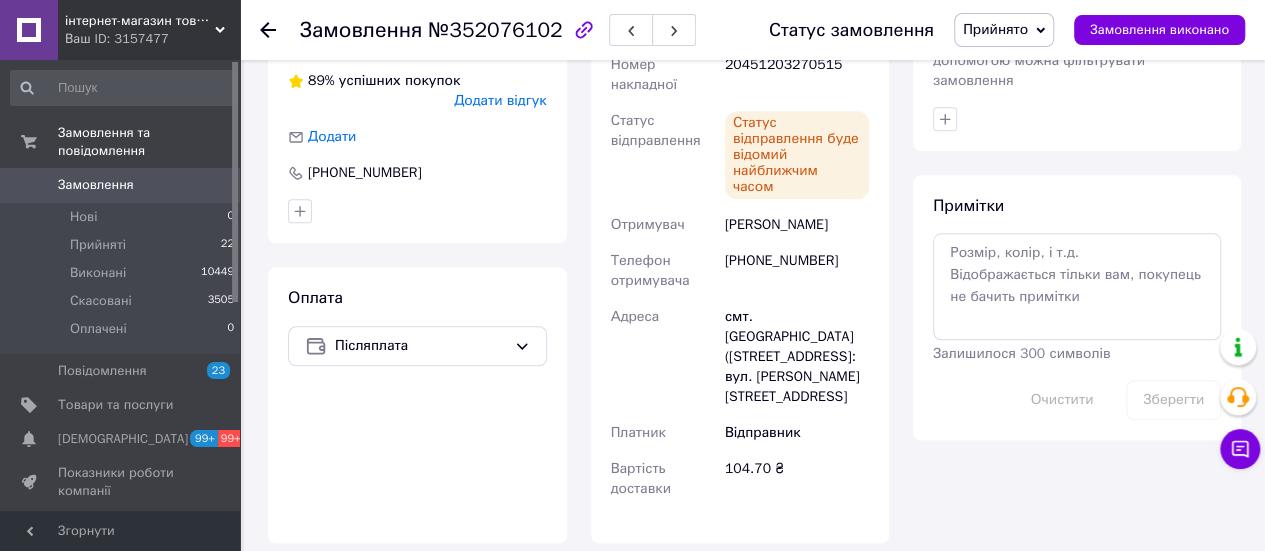 scroll, scrollTop: 960, scrollLeft: 0, axis: vertical 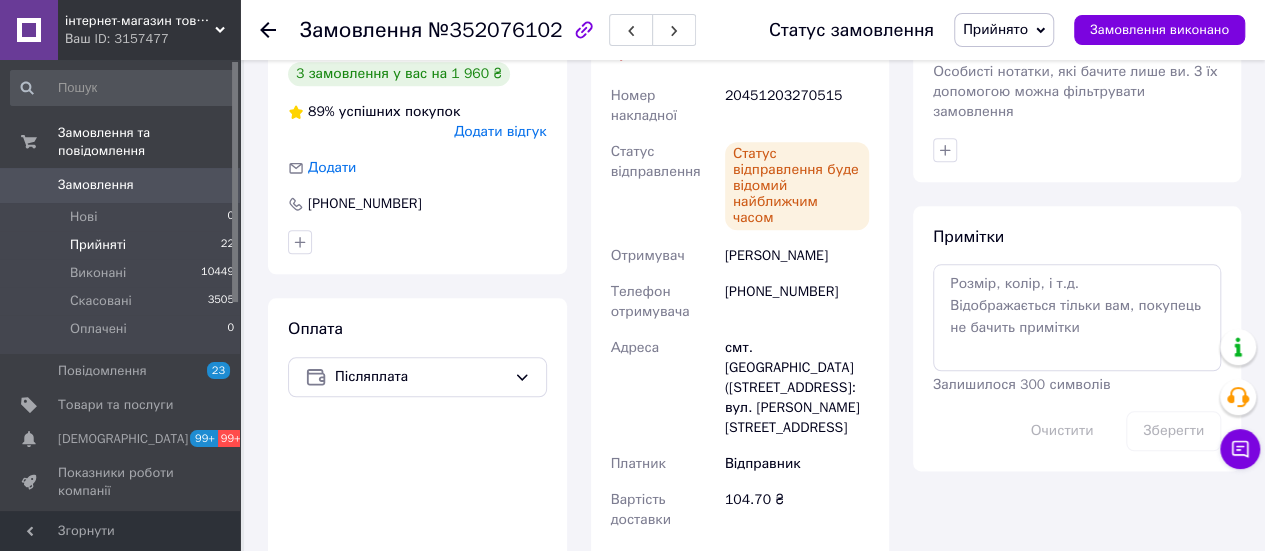 click on "Прийняті 22" at bounding box center (123, 245) 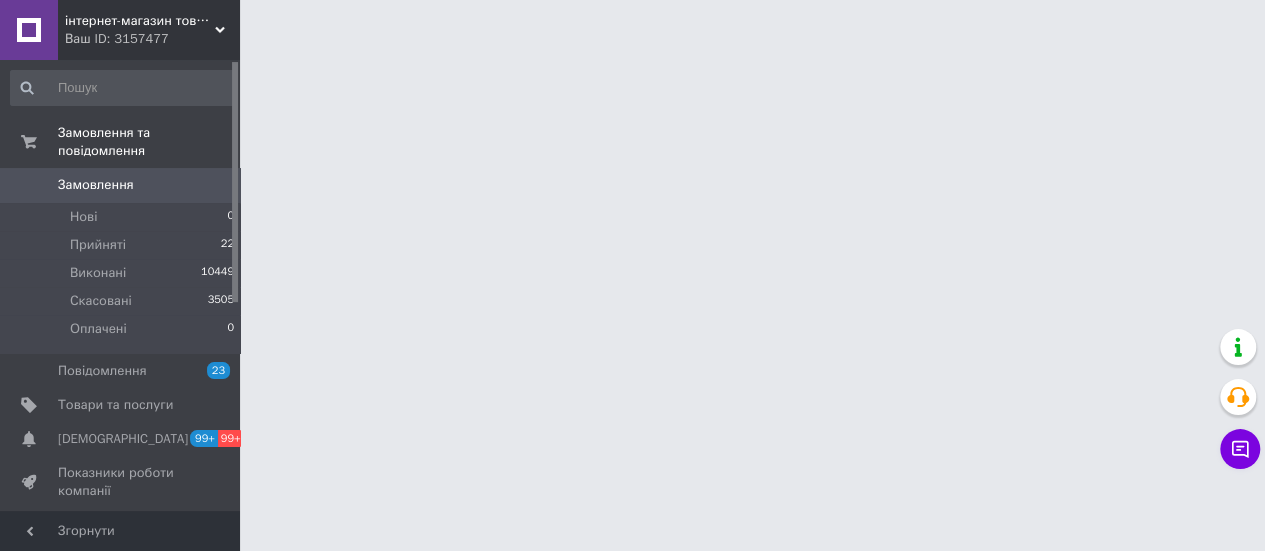 scroll, scrollTop: 0, scrollLeft: 0, axis: both 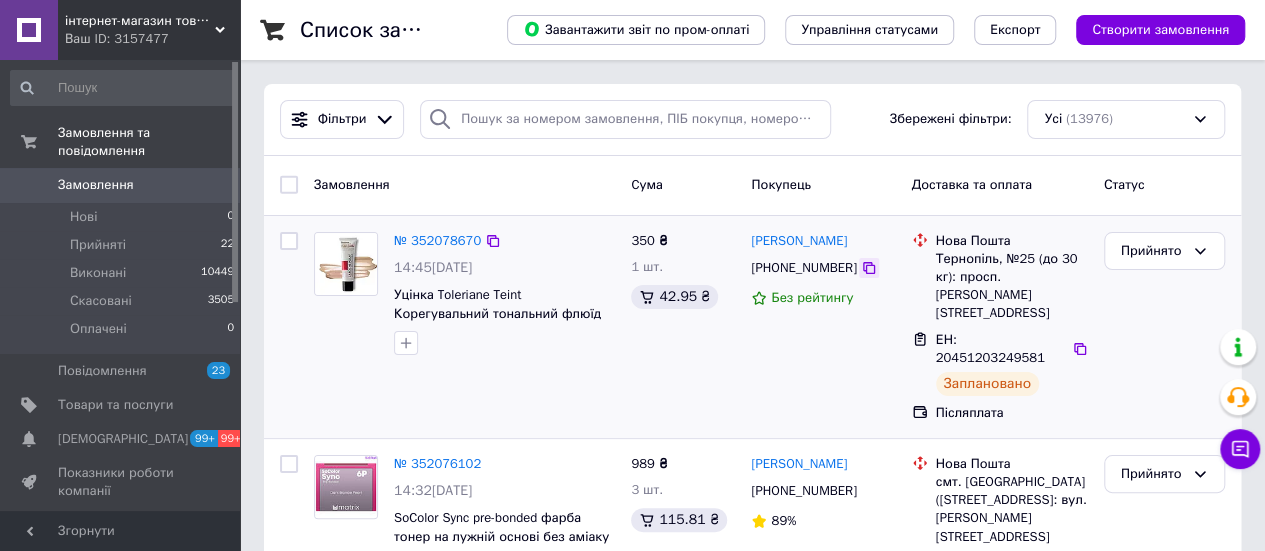 click 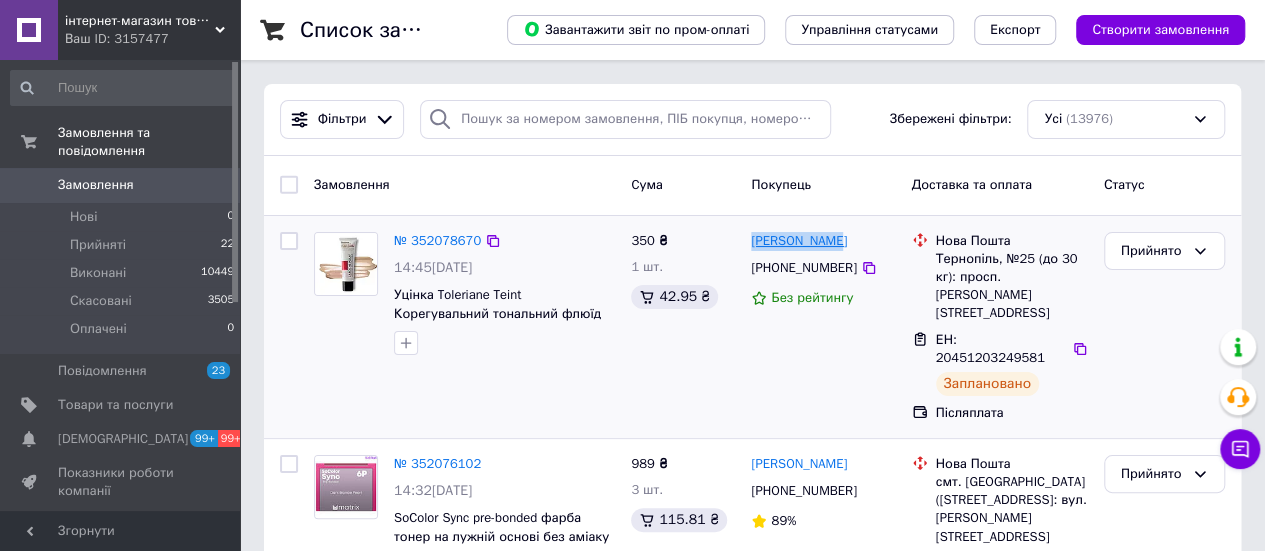 drag, startPoint x: 859, startPoint y: 241, endPoint x: 752, endPoint y: 235, distance: 107.16809 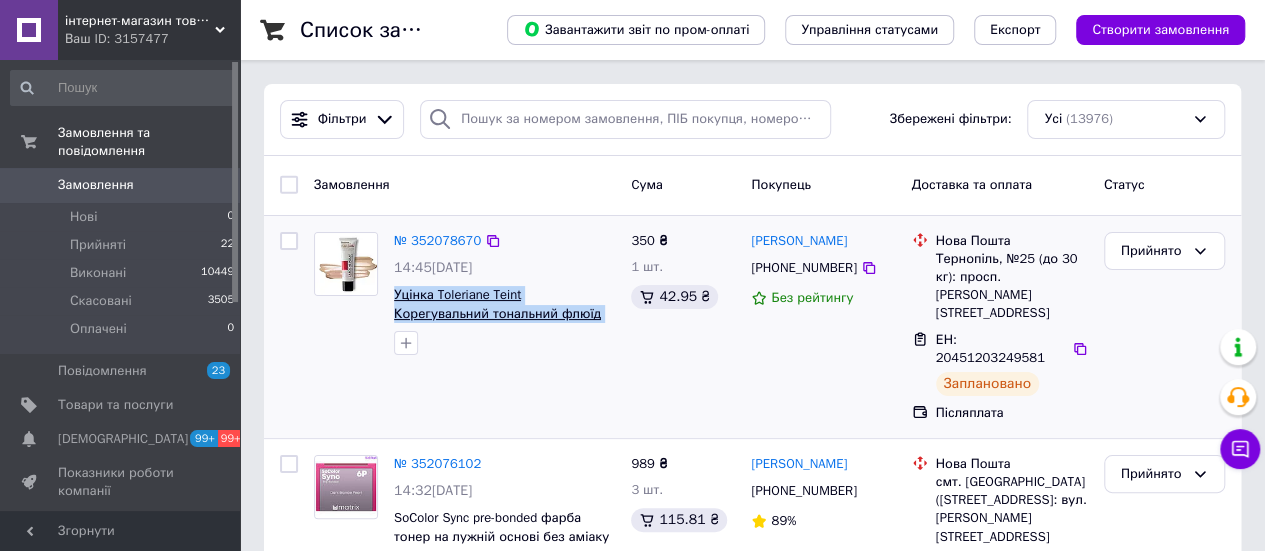 drag, startPoint x: 416, startPoint y: 283, endPoint x: 520, endPoint y: 314, distance: 108.52189 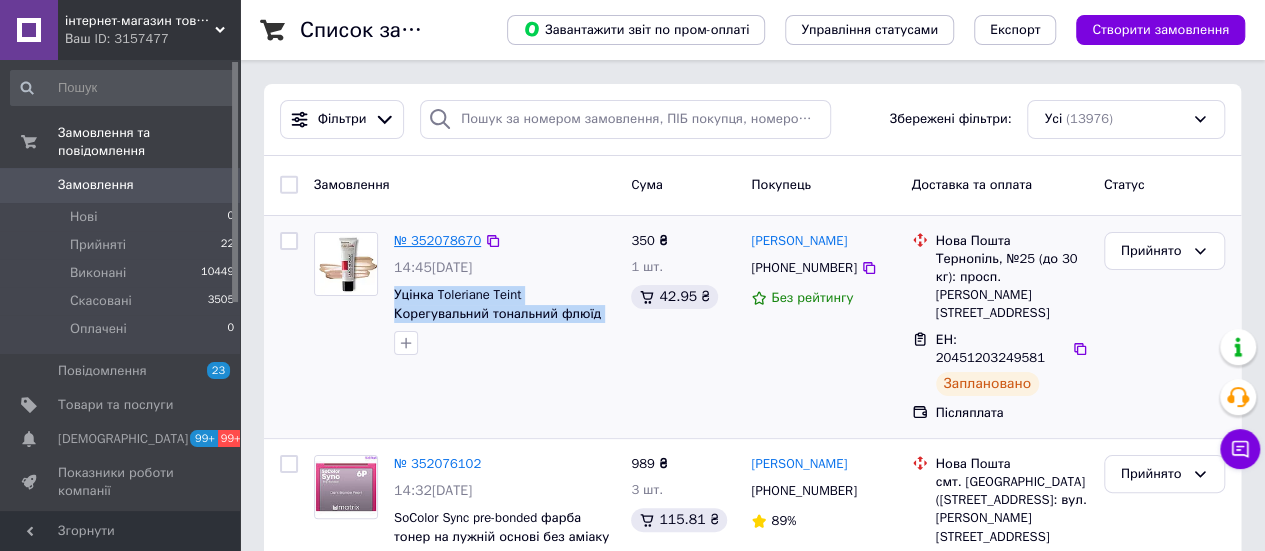 click on "№ 352078670" at bounding box center [437, 240] 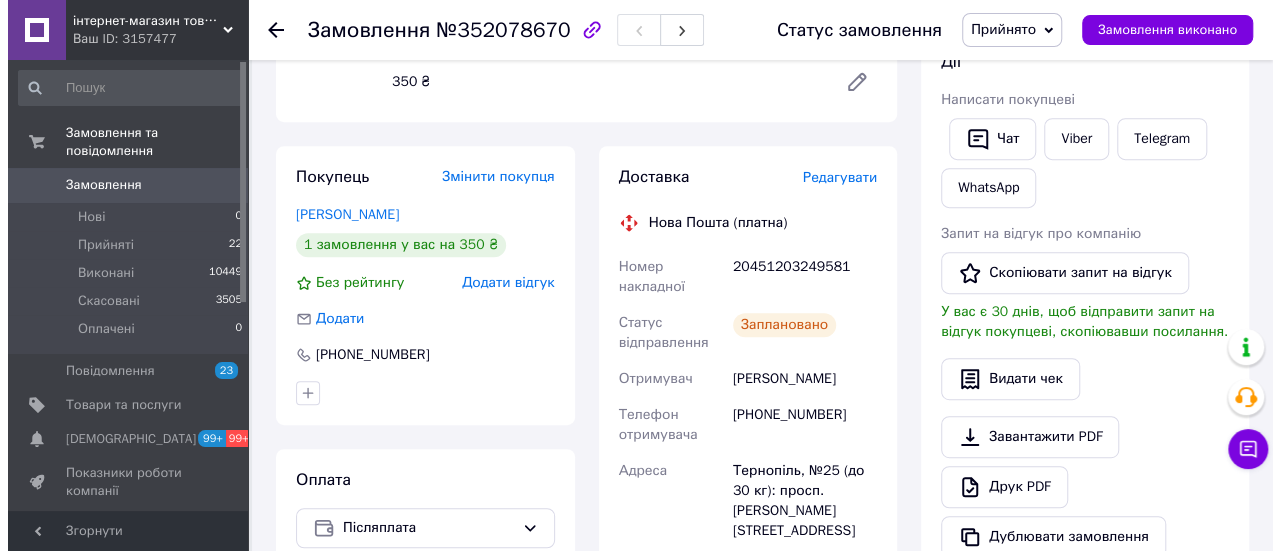 scroll, scrollTop: 400, scrollLeft: 0, axis: vertical 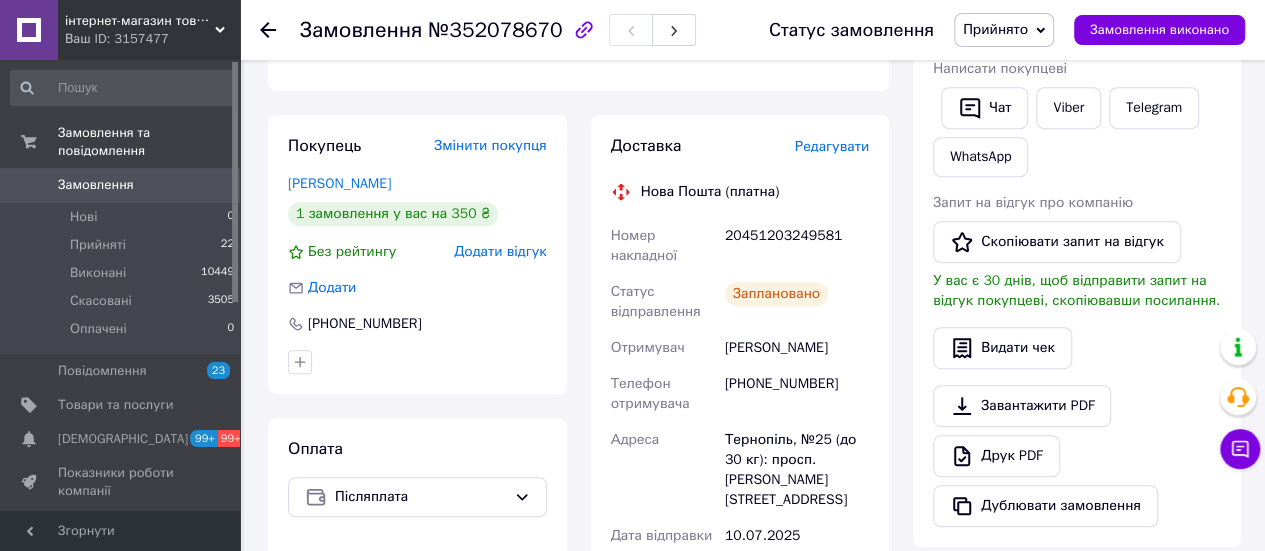 click on "Редагувати" at bounding box center (832, 146) 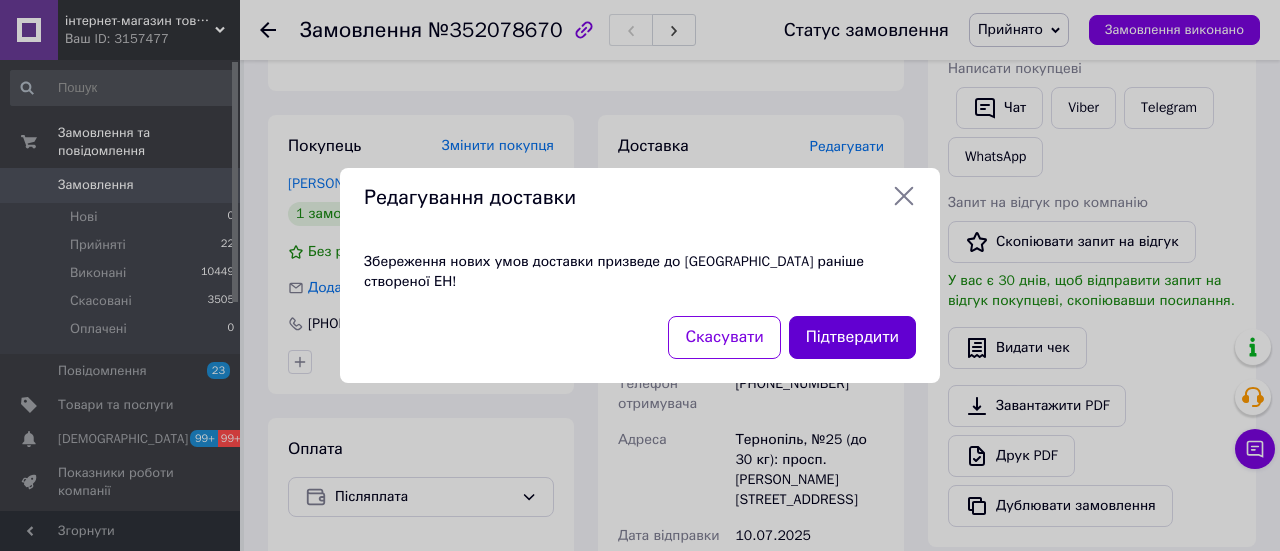 click on "Підтвердити" at bounding box center (852, 337) 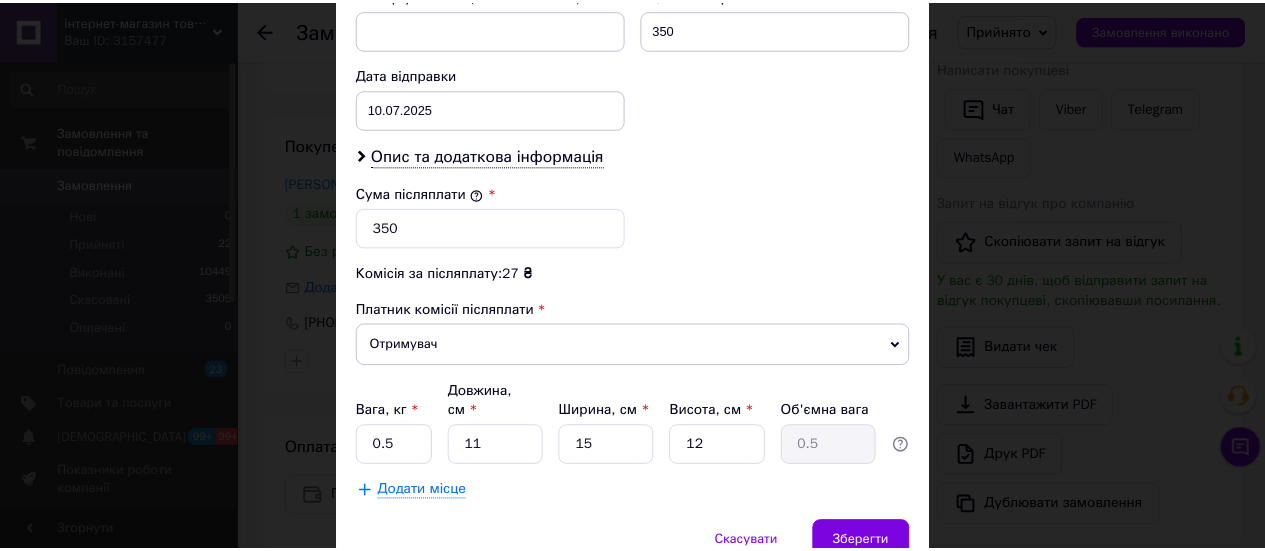 scroll, scrollTop: 964, scrollLeft: 0, axis: vertical 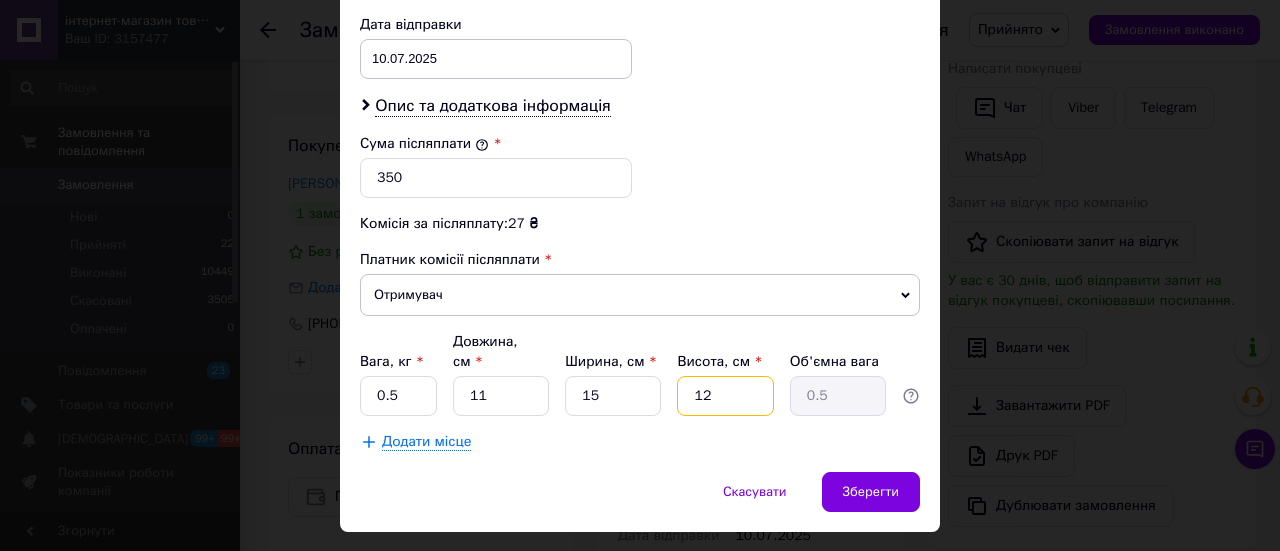 click on "12" at bounding box center [725, 396] 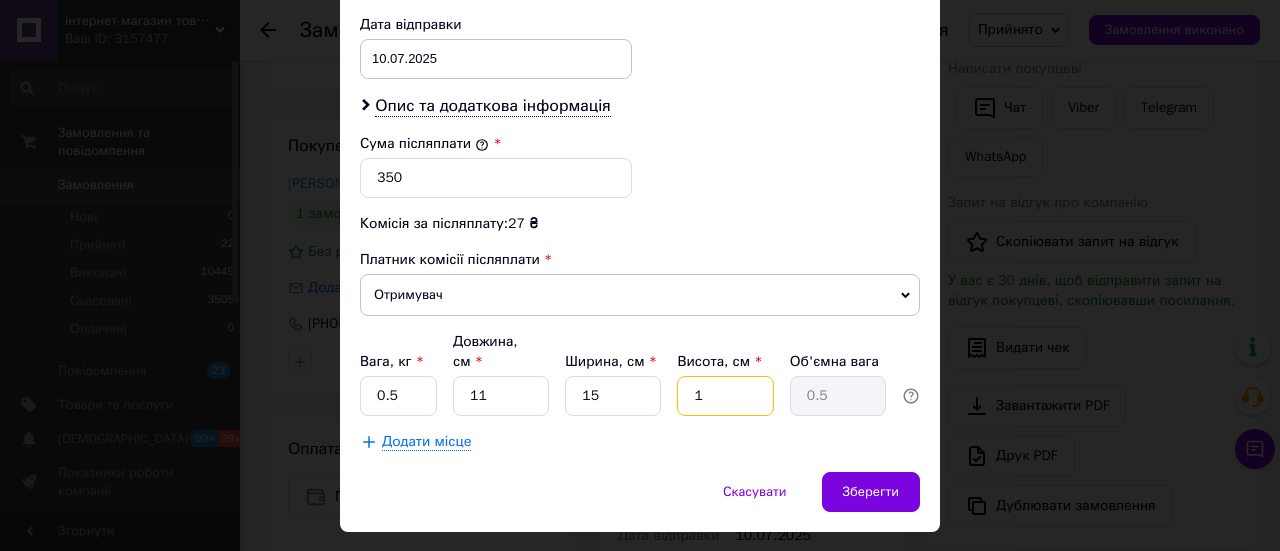 type on "0.1" 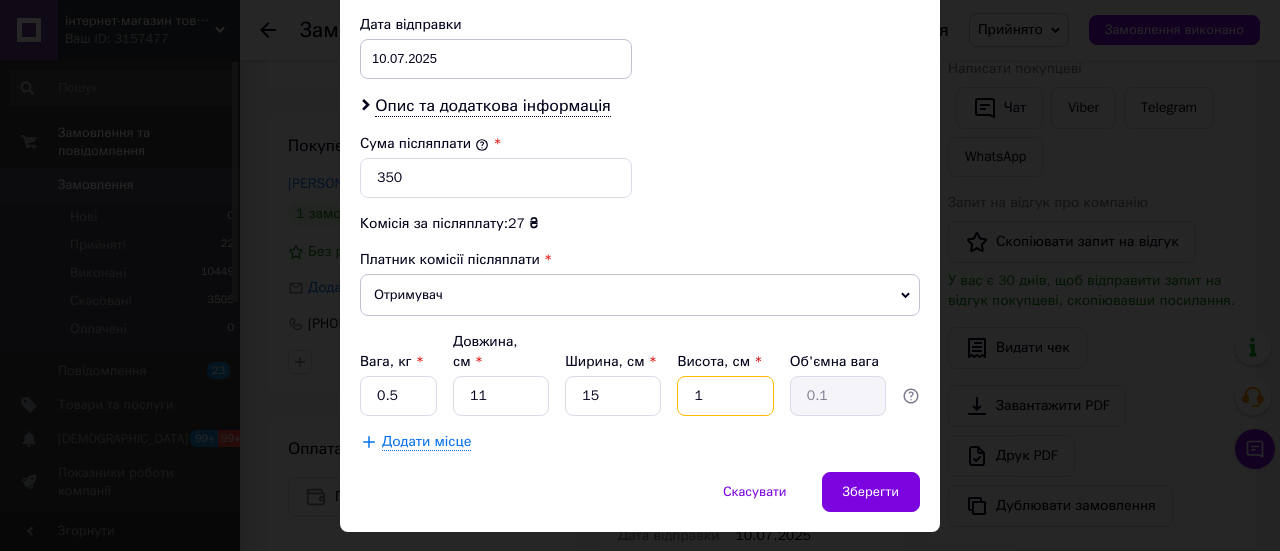type on "11" 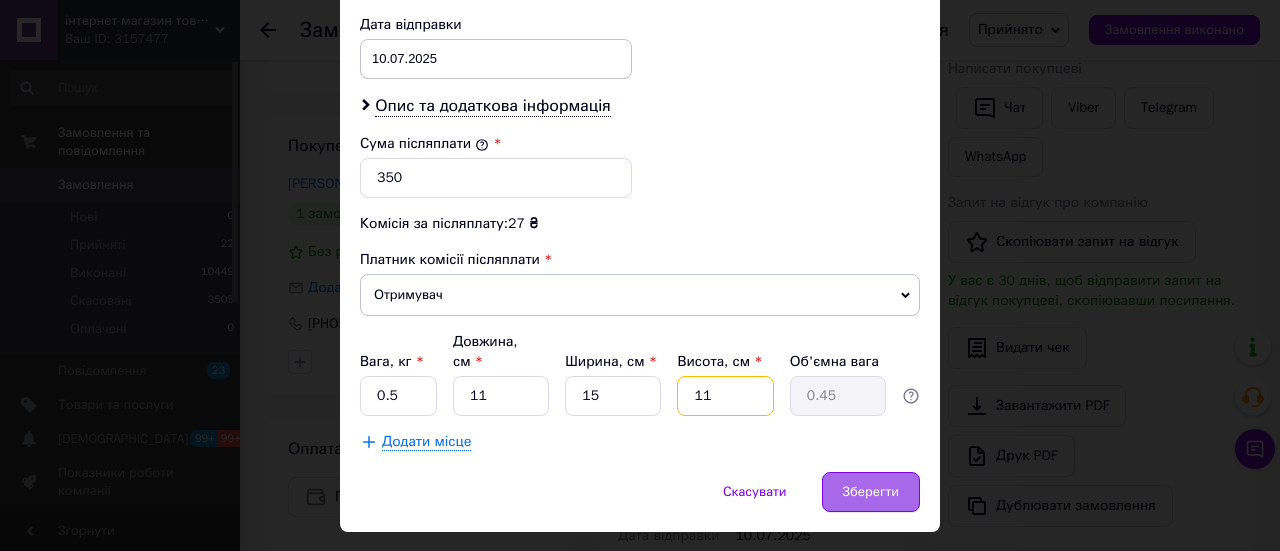 type on "11" 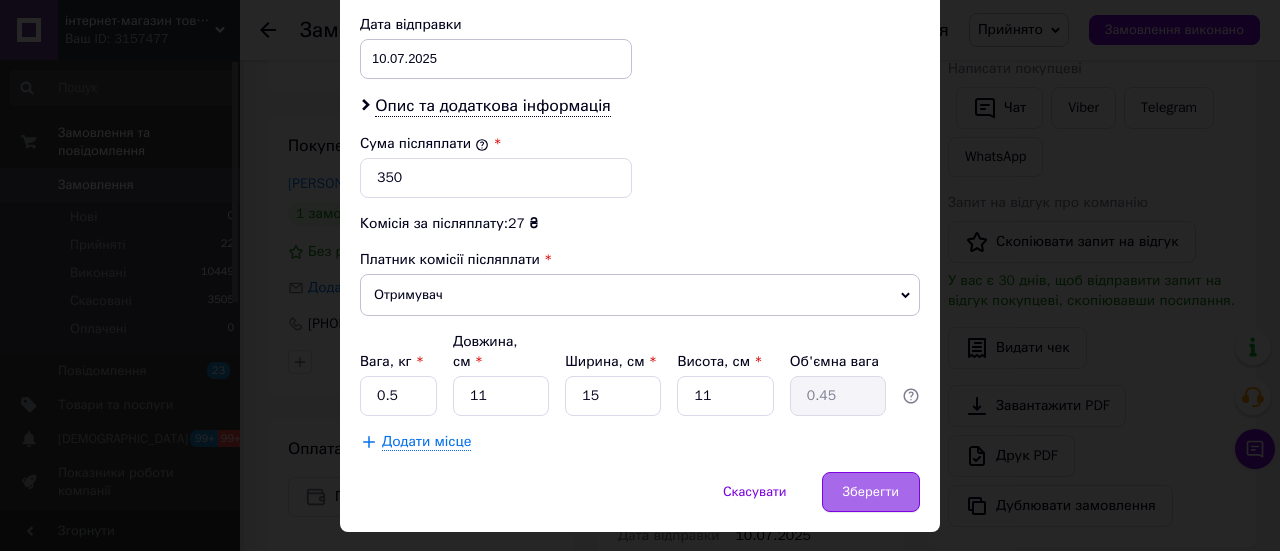 click on "Зберегти" at bounding box center (871, 492) 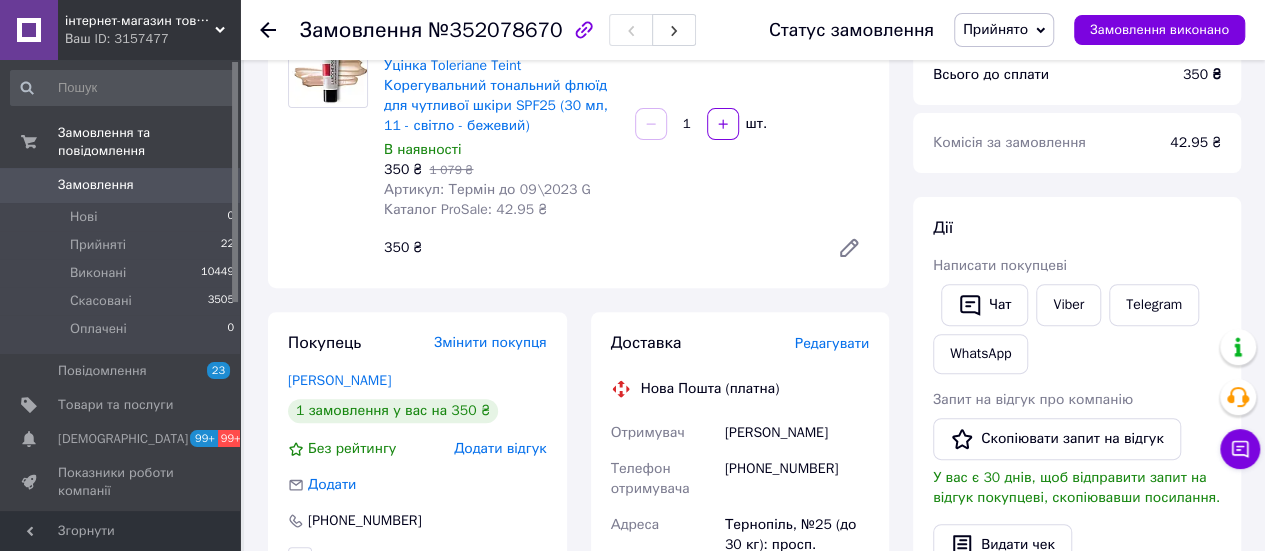 scroll, scrollTop: 300, scrollLeft: 0, axis: vertical 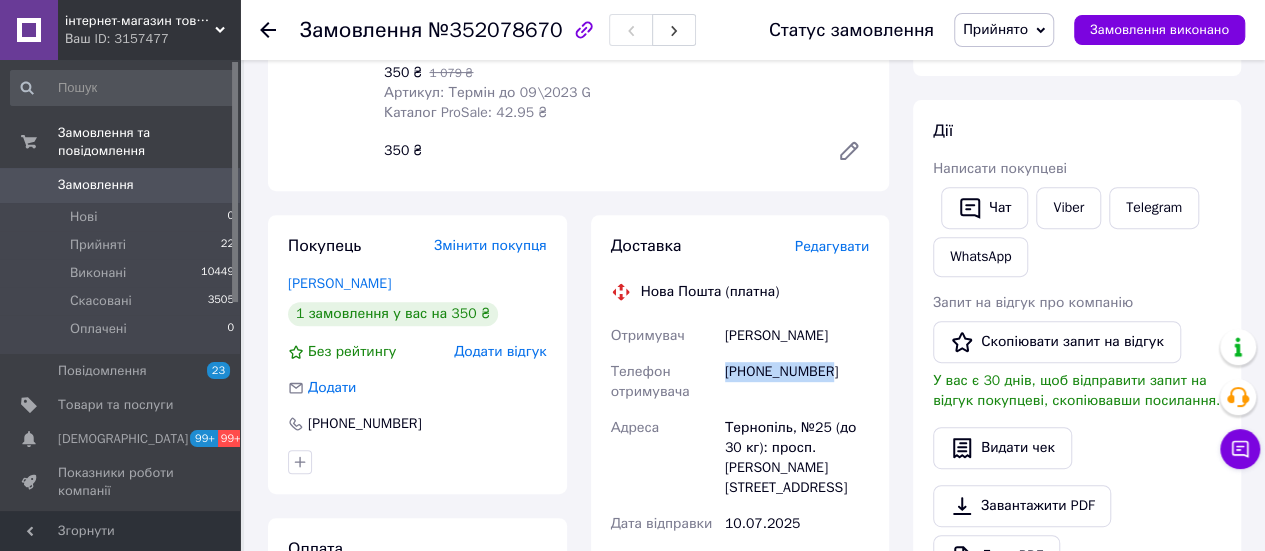 drag, startPoint x: 831, startPoint y: 365, endPoint x: 722, endPoint y: 374, distance: 109.370926 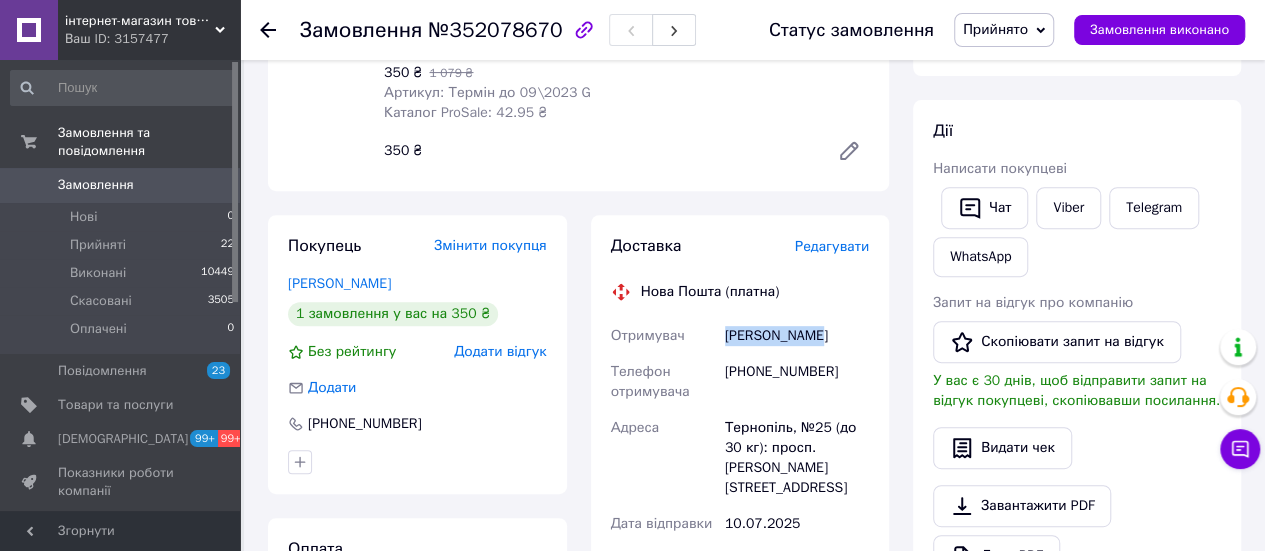 drag, startPoint x: 846, startPoint y: 333, endPoint x: 726, endPoint y: 335, distance: 120.01666 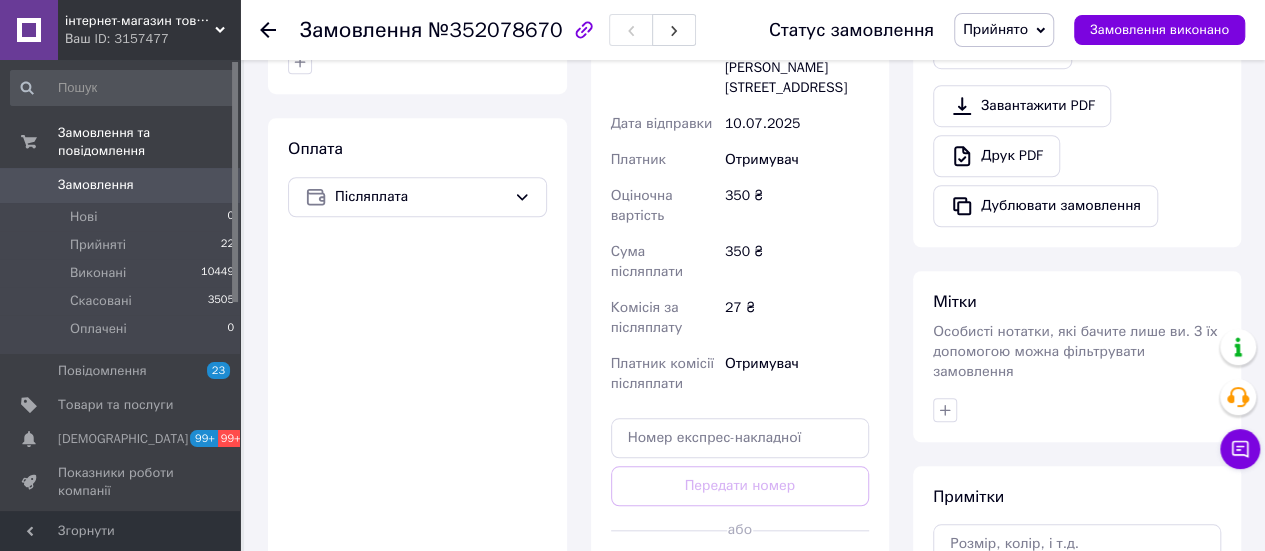 scroll, scrollTop: 900, scrollLeft: 0, axis: vertical 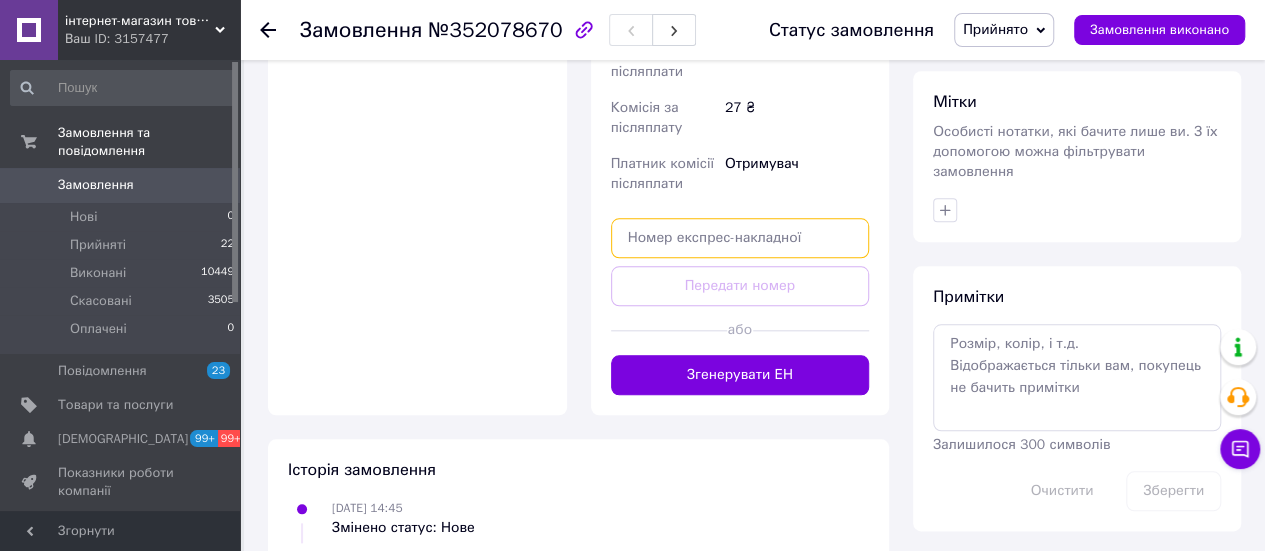 click at bounding box center [740, 238] 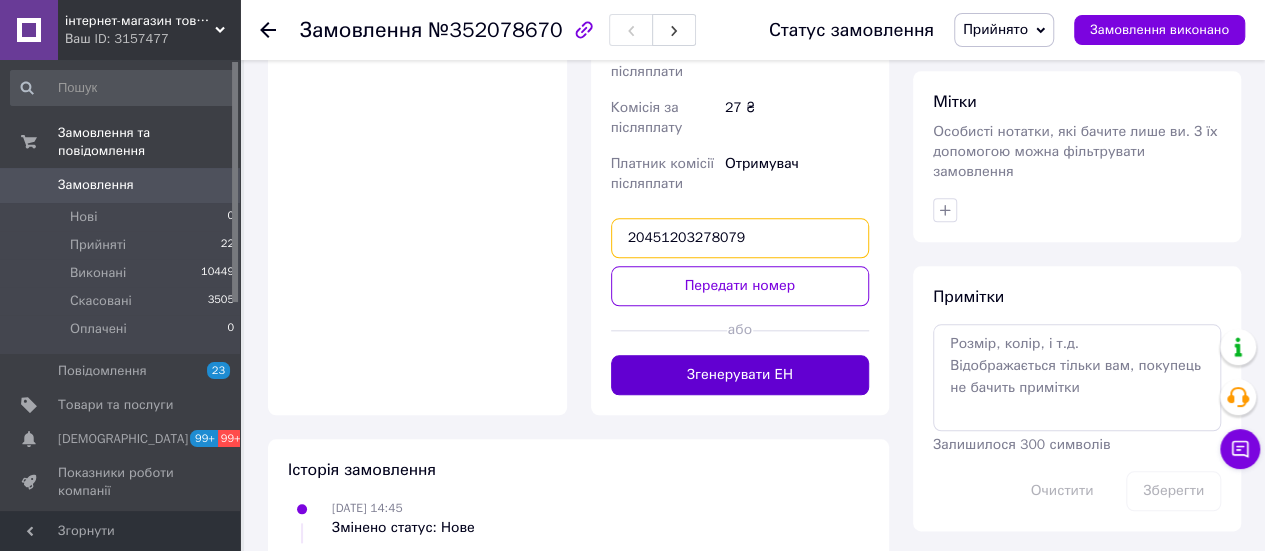 type on "20451203278079" 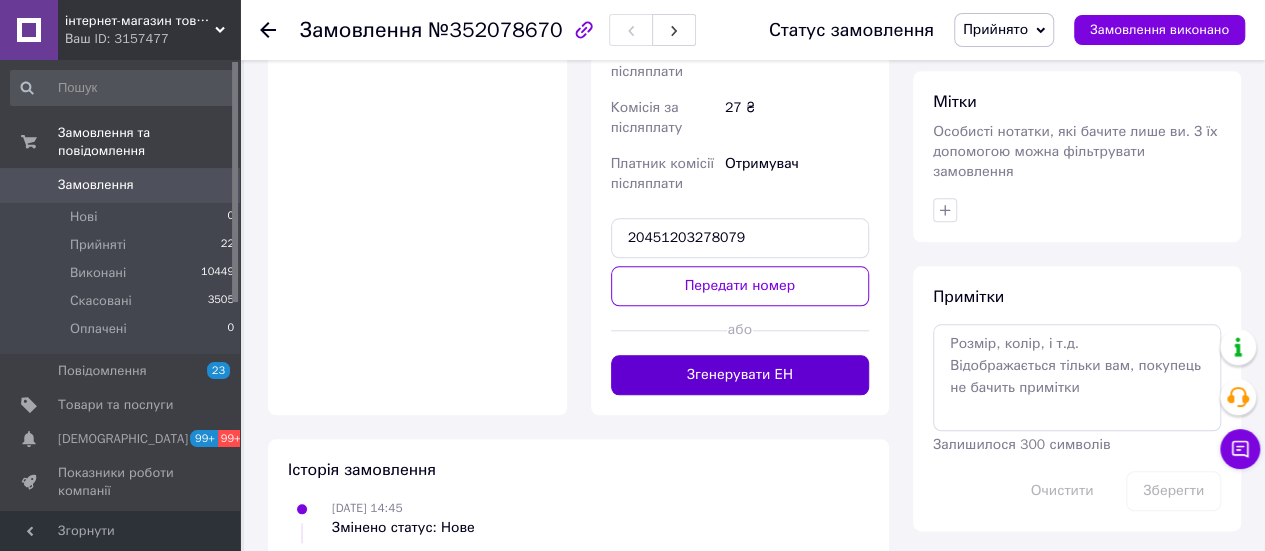 click on "Згенерувати ЕН" at bounding box center (740, 375) 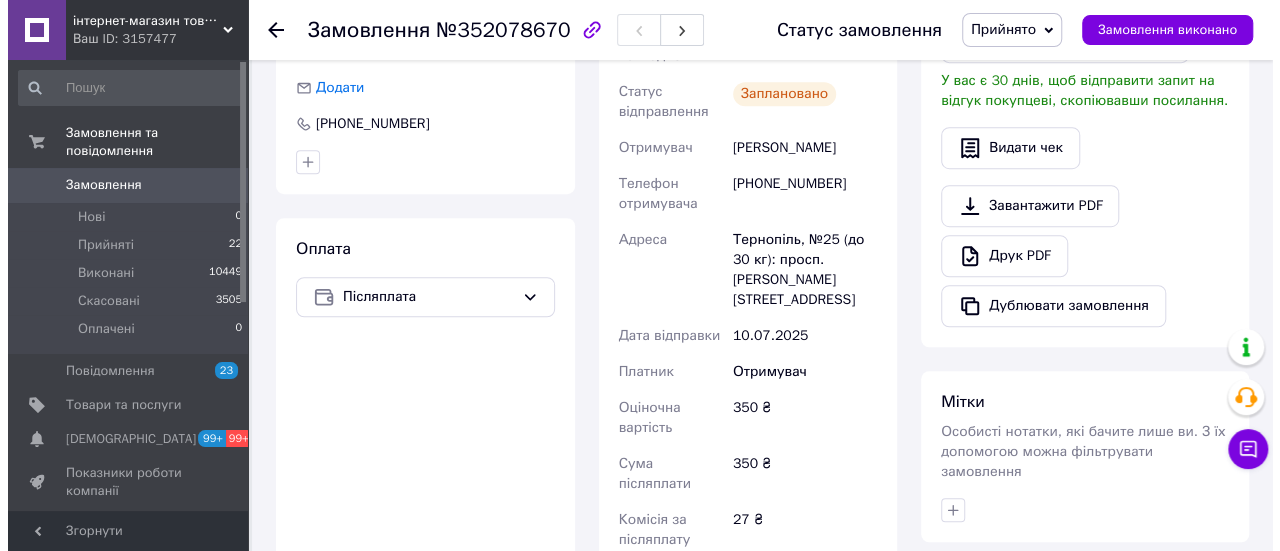 scroll, scrollTop: 400, scrollLeft: 0, axis: vertical 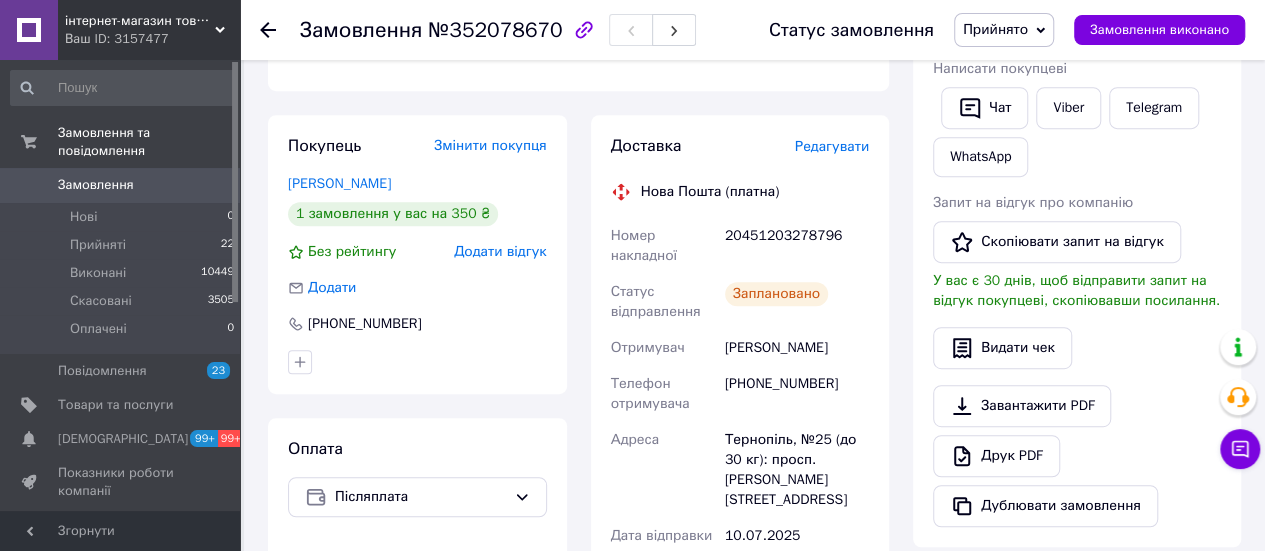 click on "Редагувати" at bounding box center [832, 146] 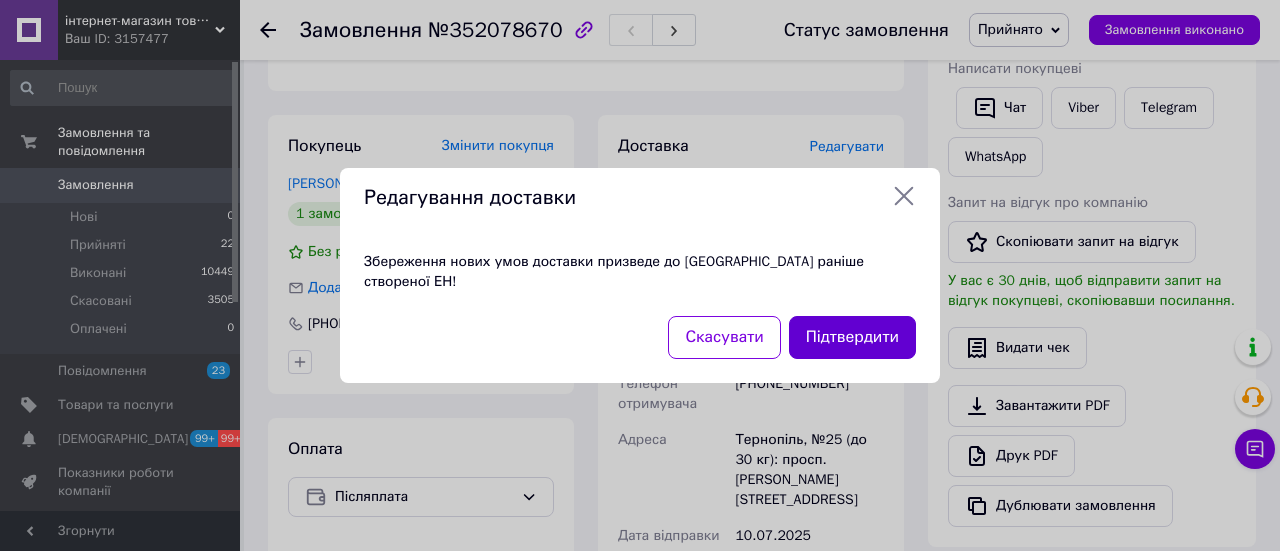 click on "Підтвердити" at bounding box center [852, 337] 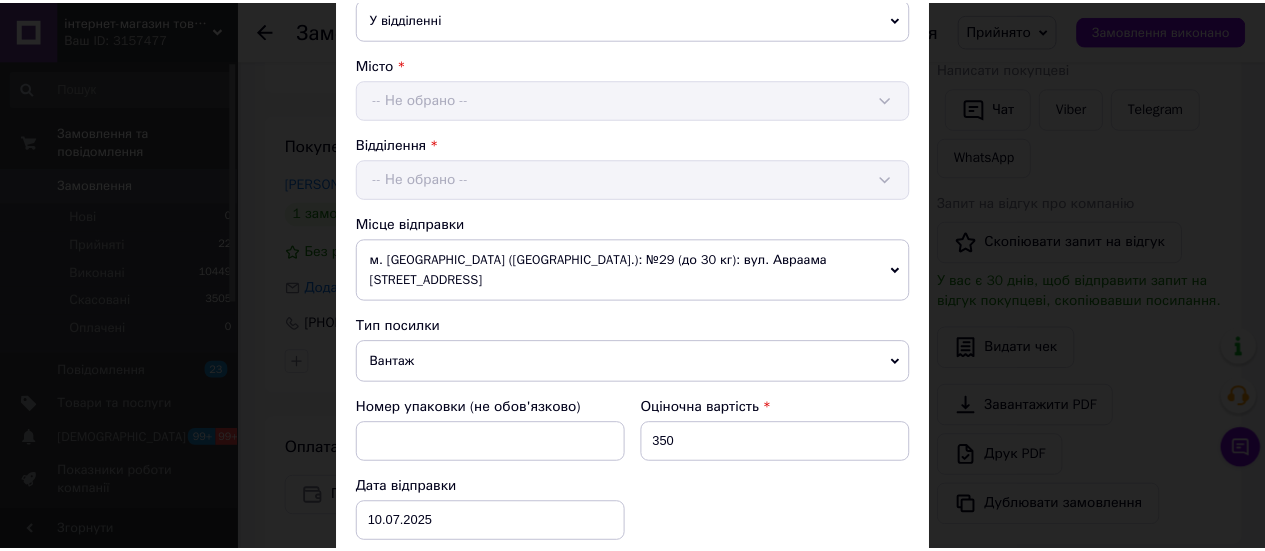 scroll, scrollTop: 964, scrollLeft: 0, axis: vertical 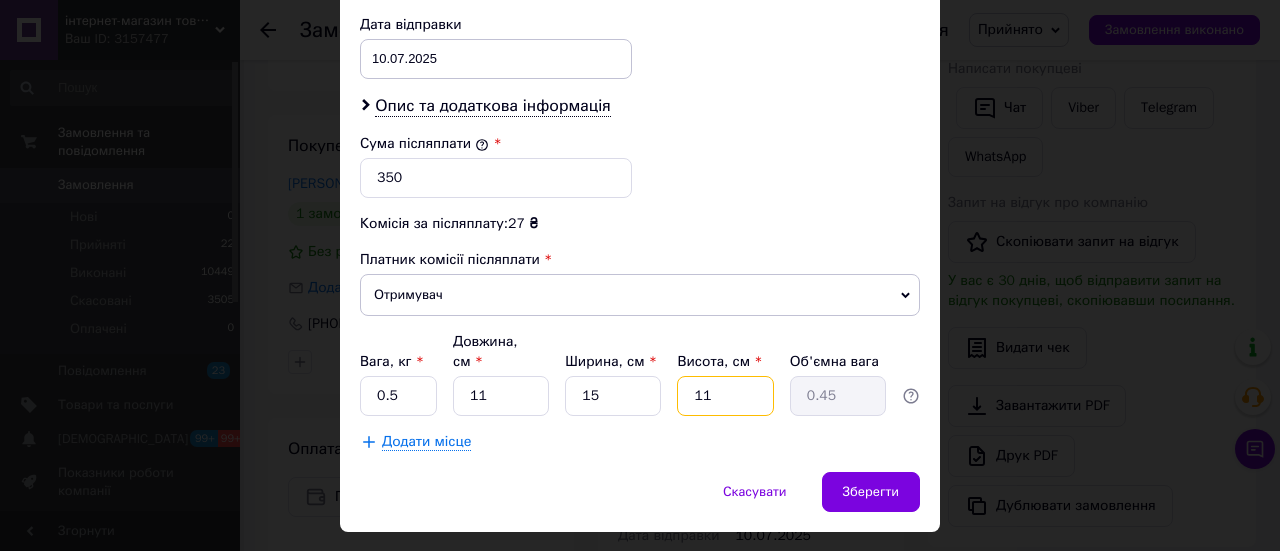 click on "11" at bounding box center (725, 396) 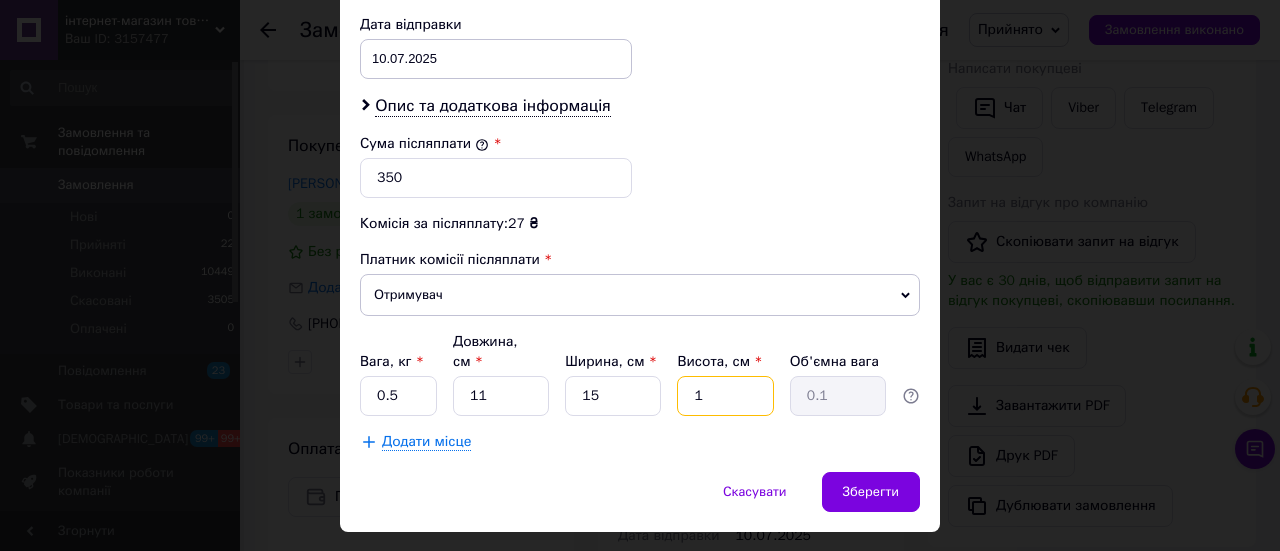type on "10" 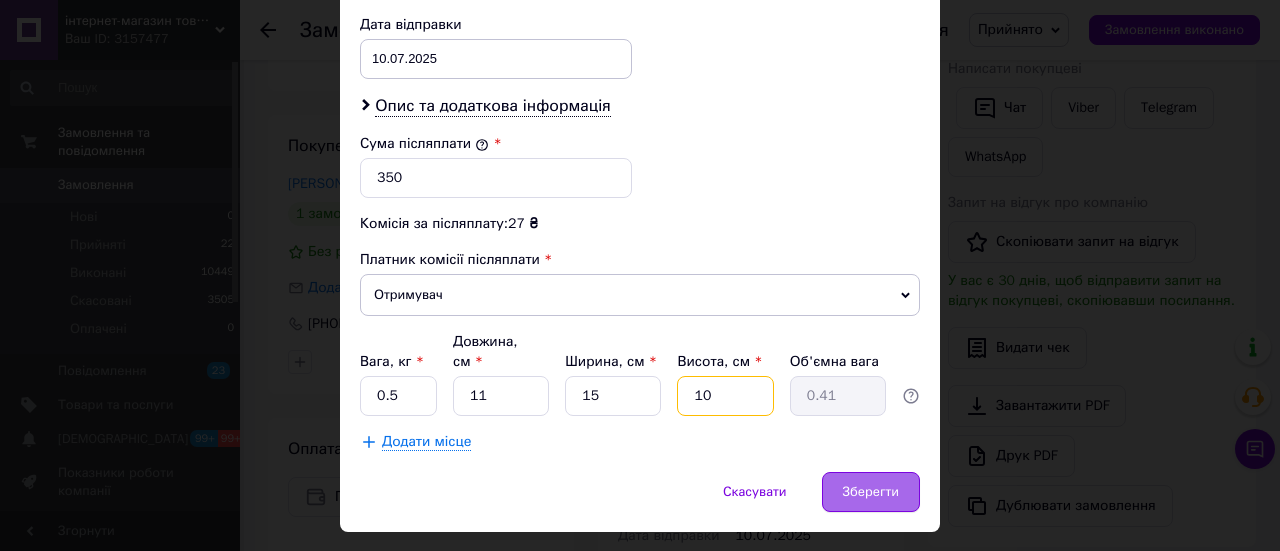 type on "10" 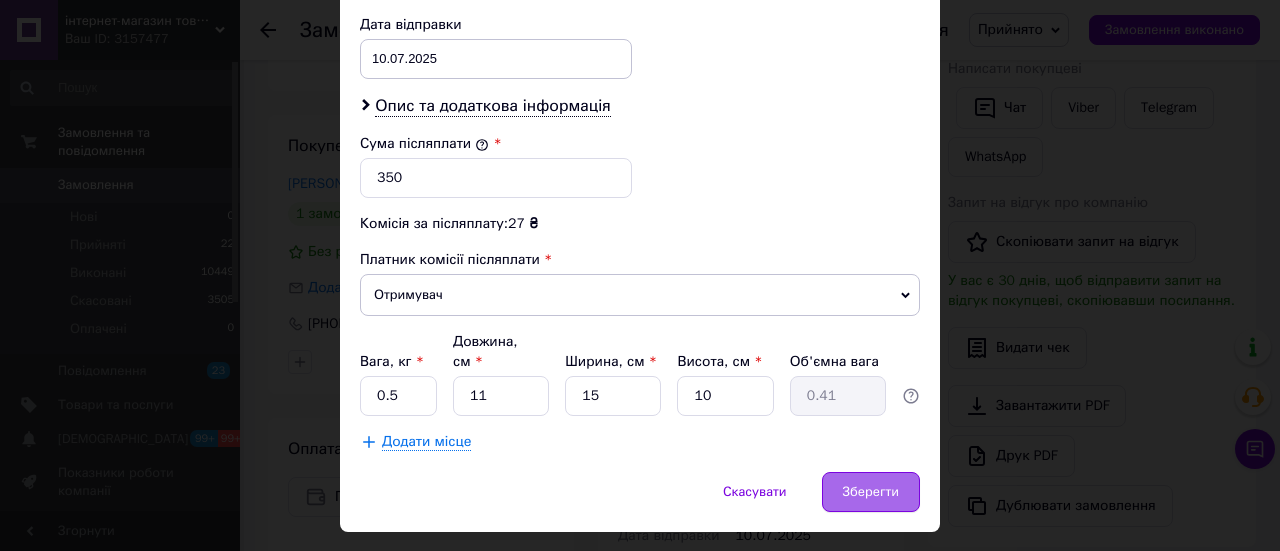 click on "Зберегти" at bounding box center [871, 492] 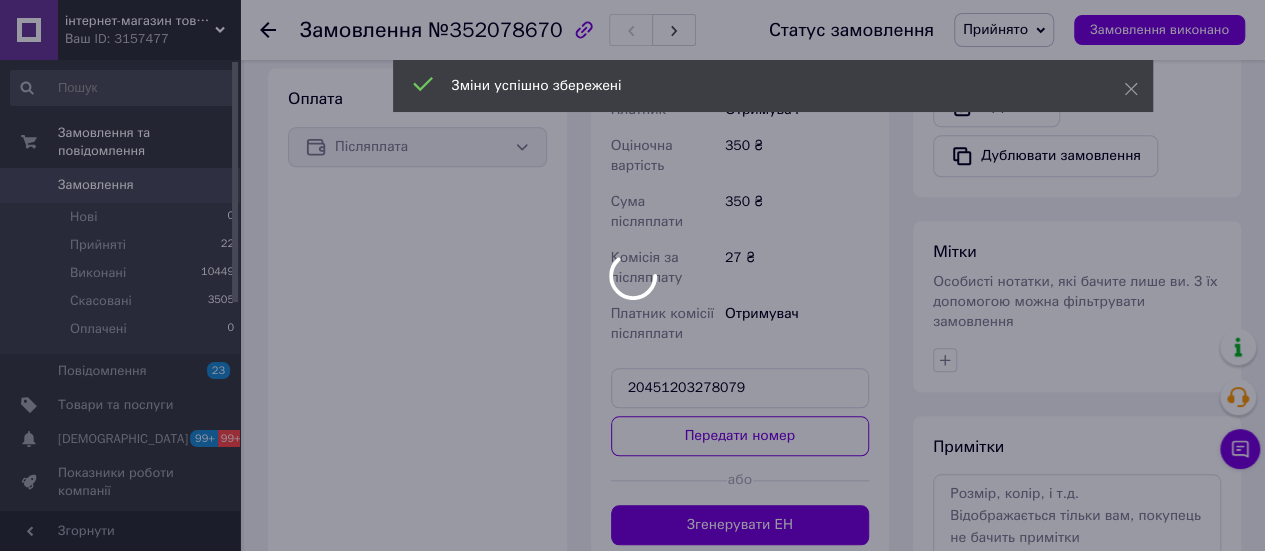 scroll, scrollTop: 900, scrollLeft: 0, axis: vertical 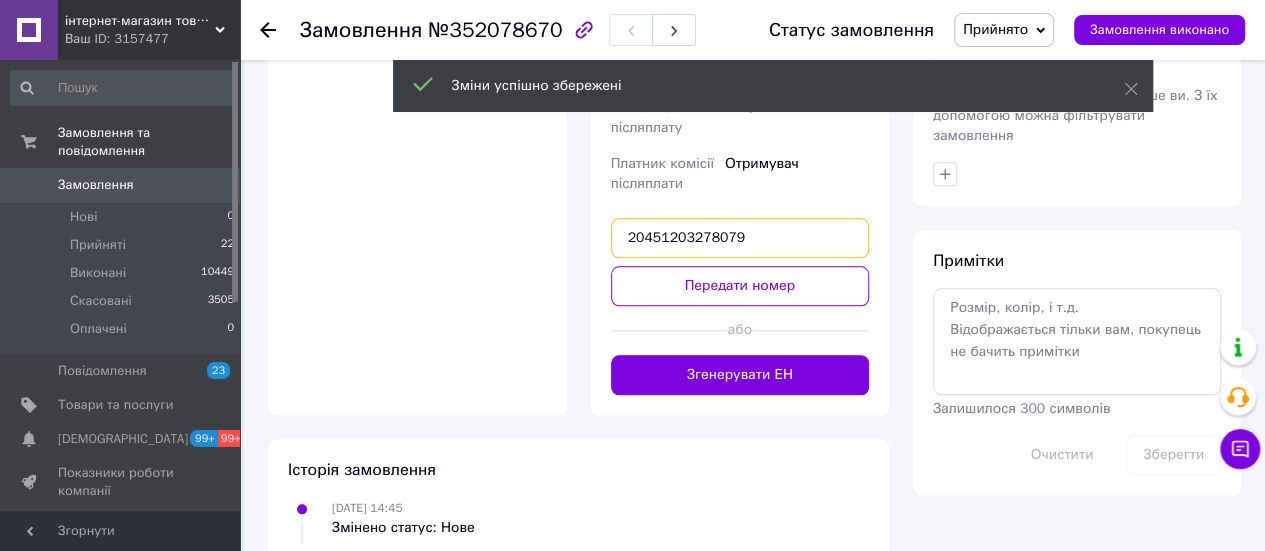 drag, startPoint x: 755, startPoint y: 199, endPoint x: 517, endPoint y: 201, distance: 238.0084 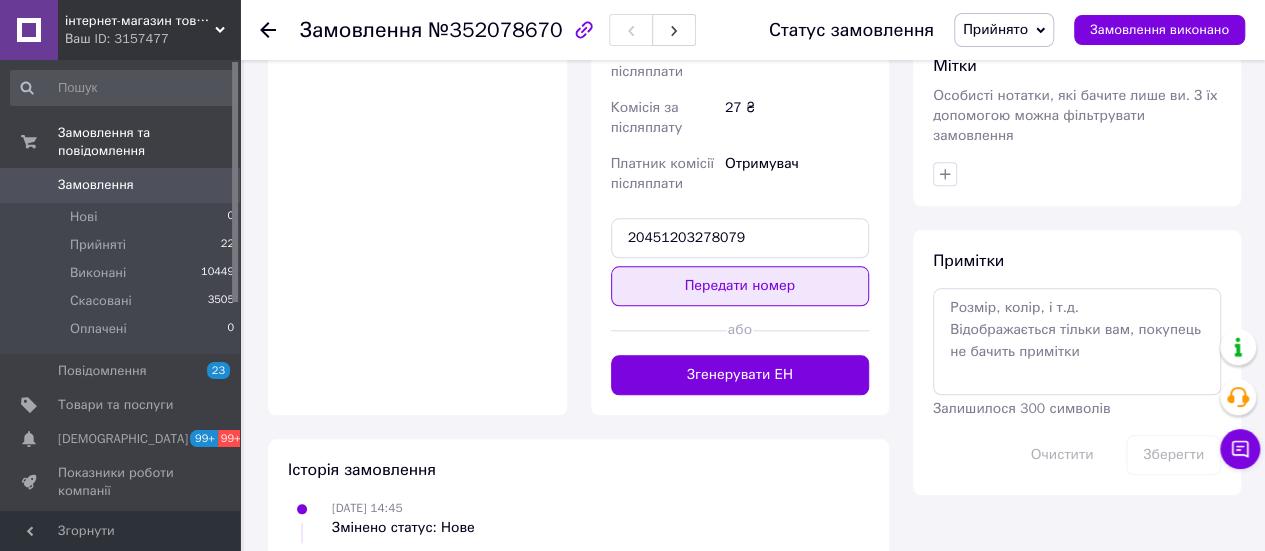 click on "Передати номер" at bounding box center (740, 286) 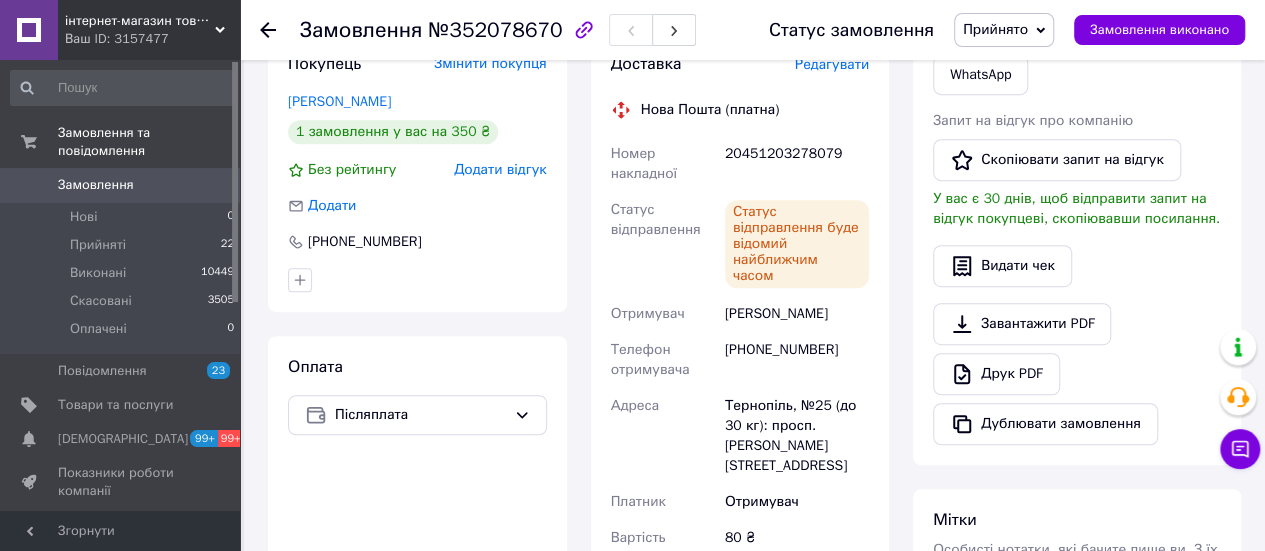 scroll, scrollTop: 400, scrollLeft: 0, axis: vertical 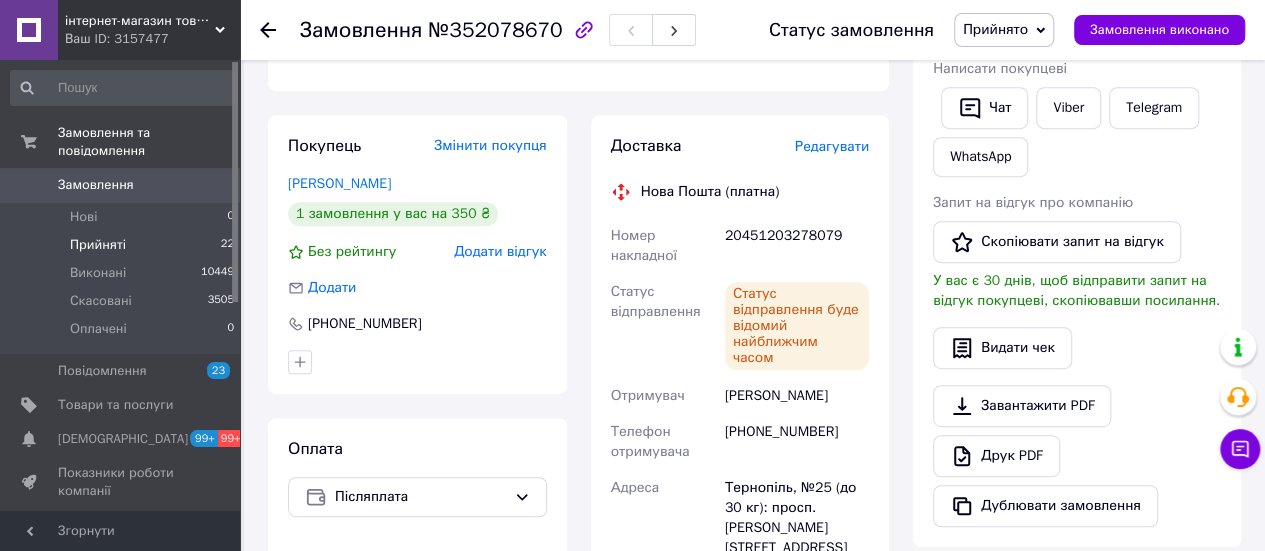 click on "Прийняті 22" at bounding box center [123, 245] 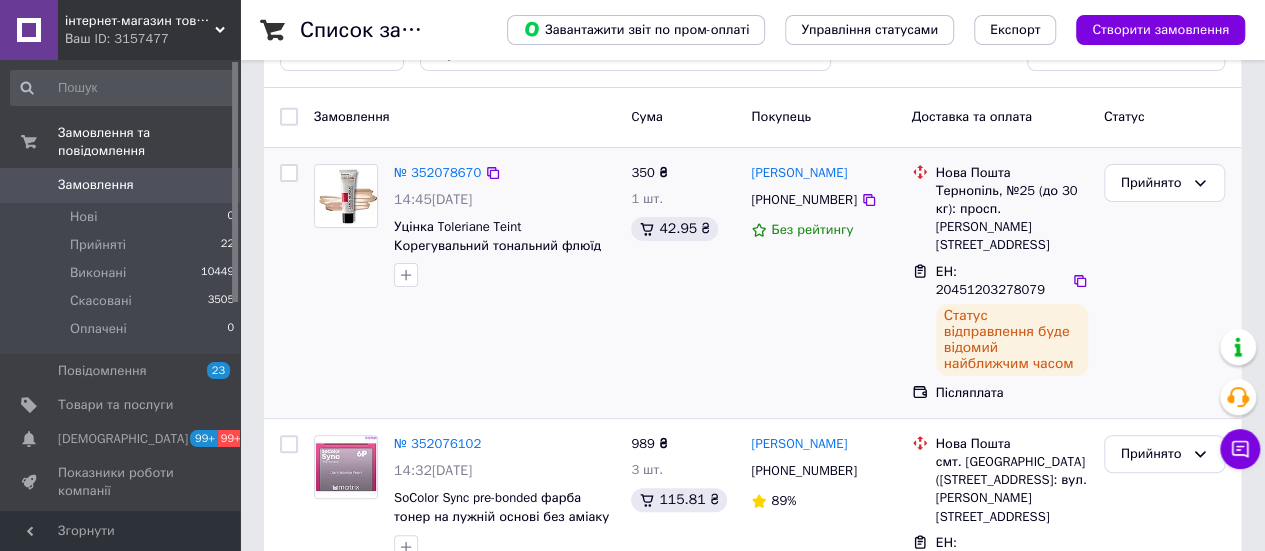scroll, scrollTop: 100, scrollLeft: 0, axis: vertical 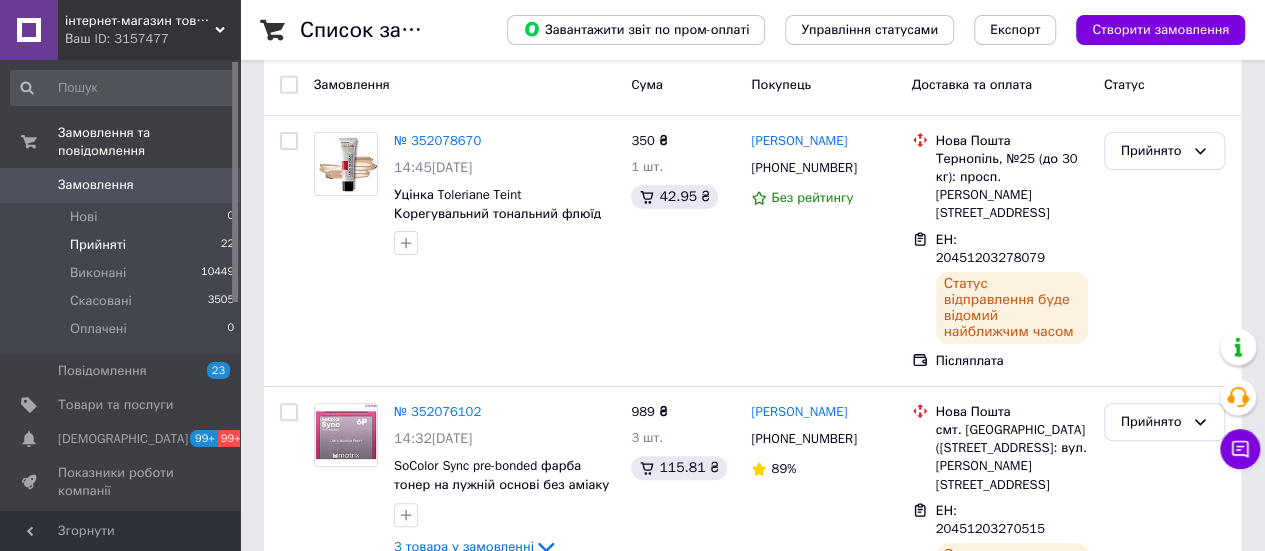 click on "Прийняті 22" at bounding box center [123, 245] 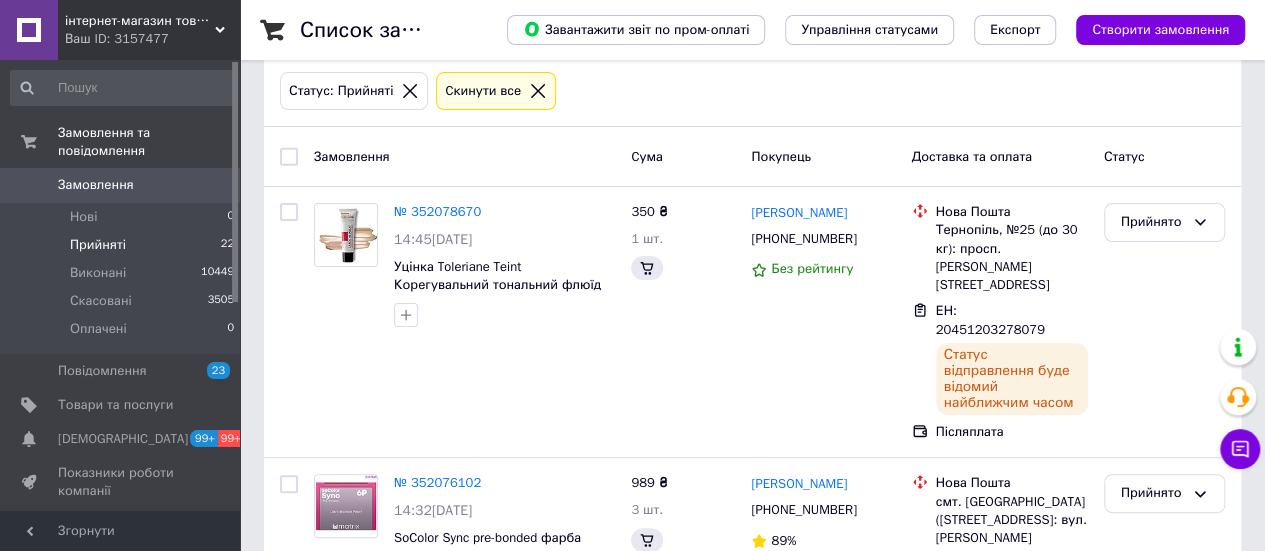 scroll, scrollTop: 0, scrollLeft: 0, axis: both 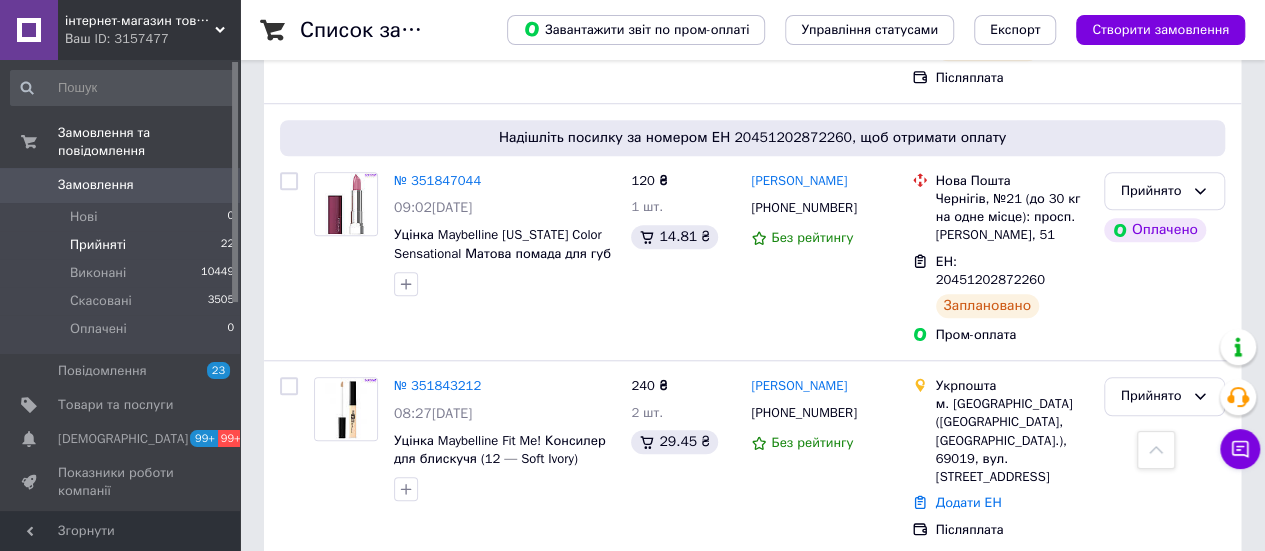 click 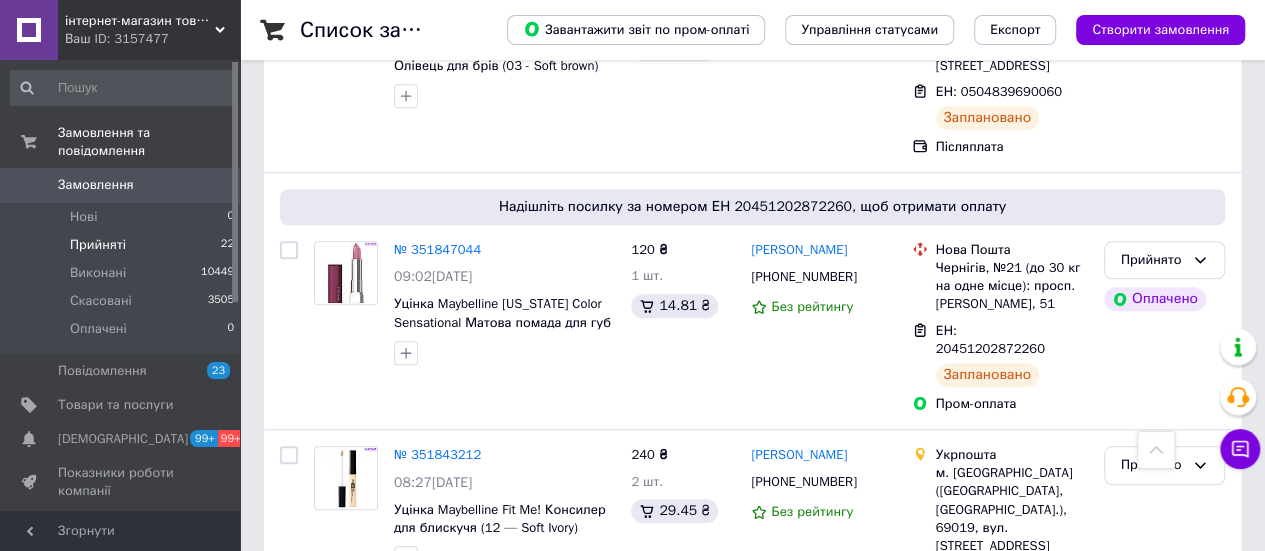 scroll, scrollTop: 4433, scrollLeft: 0, axis: vertical 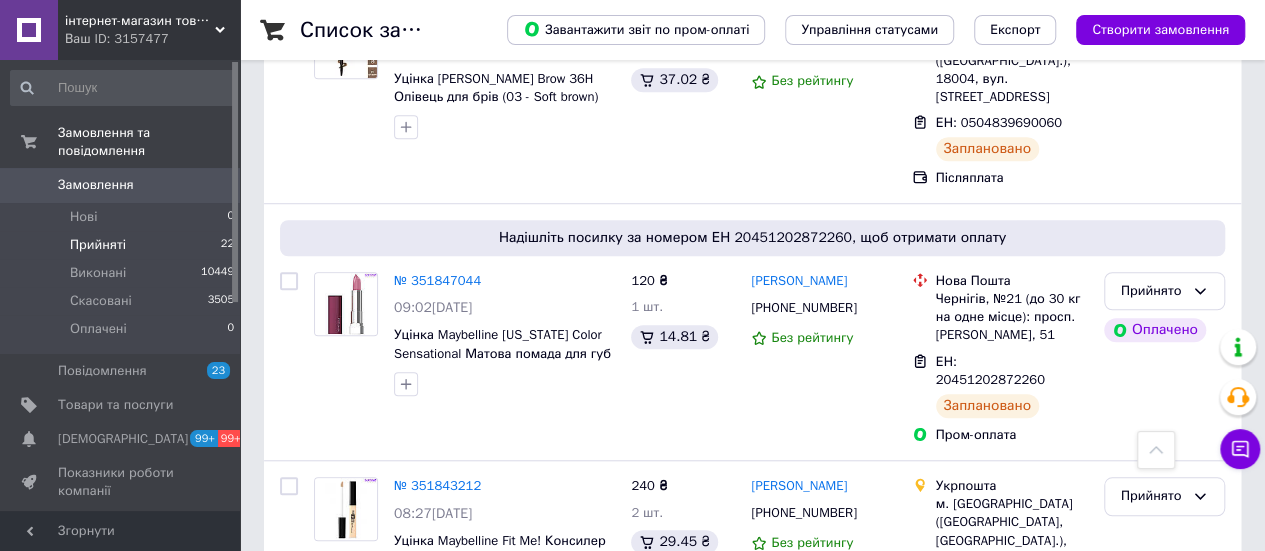 click 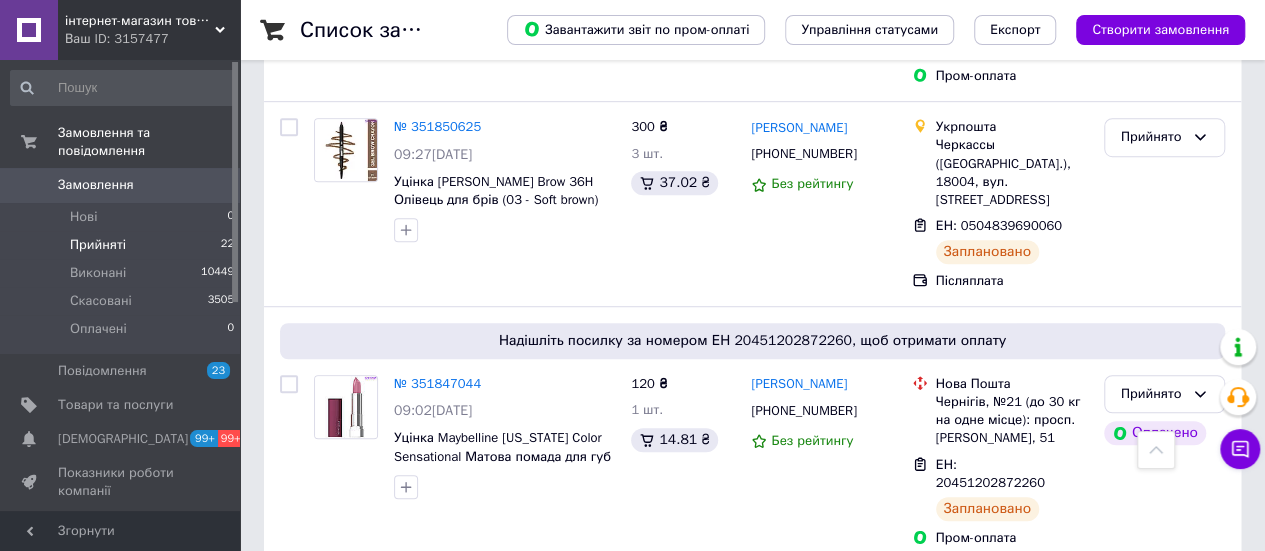 scroll, scrollTop: 4233, scrollLeft: 0, axis: vertical 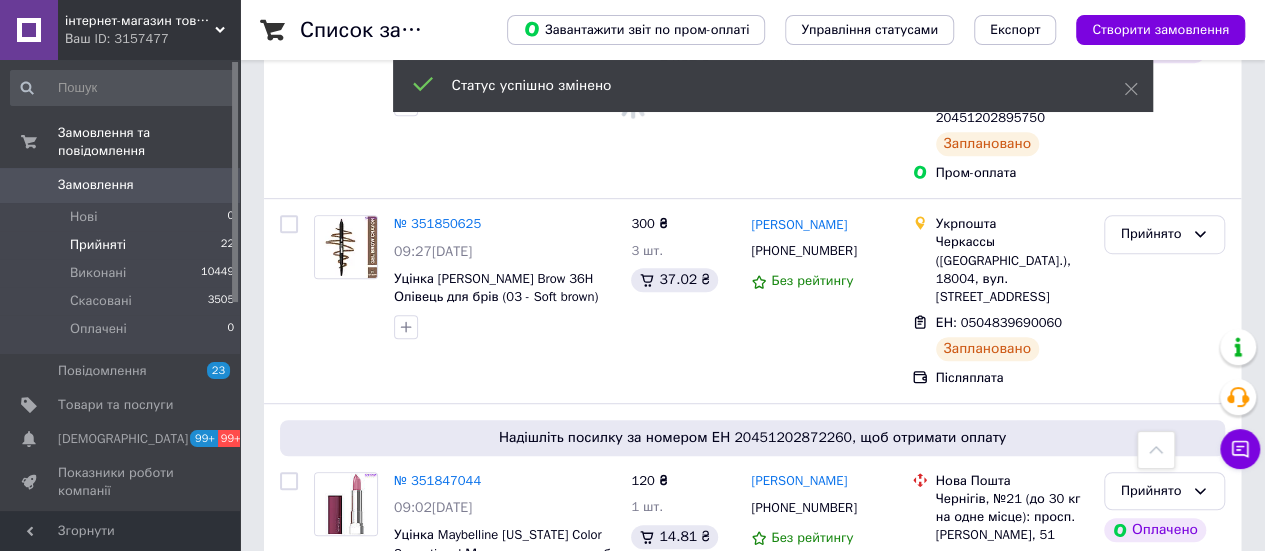 click 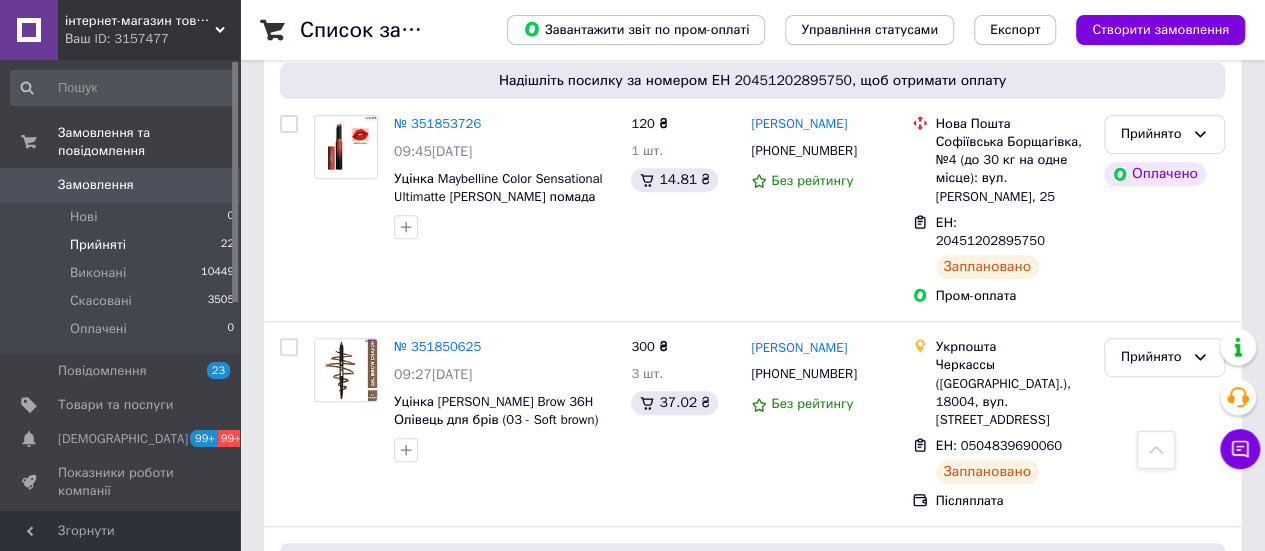 scroll, scrollTop: 3933, scrollLeft: 0, axis: vertical 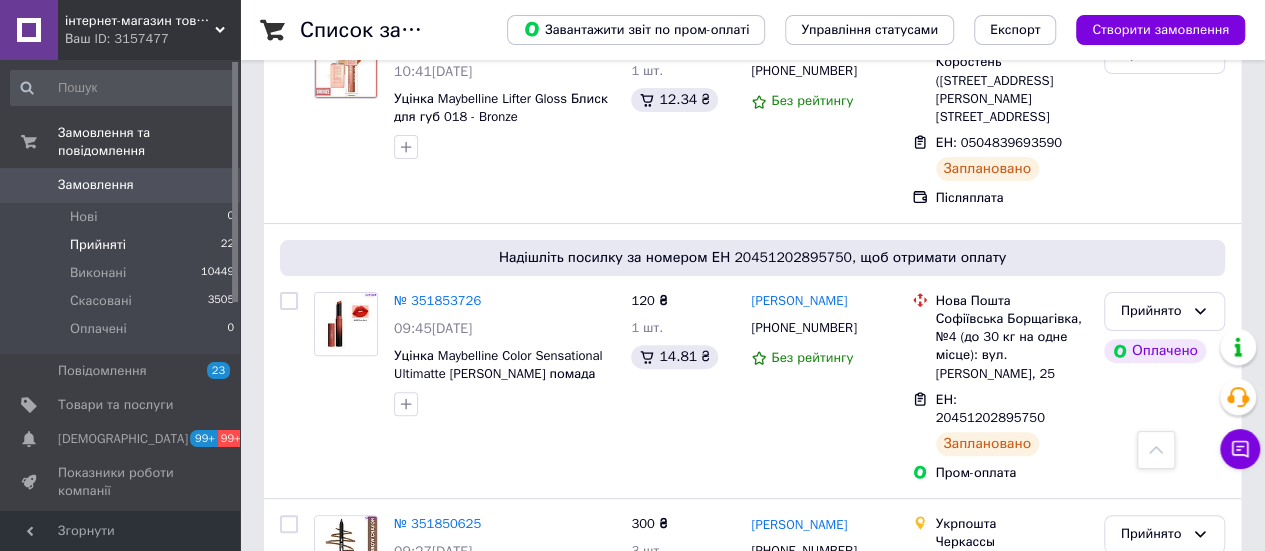 click 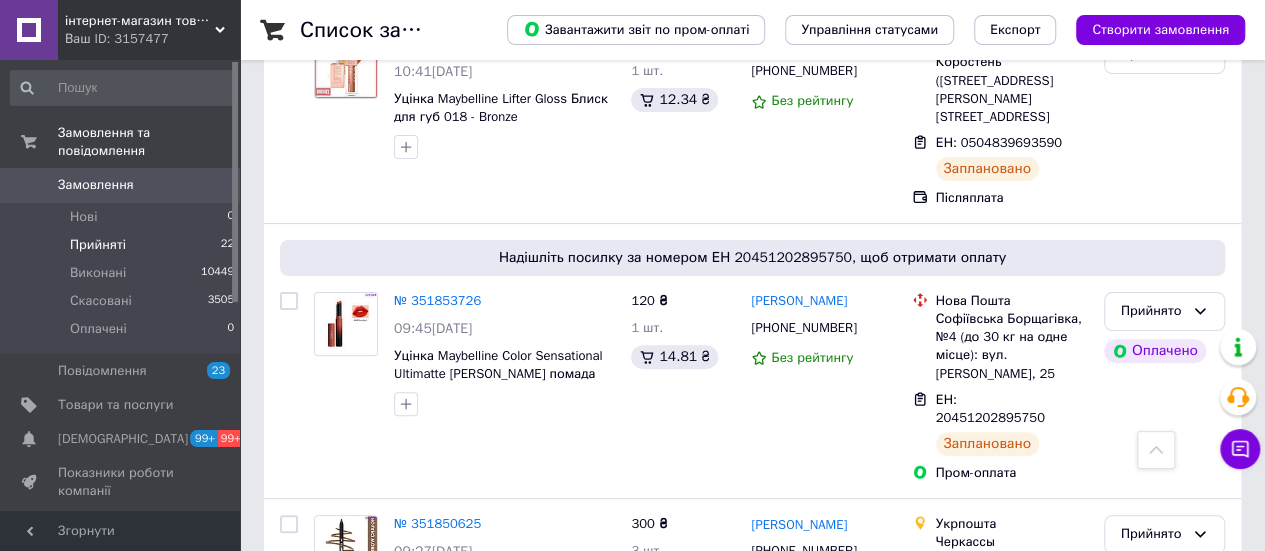 click on "Прийнято" at bounding box center [1164, 791] 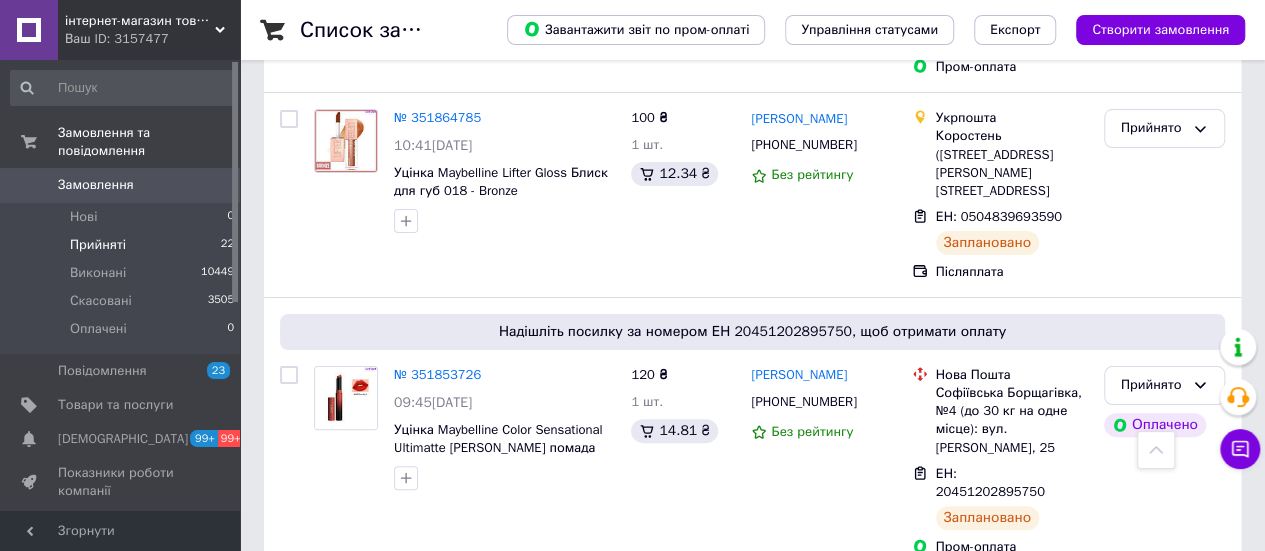 scroll, scrollTop: 3733, scrollLeft: 0, axis: vertical 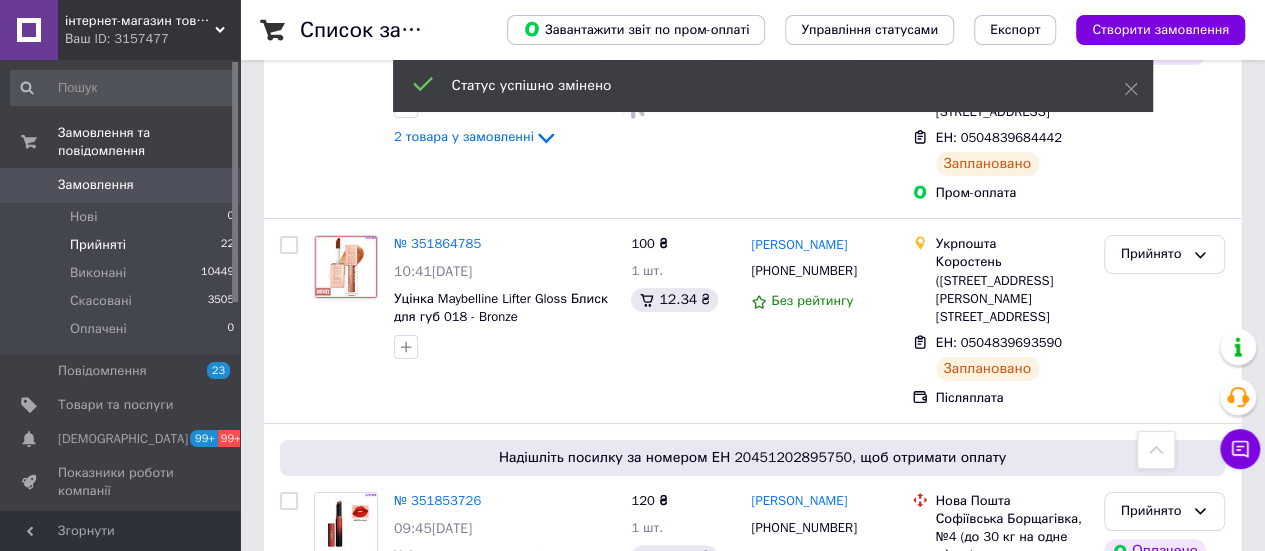 click 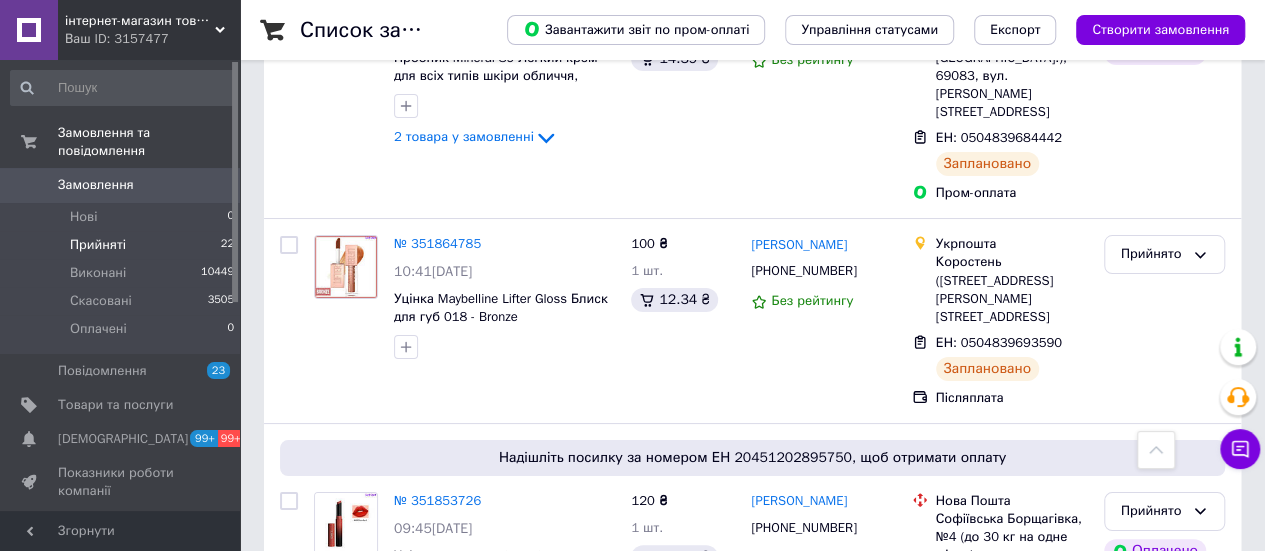 click on "Прийнято" at bounding box center [1152, 734] 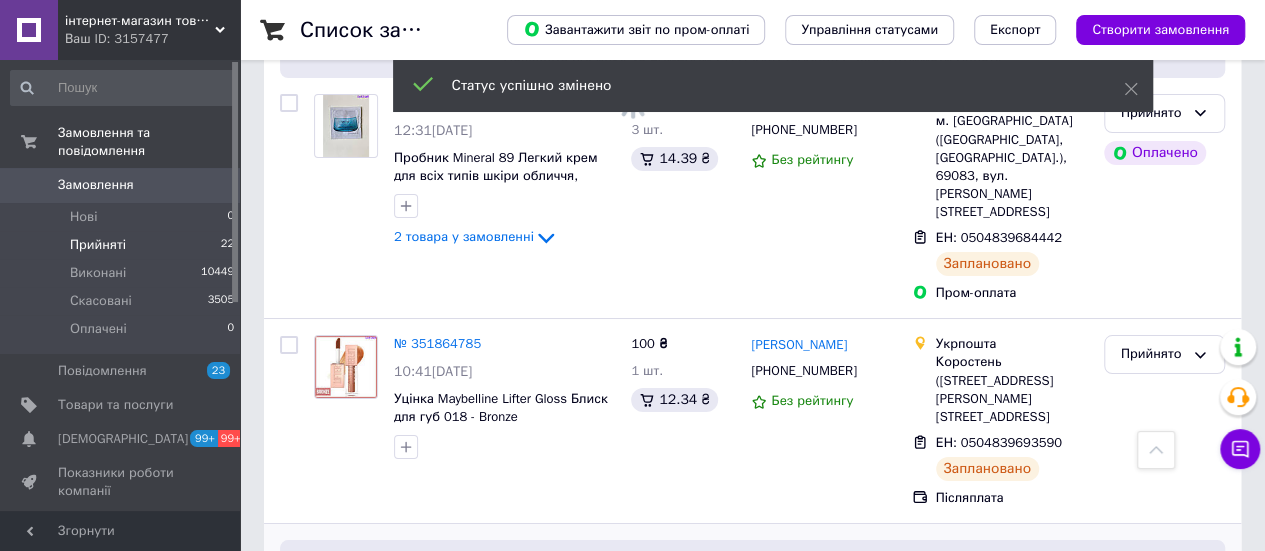 click 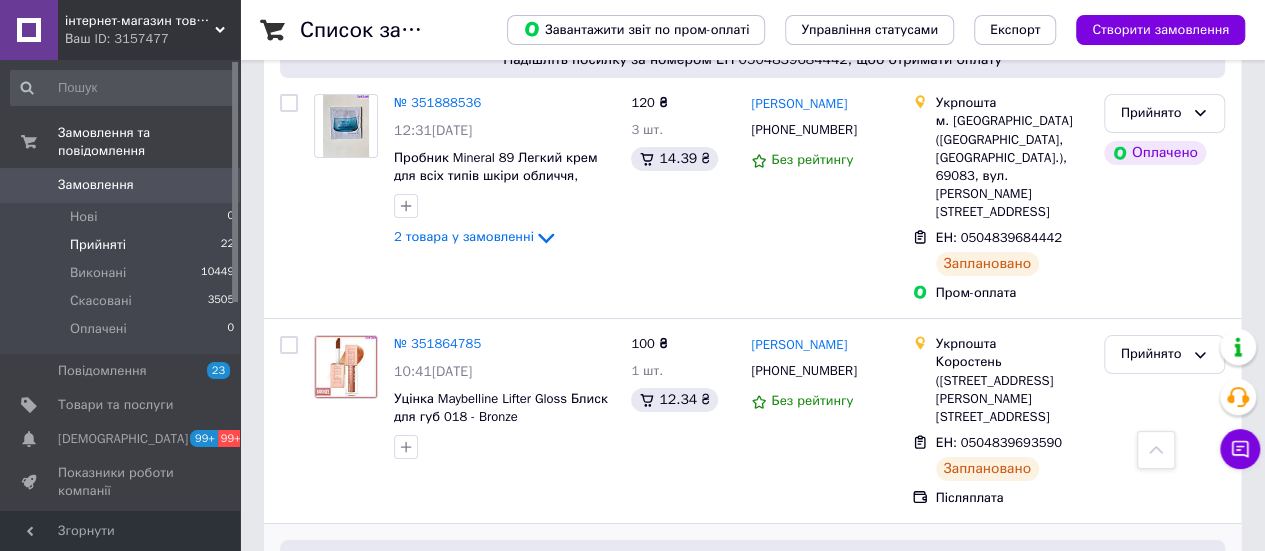 click on "Прийнято" at bounding box center [1164, 611] 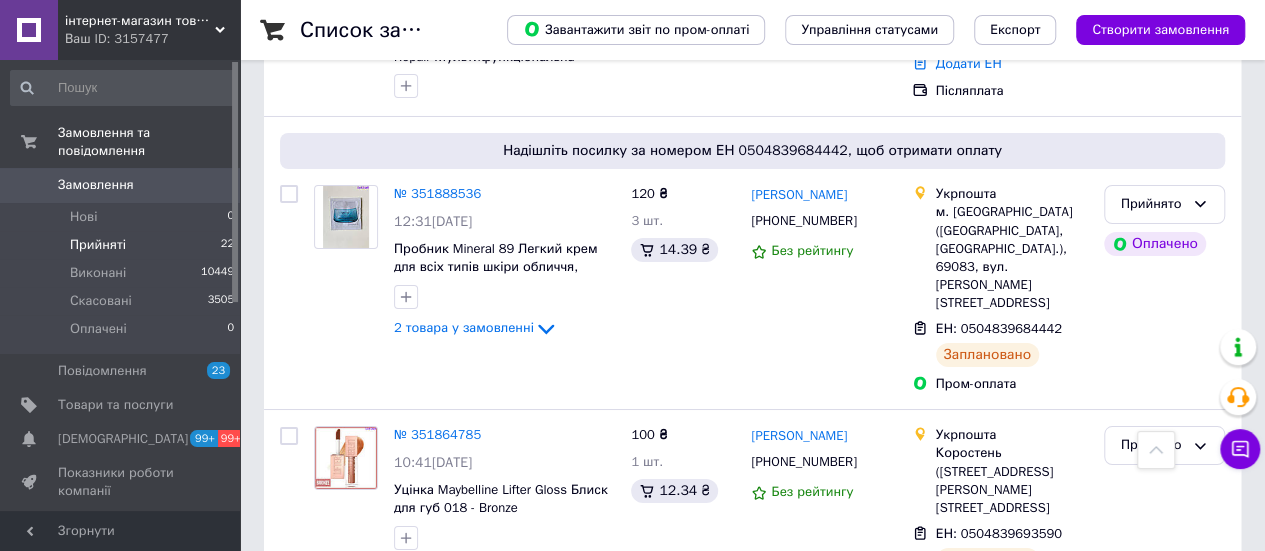 scroll, scrollTop: 3433, scrollLeft: 0, axis: vertical 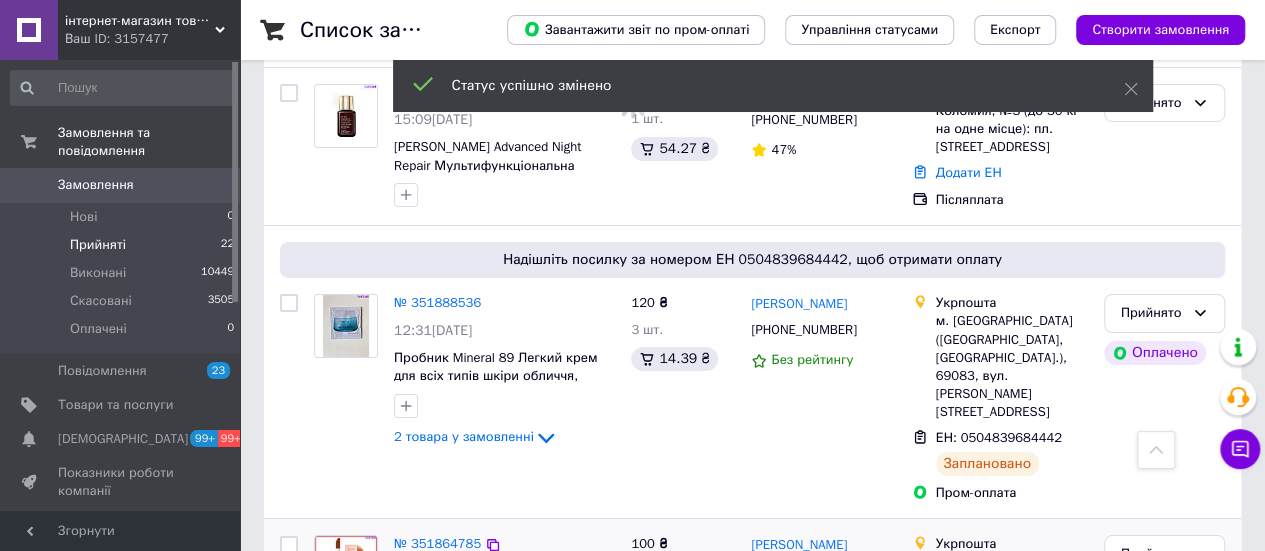 click 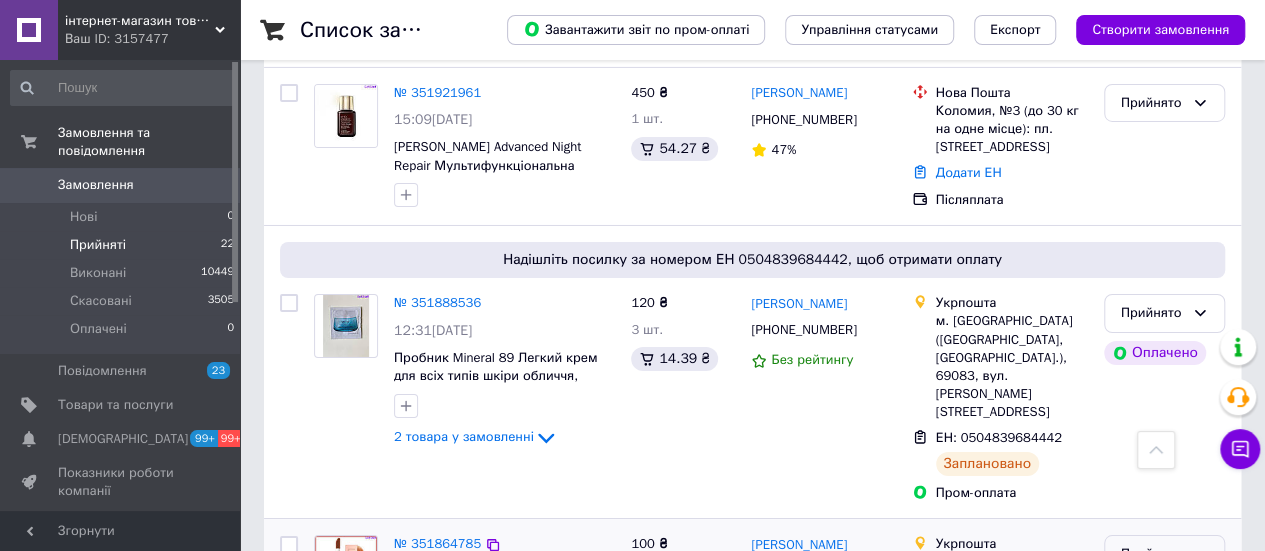 click on "Прийнято" at bounding box center (1164, 554) 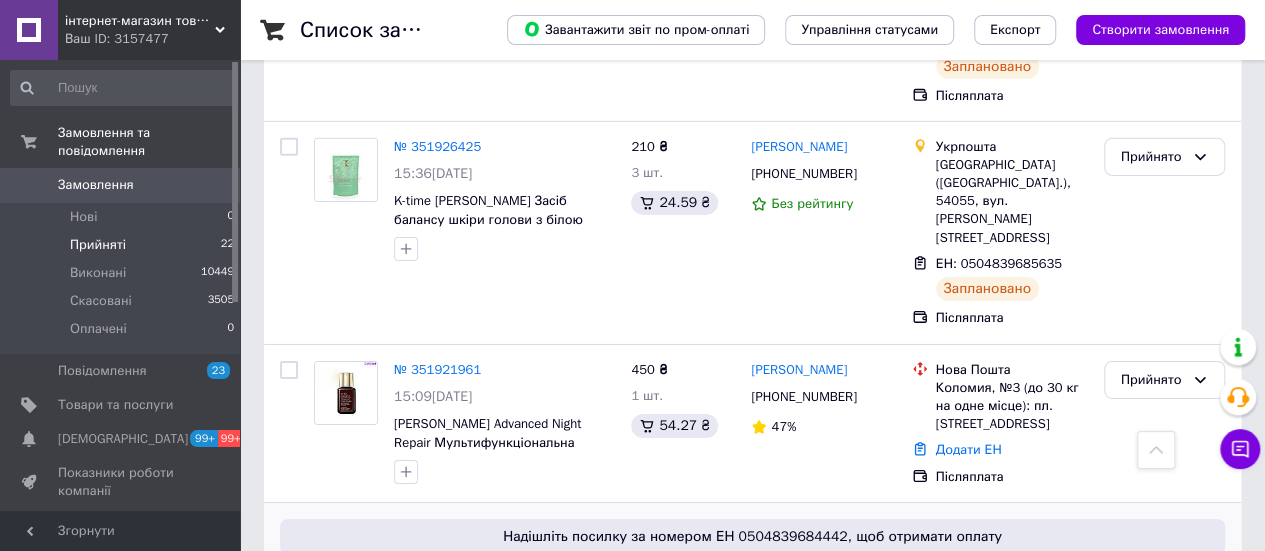scroll, scrollTop: 3133, scrollLeft: 0, axis: vertical 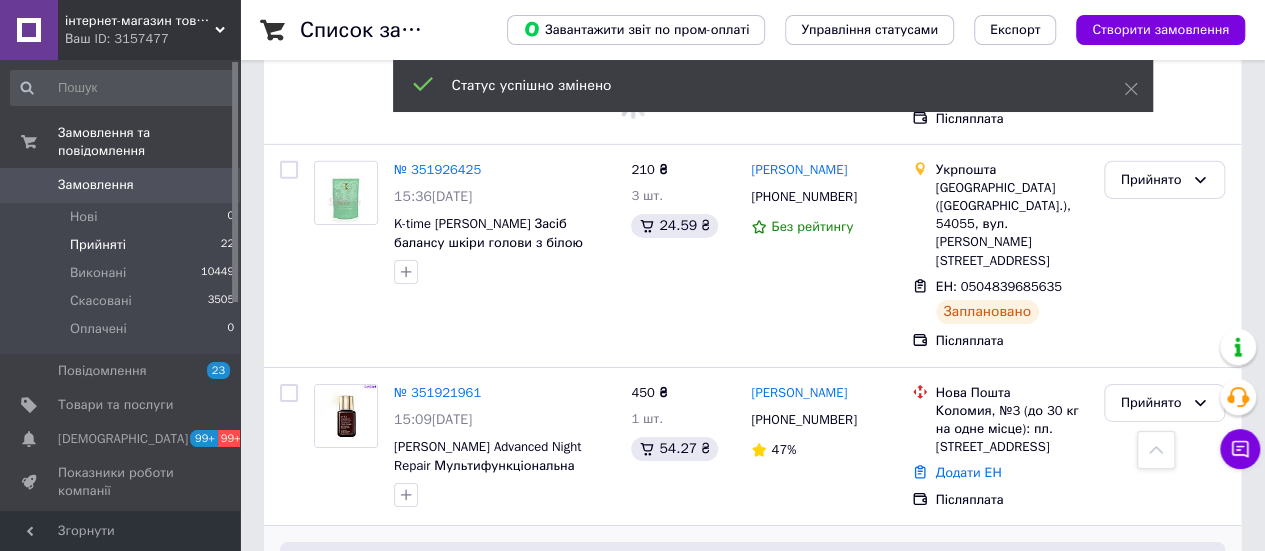 click 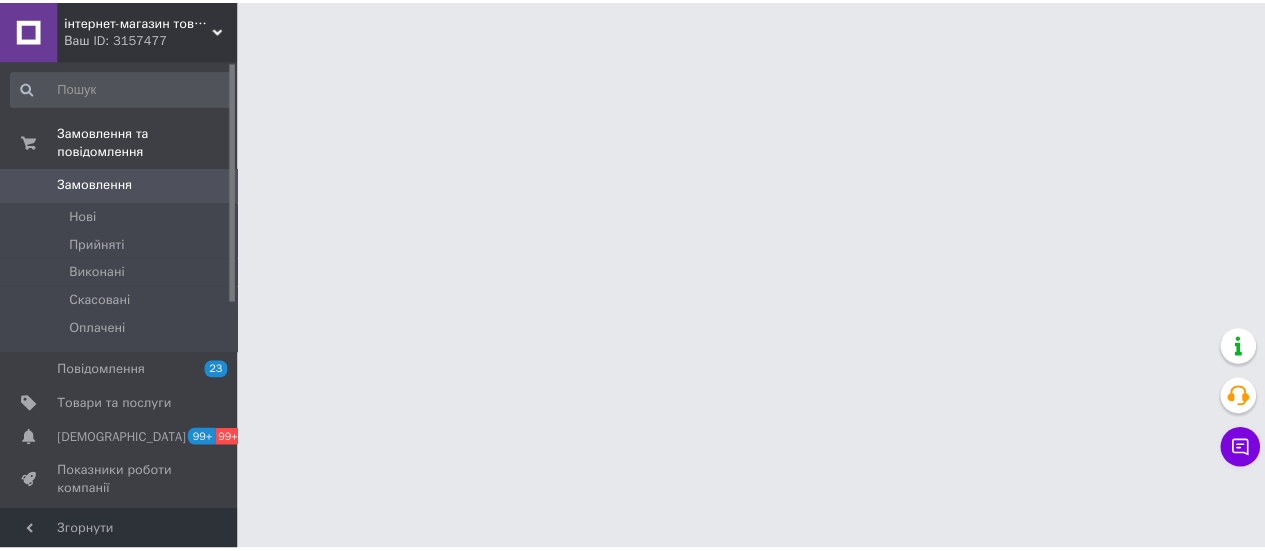 scroll, scrollTop: 0, scrollLeft: 0, axis: both 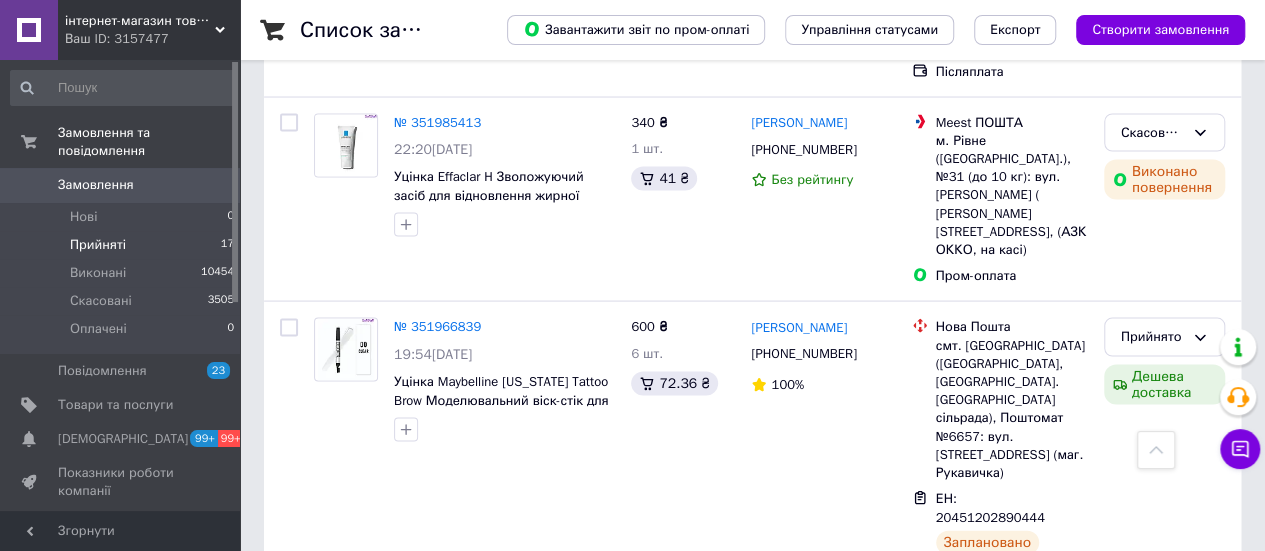 click on "Прийняті" at bounding box center [98, 245] 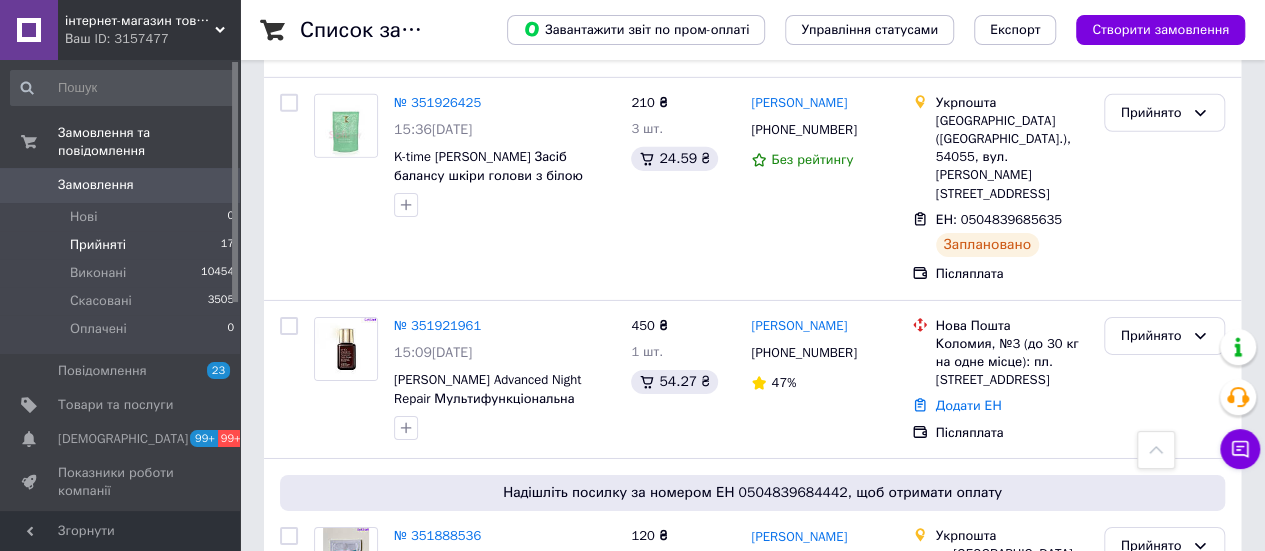 scroll, scrollTop: 3052, scrollLeft: 0, axis: vertical 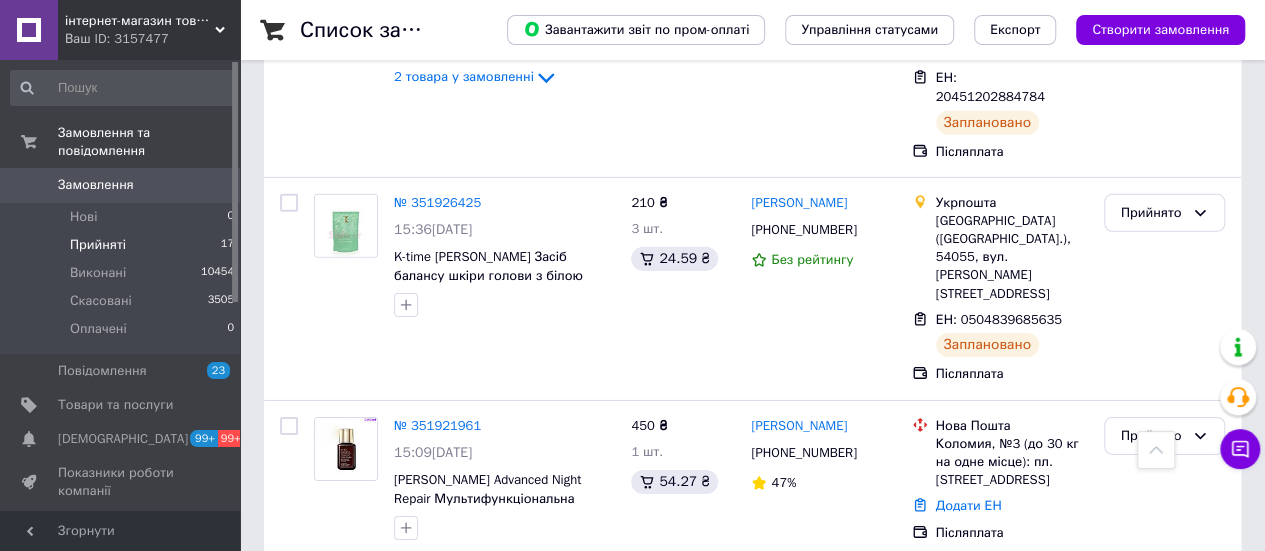 click 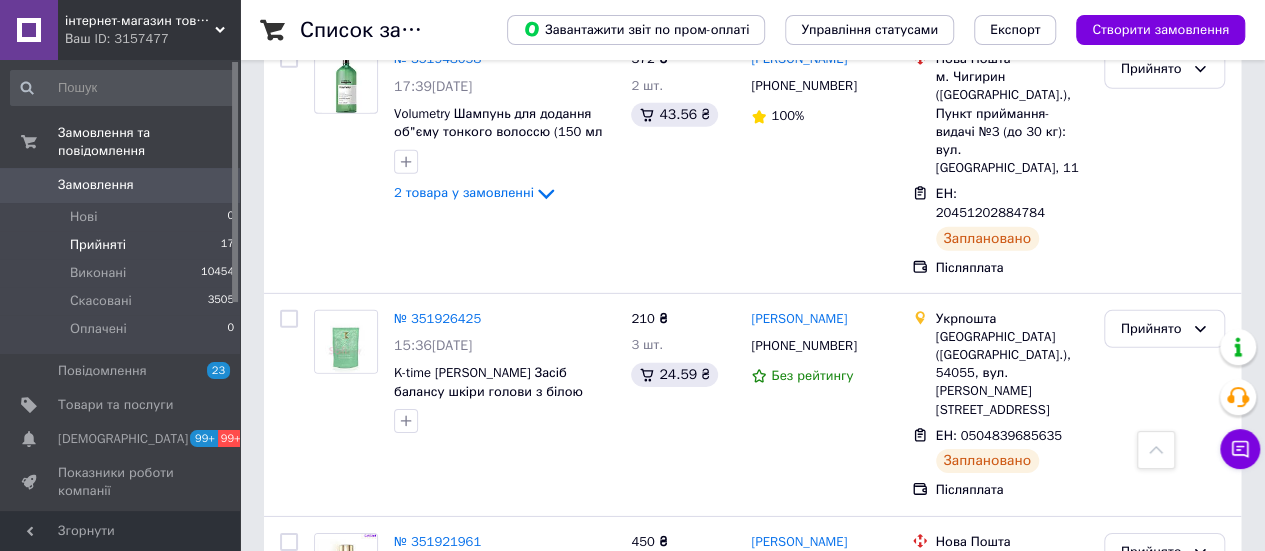 scroll, scrollTop: 2852, scrollLeft: 0, axis: vertical 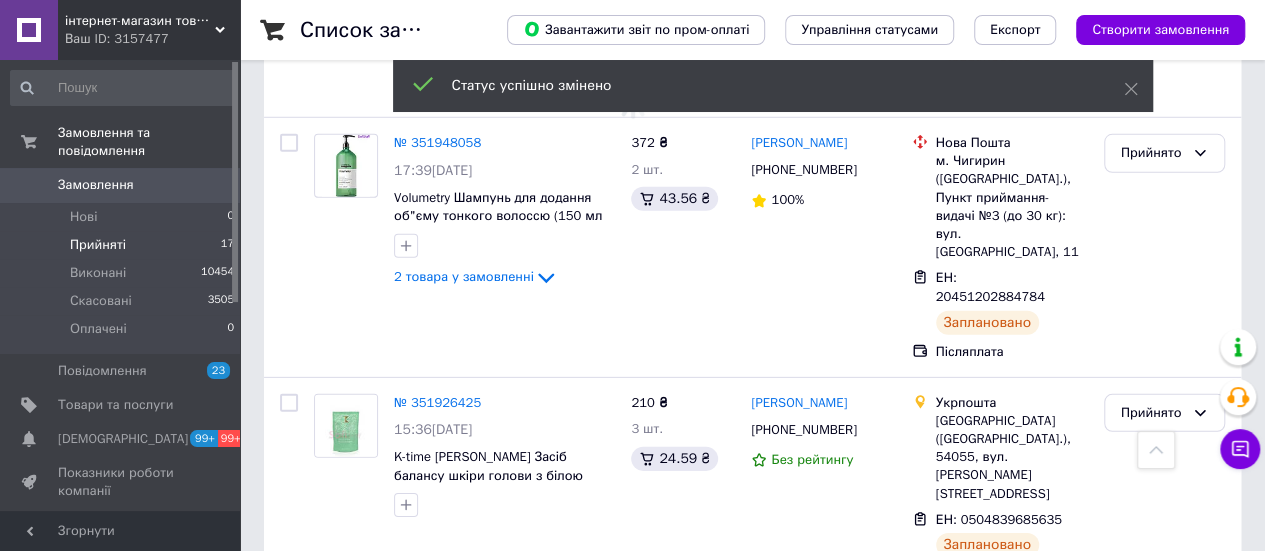 click 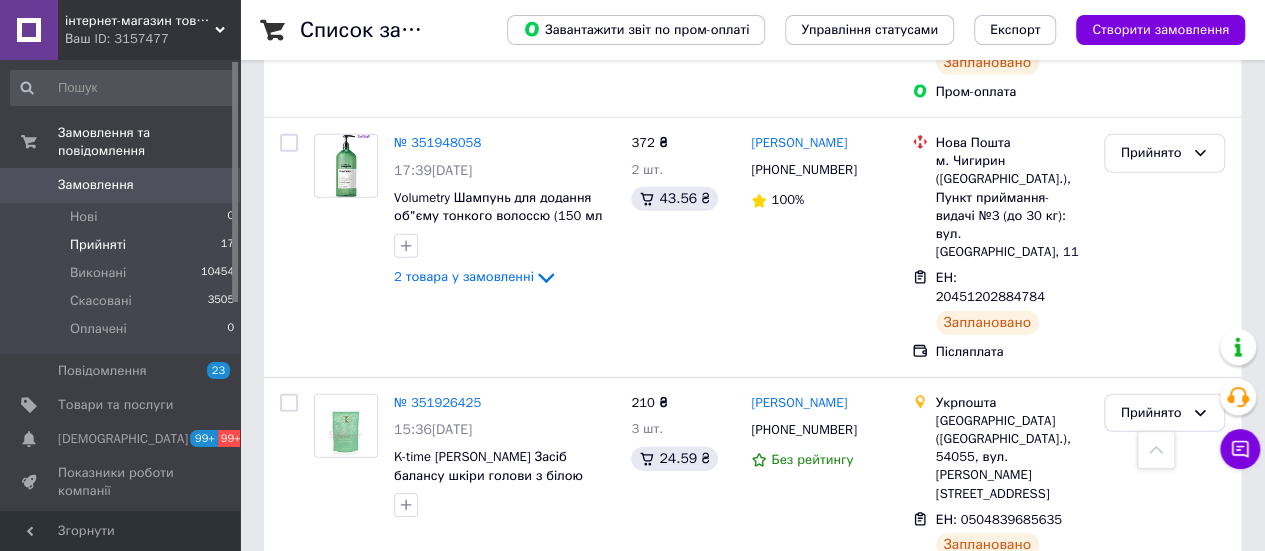 click 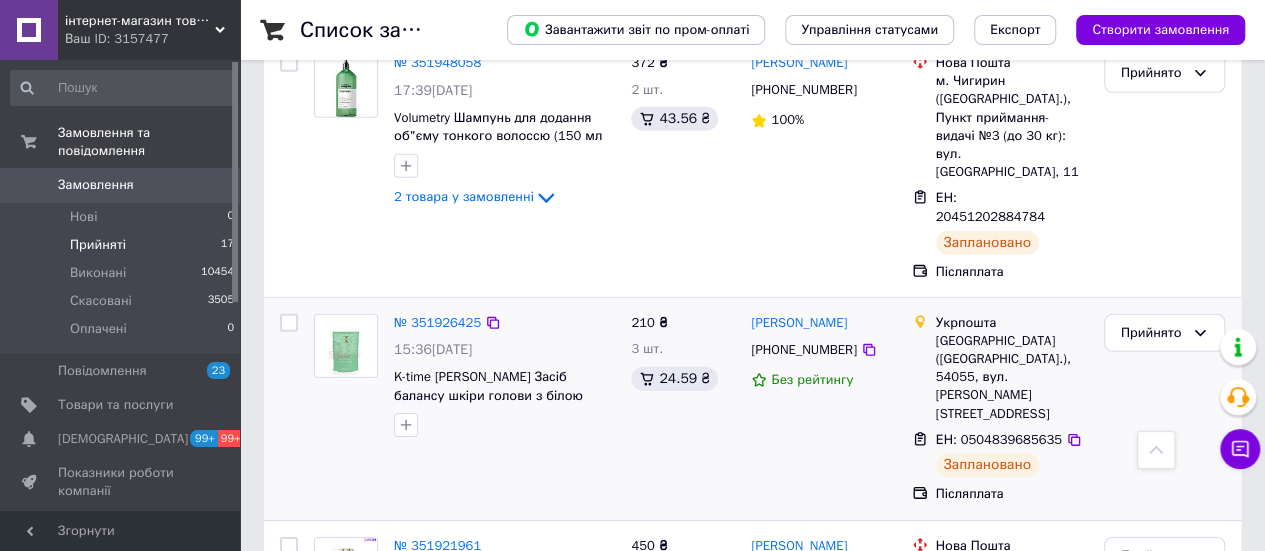 scroll, scrollTop: 2852, scrollLeft: 0, axis: vertical 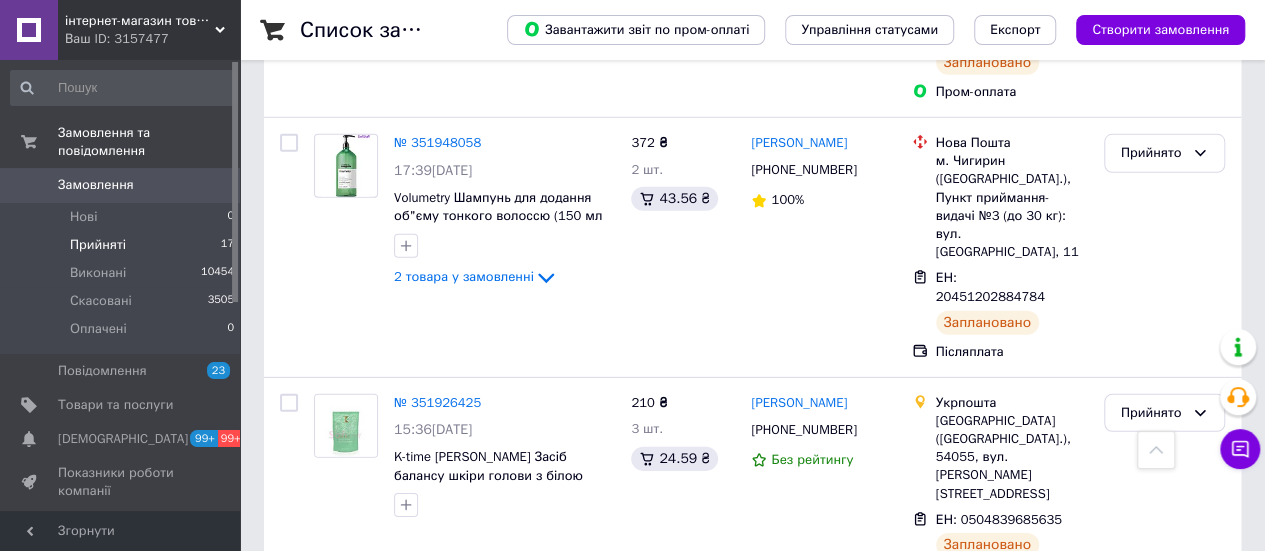 click 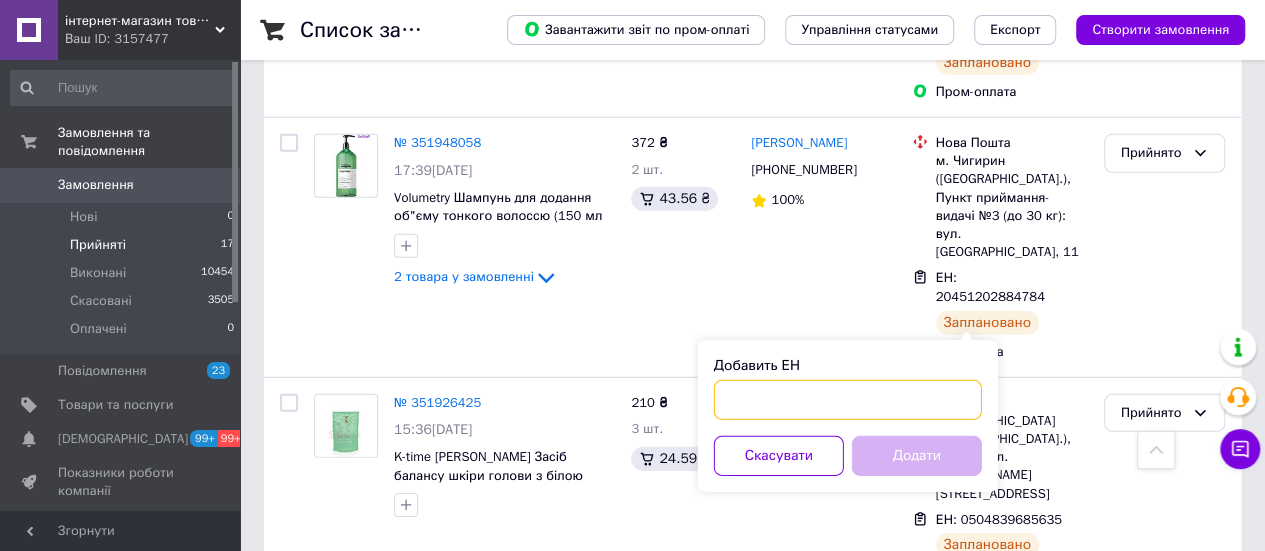 click on "Добавить ЕН" at bounding box center (848, 400) 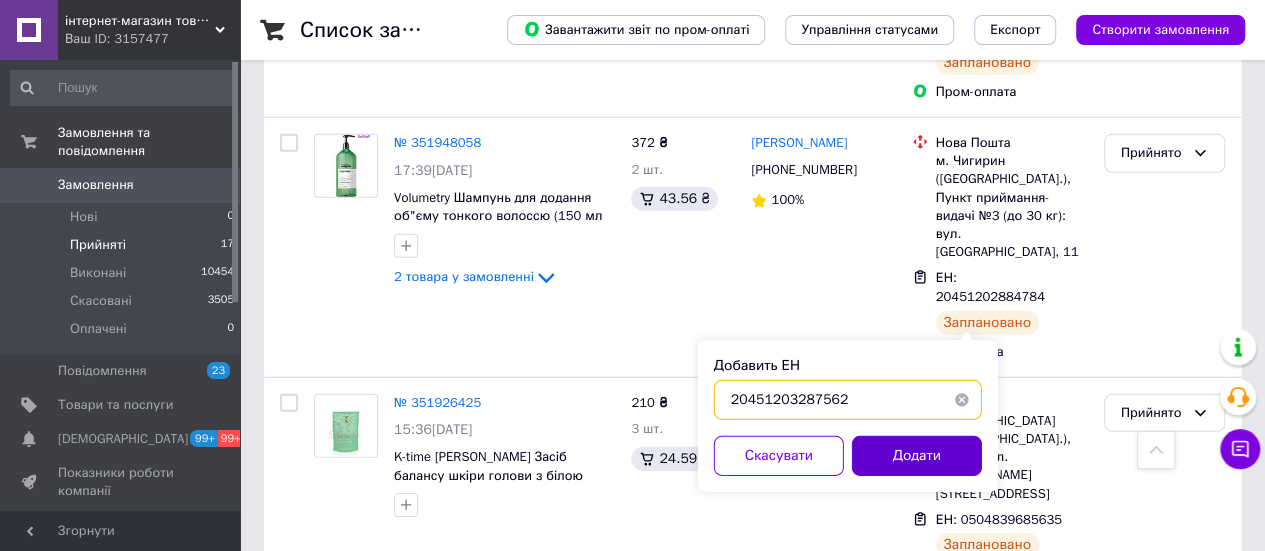 type on "20451203287562" 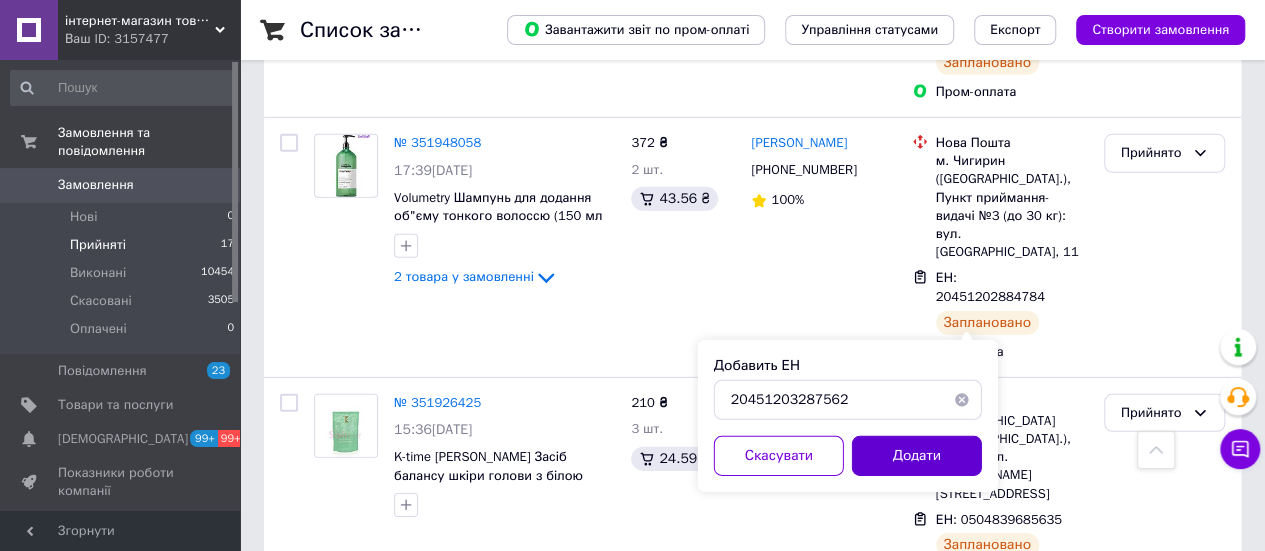 click on "Додати" at bounding box center (917, 456) 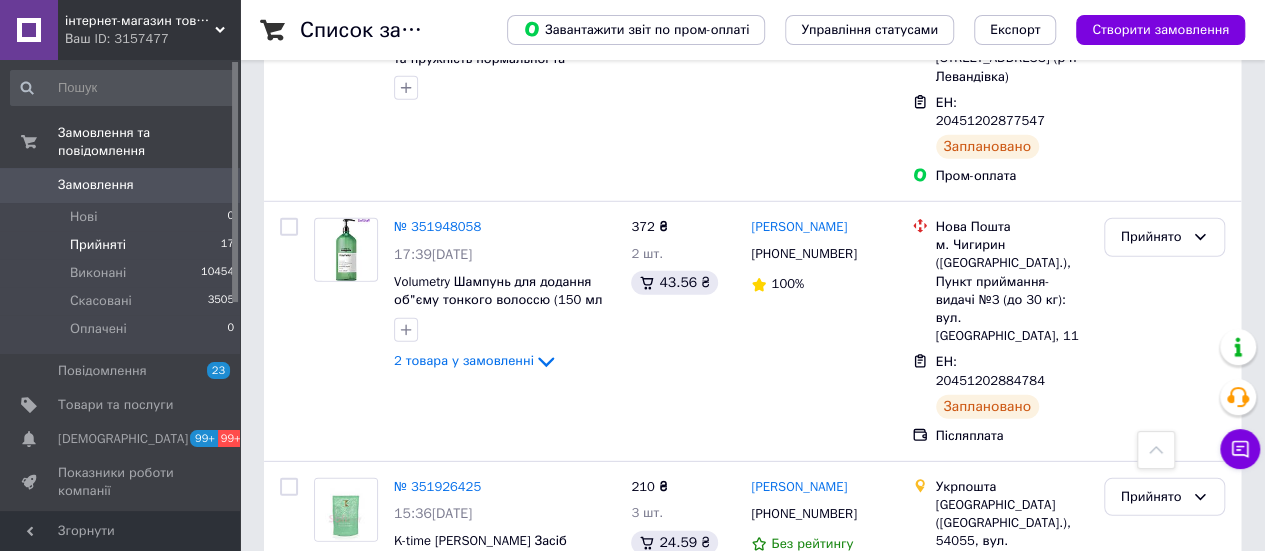 scroll, scrollTop: 2620, scrollLeft: 0, axis: vertical 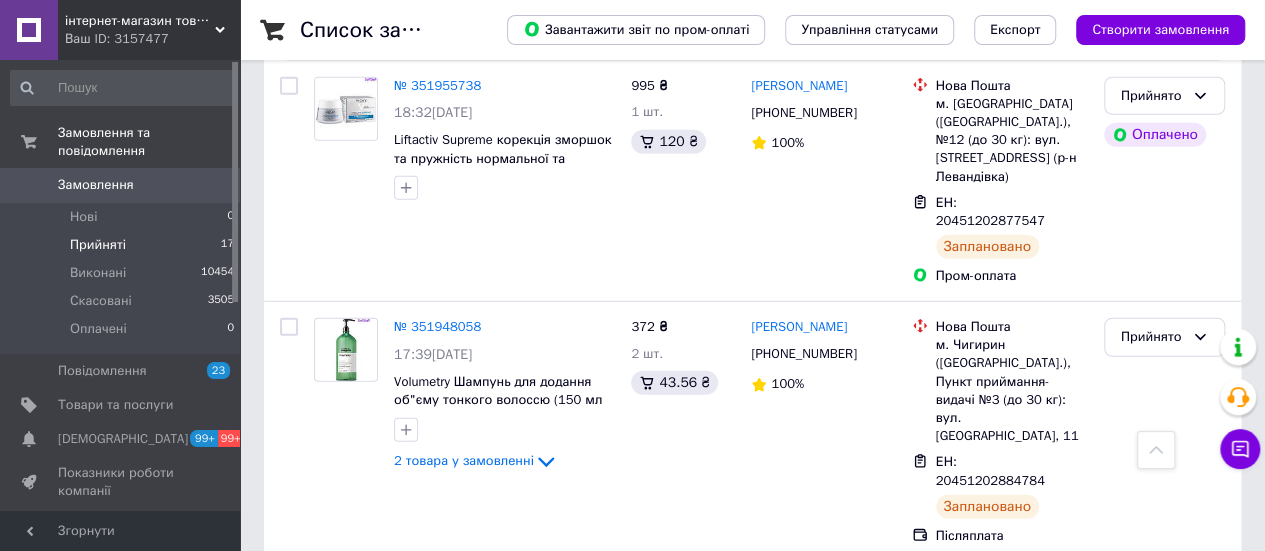 click 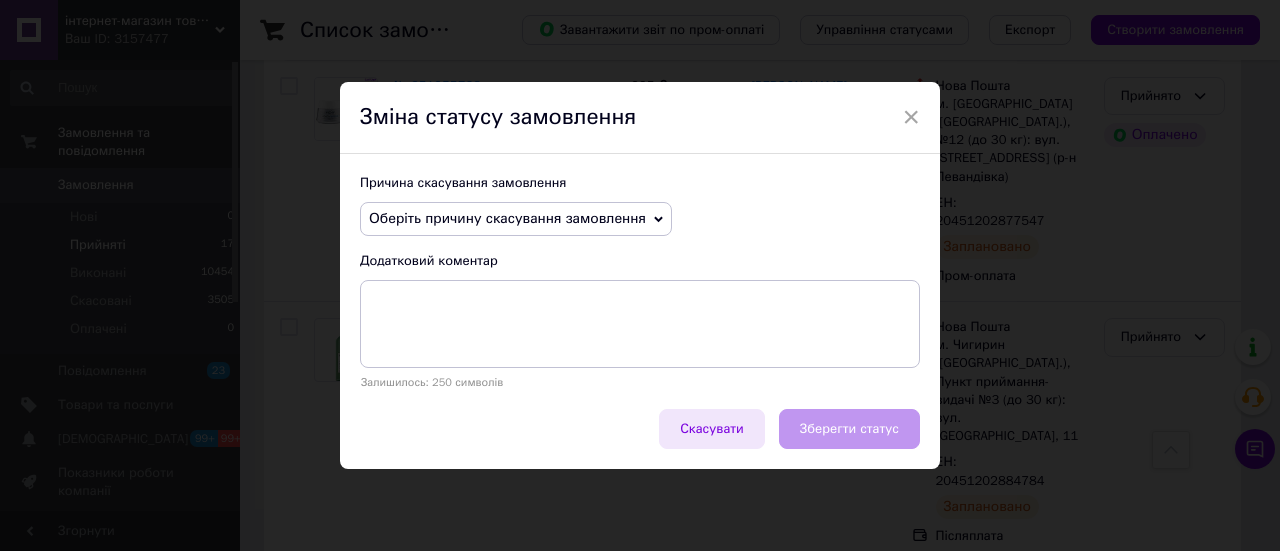 click on "Скасувати" at bounding box center [712, 429] 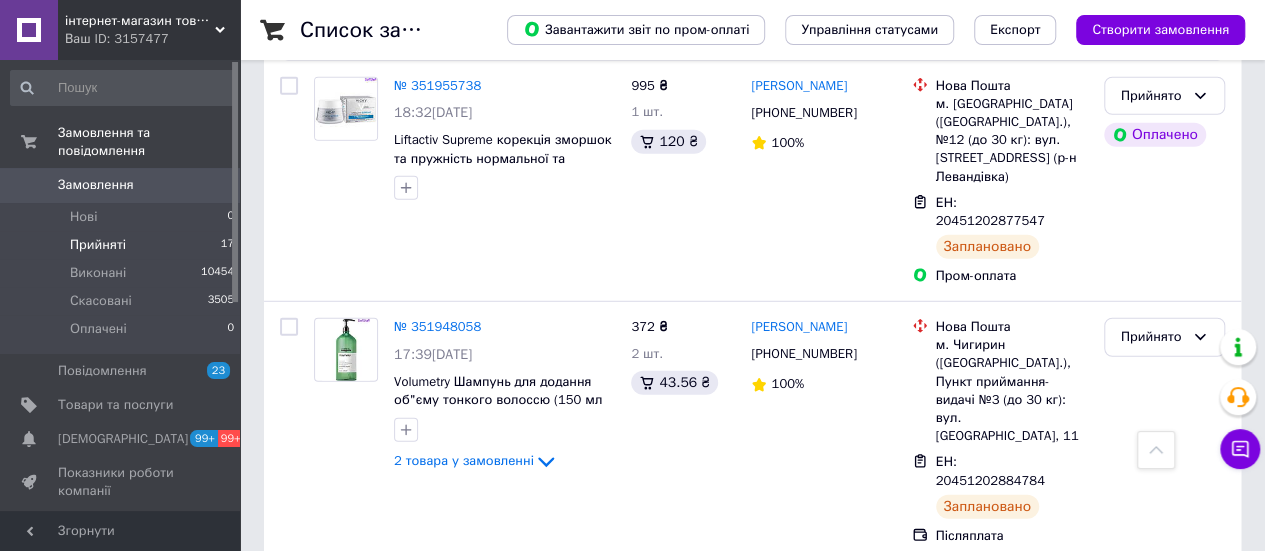 drag, startPoint x: 1140, startPoint y: 255, endPoint x: 1141, endPoint y: 275, distance: 20.024984 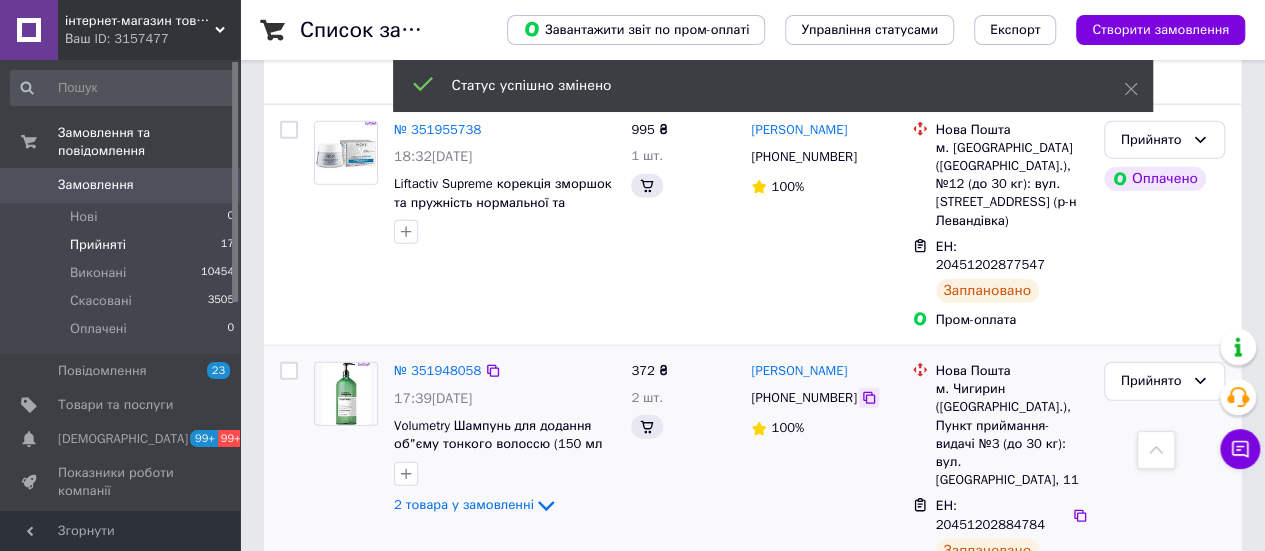 scroll, scrollTop: 2263, scrollLeft: 0, axis: vertical 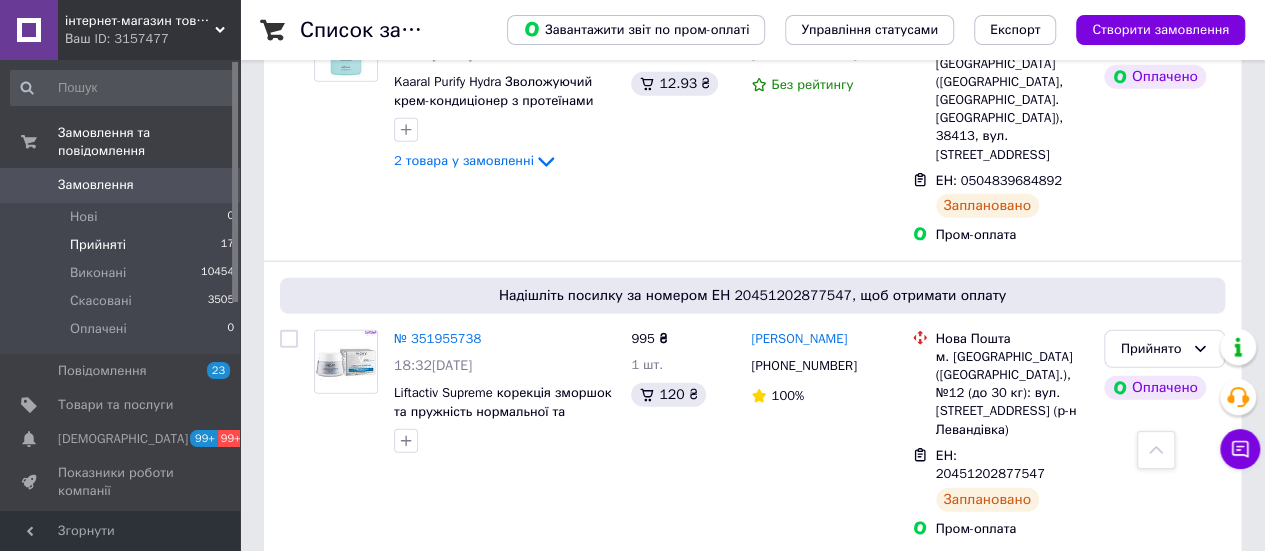 click on "Прийнято" at bounding box center [1164, 590] 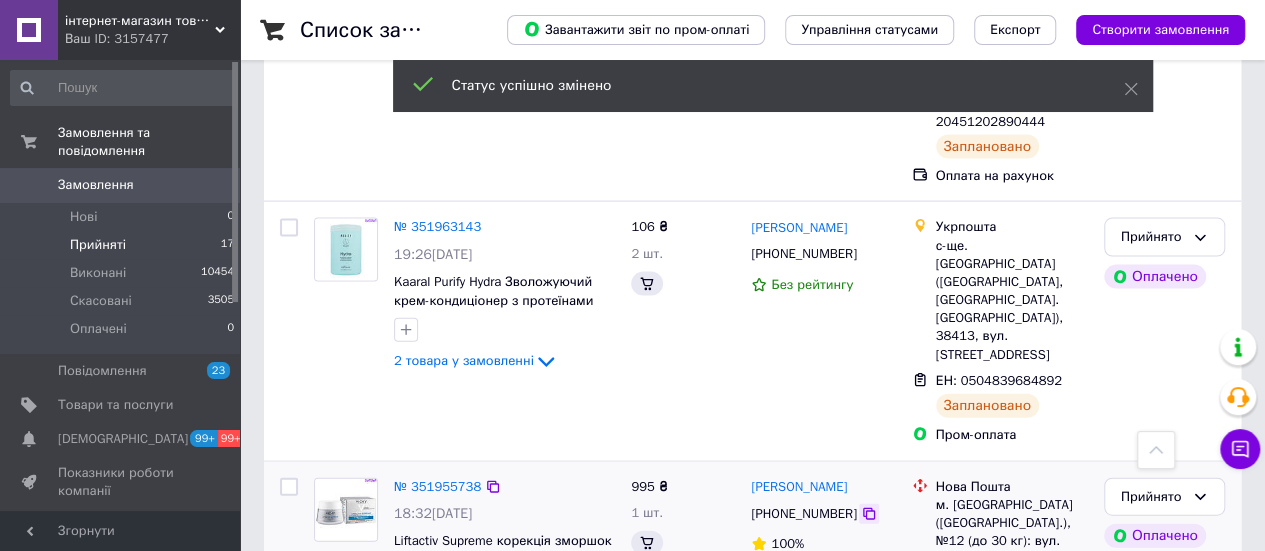 click on "№ 351955738 18:32, 09.07.2025 Liftactiv Supreme корекція зморшок та пружність нормальної та комбінованої шкіри 995 ₴ 1 шт. Оксана Струсь +380635394183 100% Нова Пошта м. Львів (Львівська обл.), №12 (до 30 кг): вул. Сяйво, 13 (р-н Левандівка) ЕН: 20451202877547 Заплановано Пром-оплата Прийнято Оплачено" at bounding box center (752, 582) 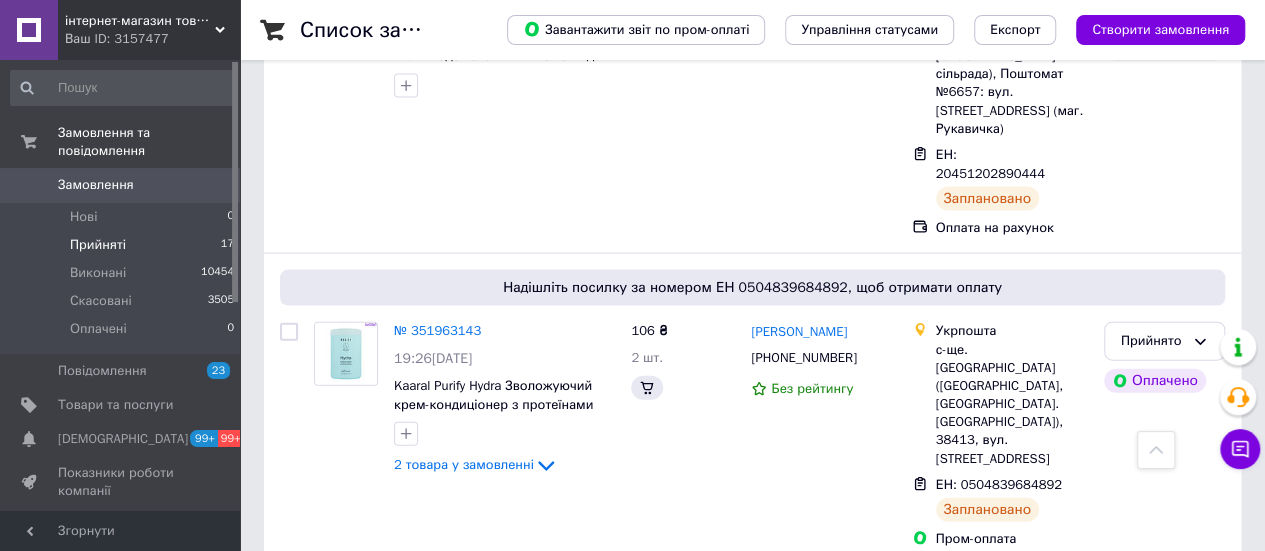 scroll, scrollTop: 2167, scrollLeft: 0, axis: vertical 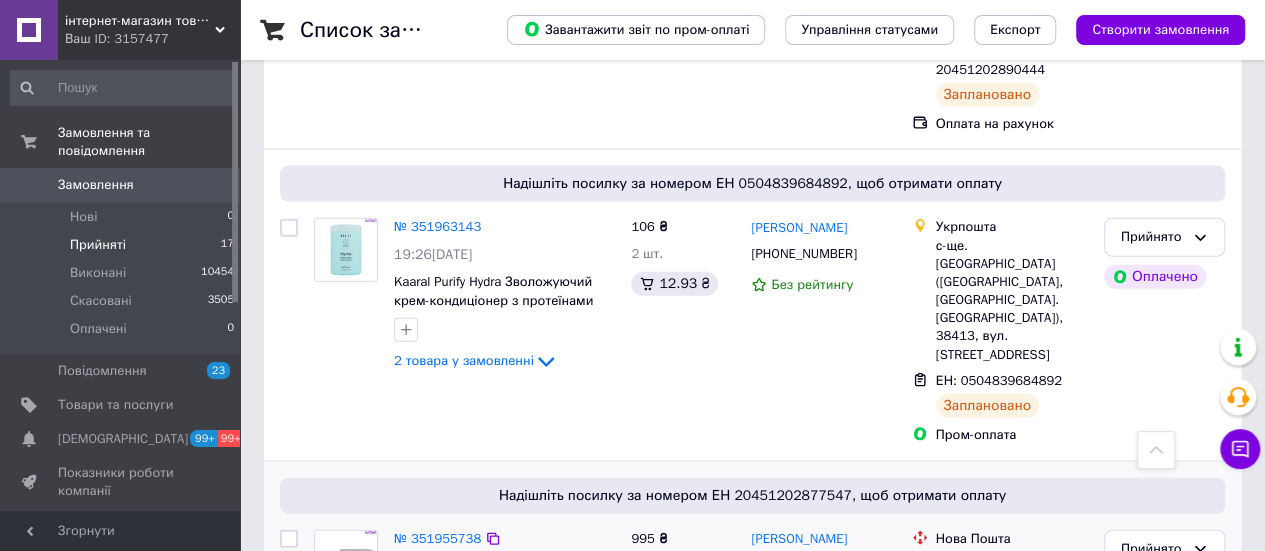 click 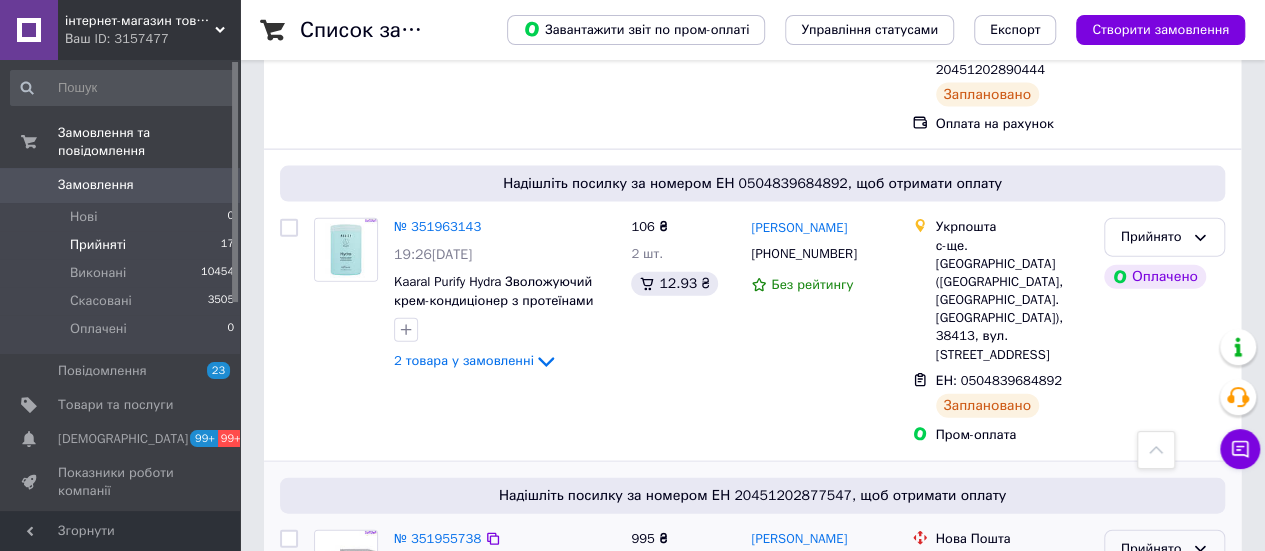 click on "Прийнято" at bounding box center (1152, 549) 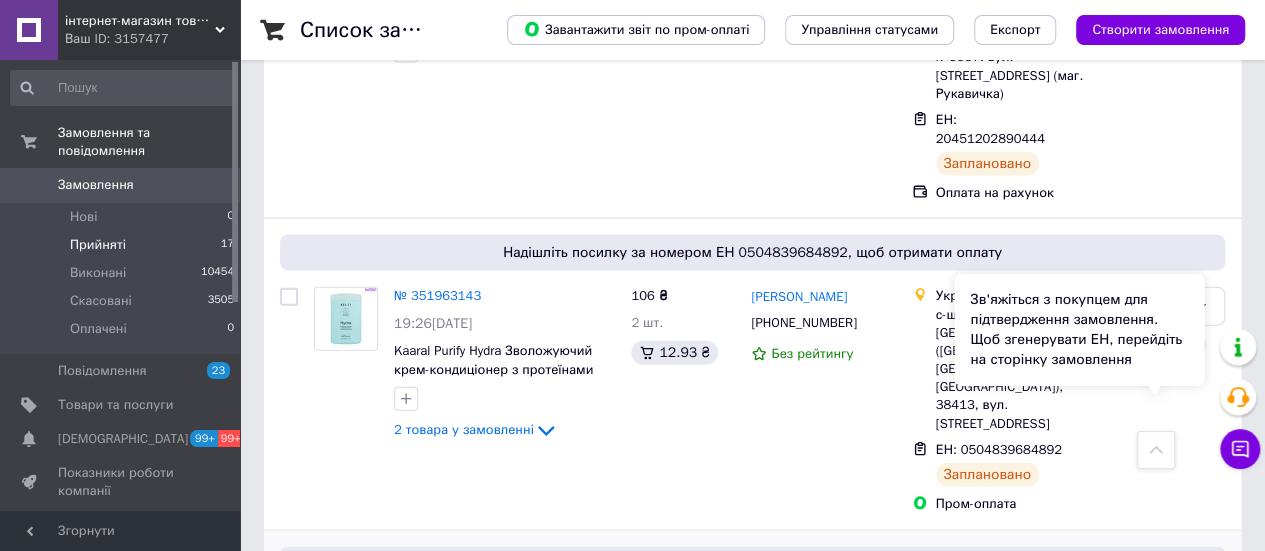 scroll, scrollTop: 2067, scrollLeft: 0, axis: vertical 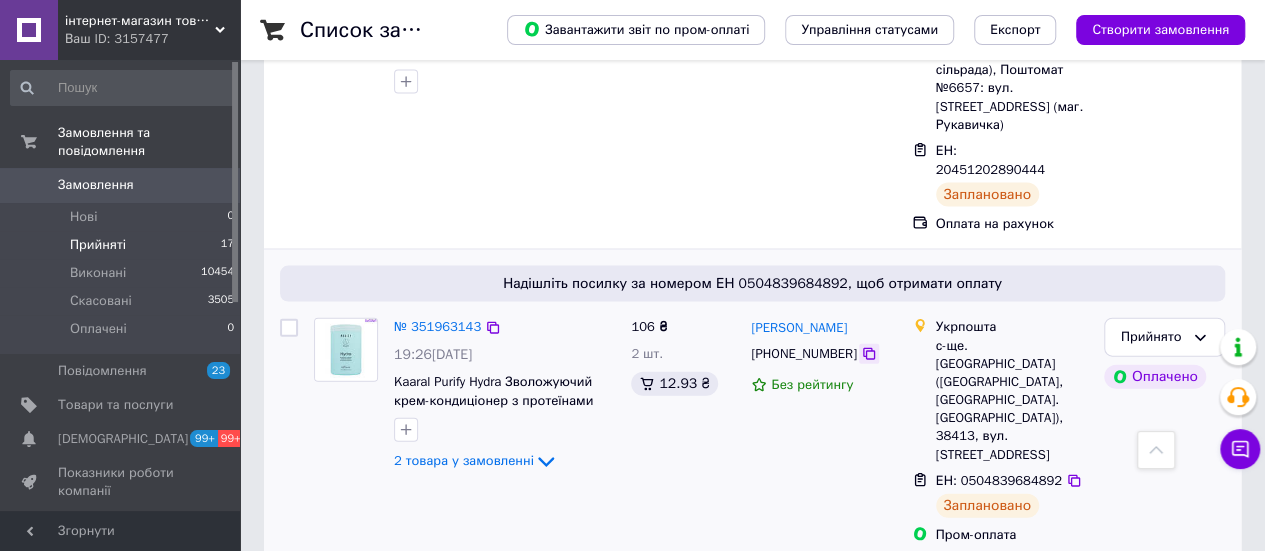 click 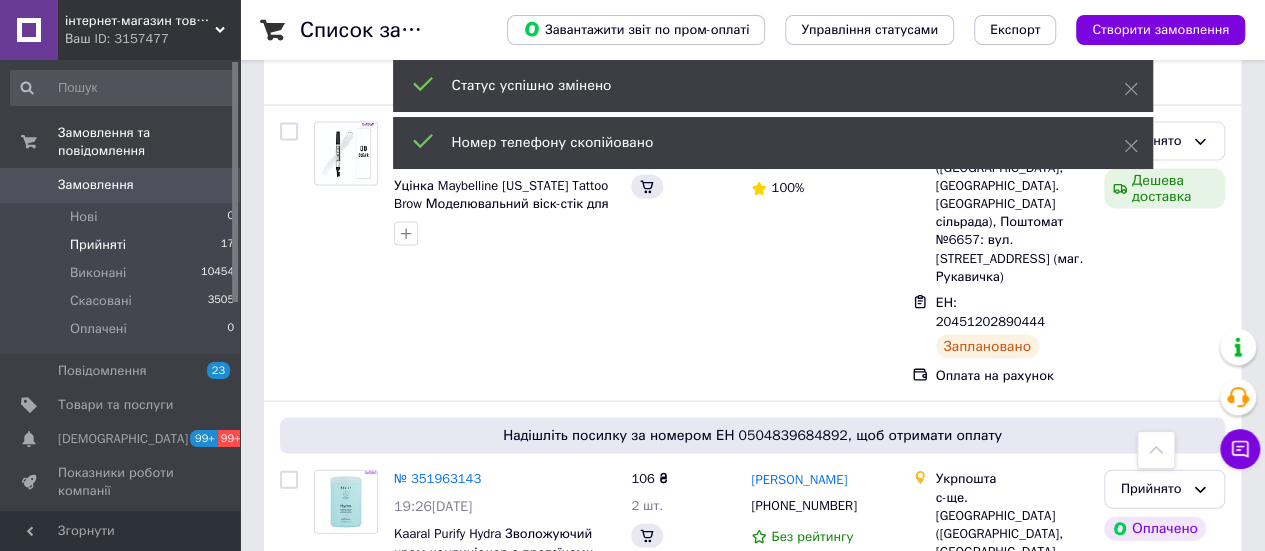 scroll, scrollTop: 1967, scrollLeft: 0, axis: vertical 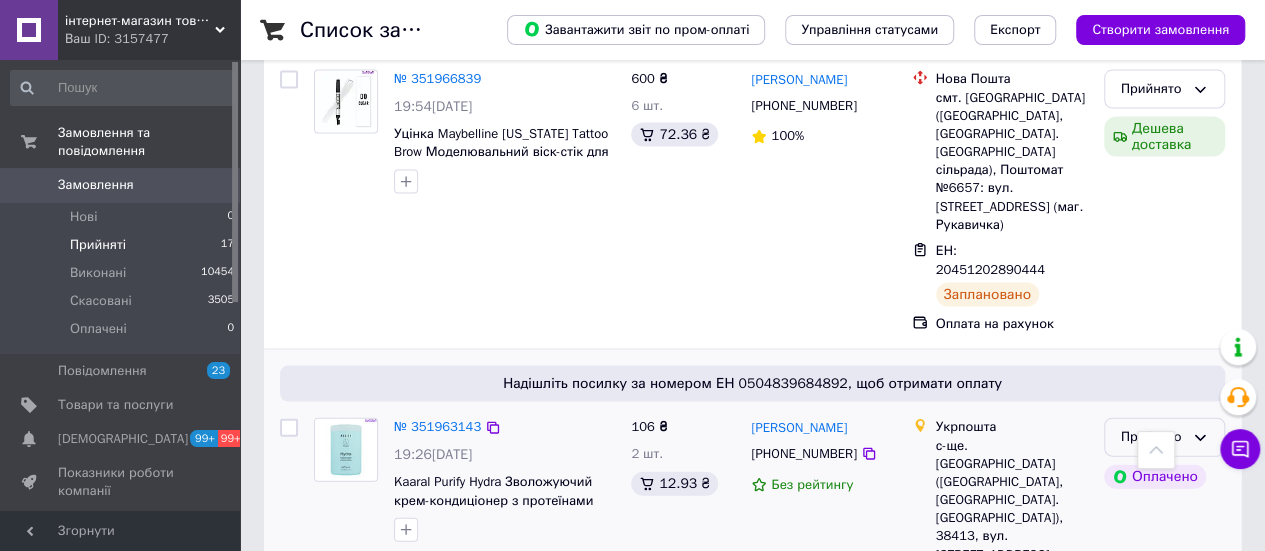 click on "Прийнято" at bounding box center (1164, 437) 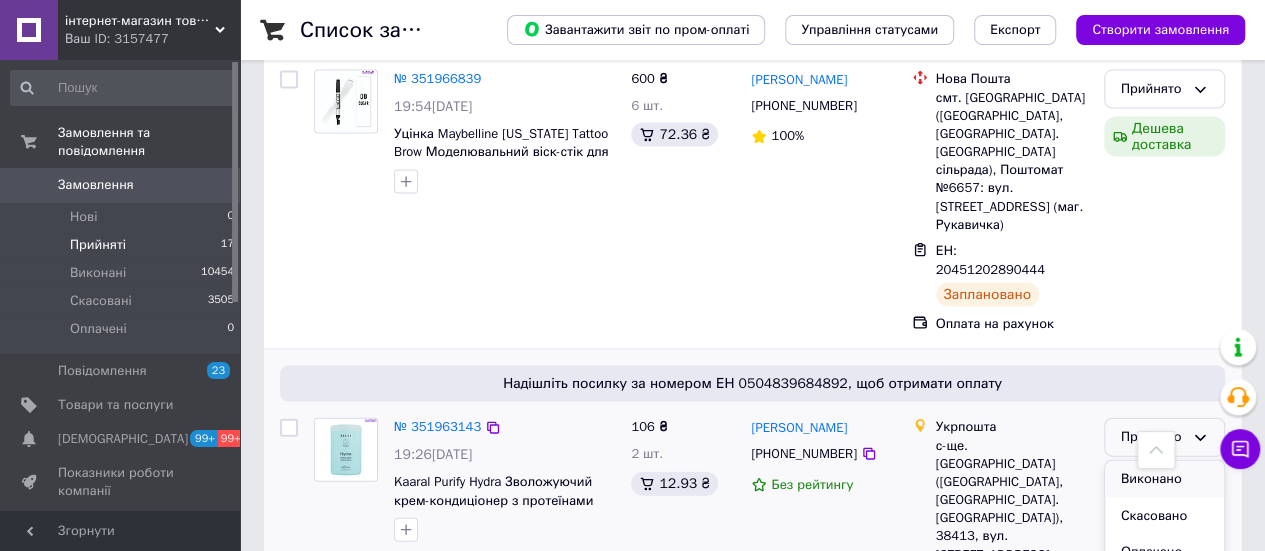 click on "Виконано" at bounding box center (1164, 479) 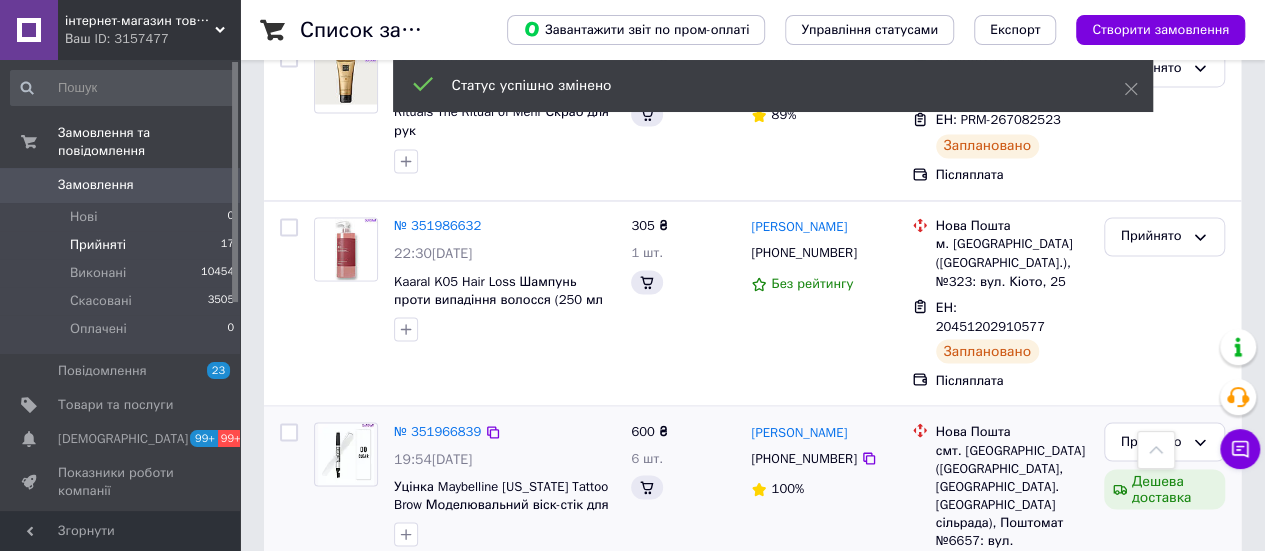 scroll, scrollTop: 1667, scrollLeft: 0, axis: vertical 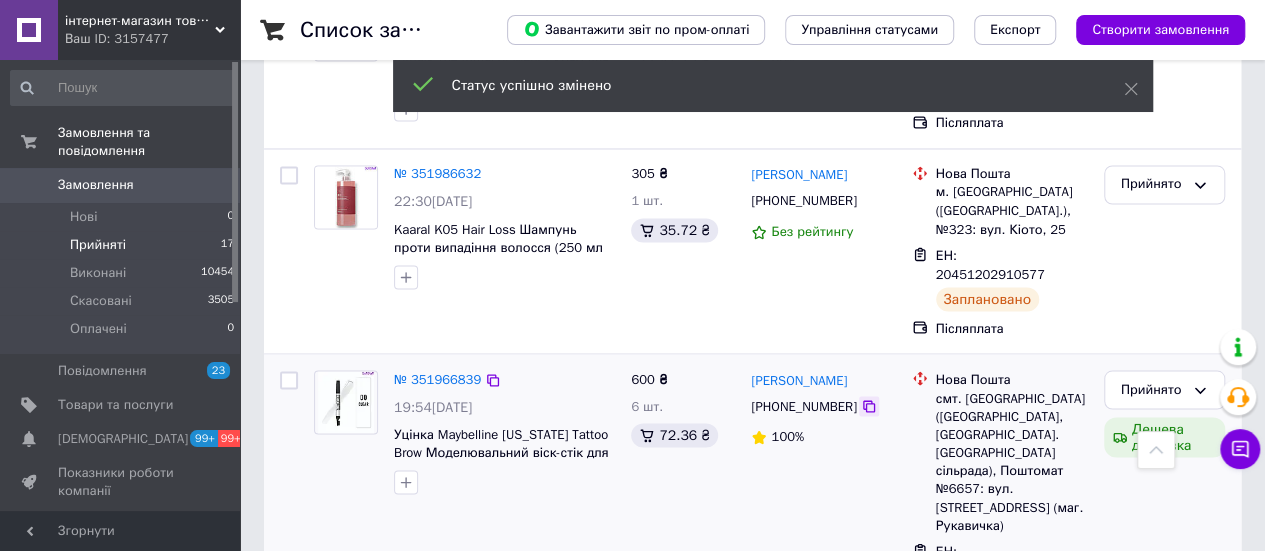 click 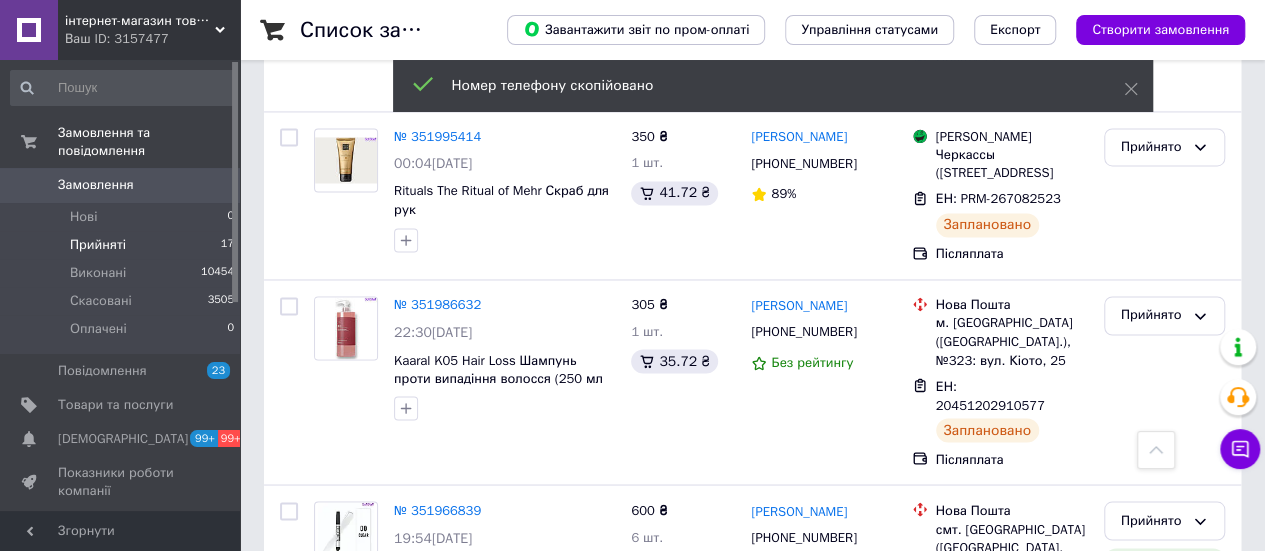 scroll, scrollTop: 1467, scrollLeft: 0, axis: vertical 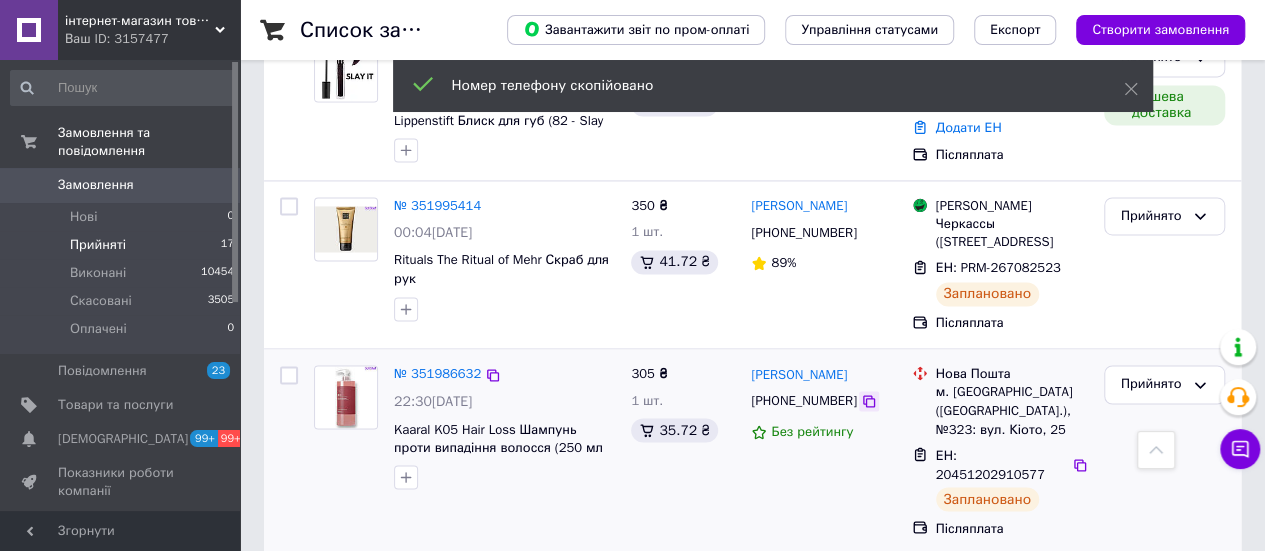 click 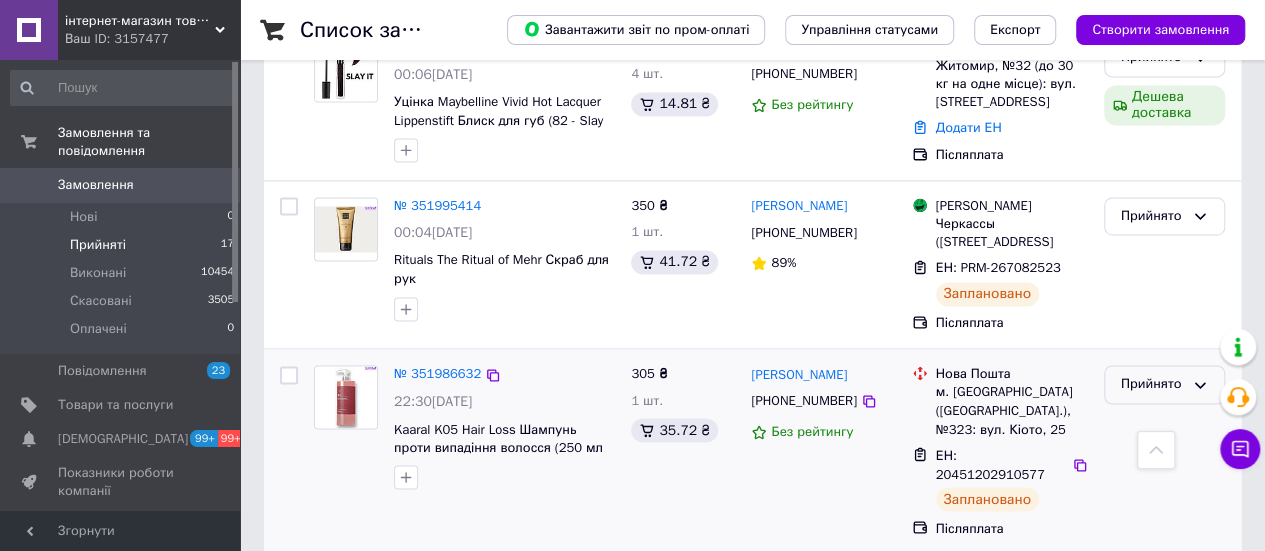 click on "Прийнято" at bounding box center [1152, 384] 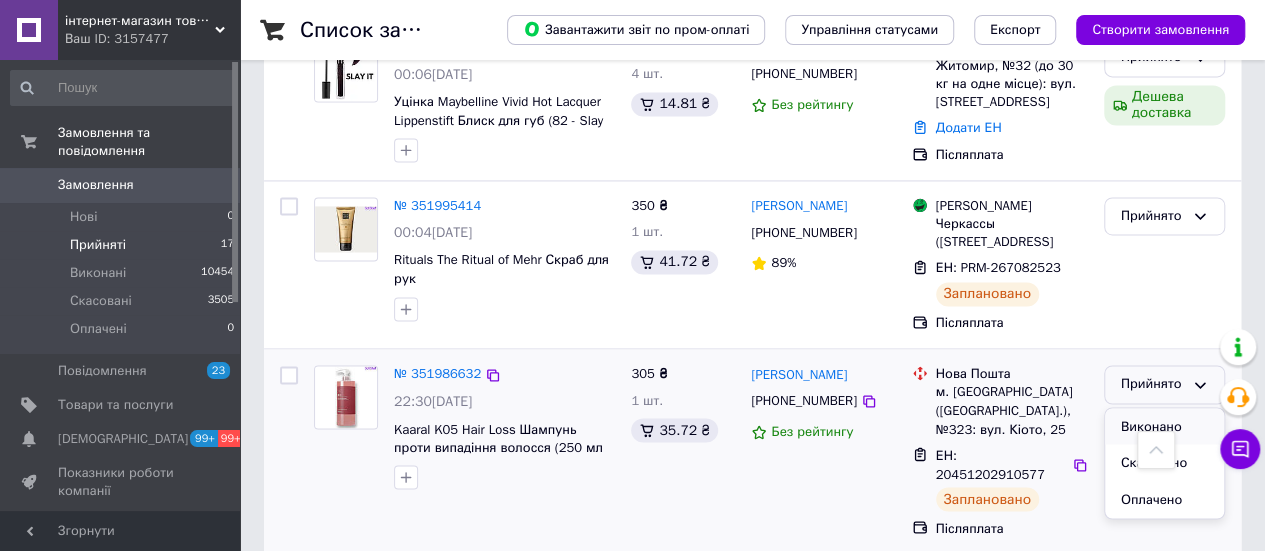 click on "Виконано" at bounding box center [1164, 426] 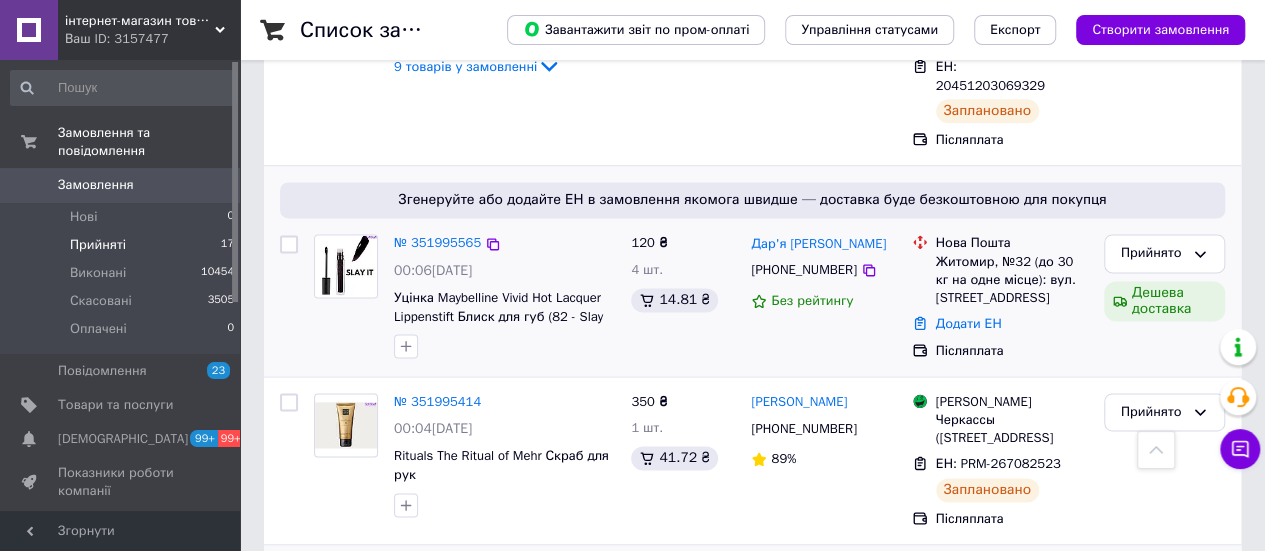 scroll, scrollTop: 1267, scrollLeft: 0, axis: vertical 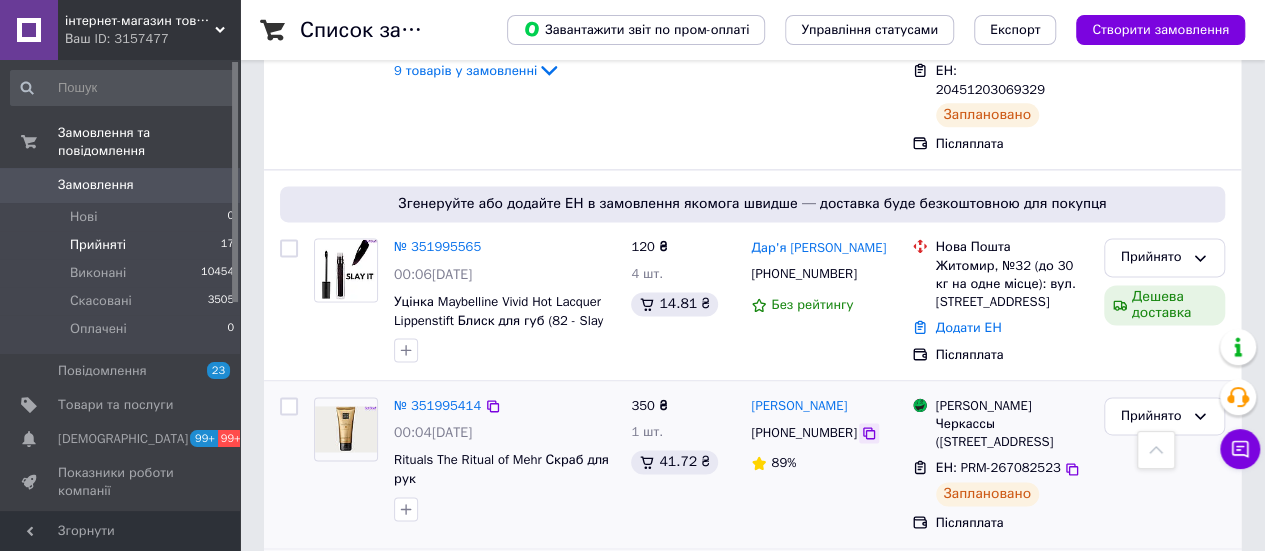 click 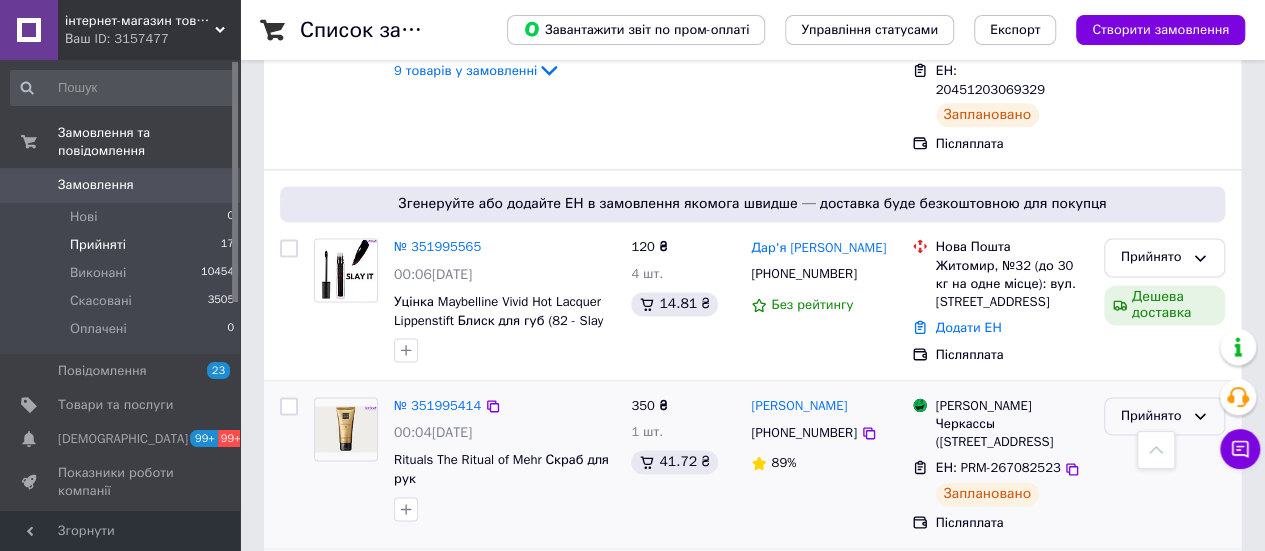 click on "Прийнято" at bounding box center (1152, 416) 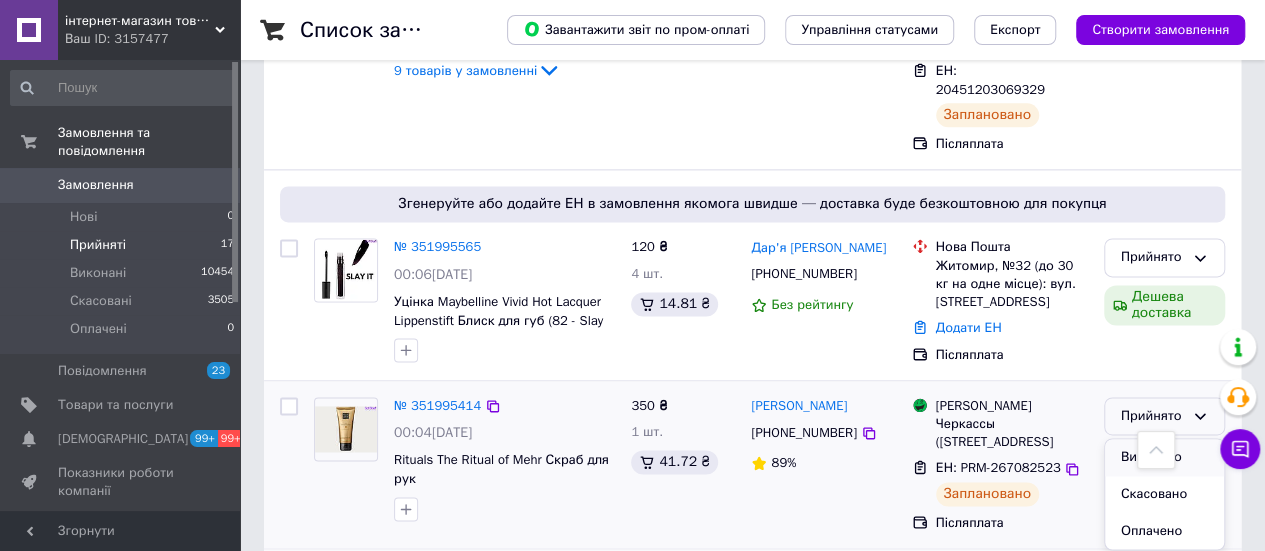 click on "Виконано" at bounding box center (1164, 457) 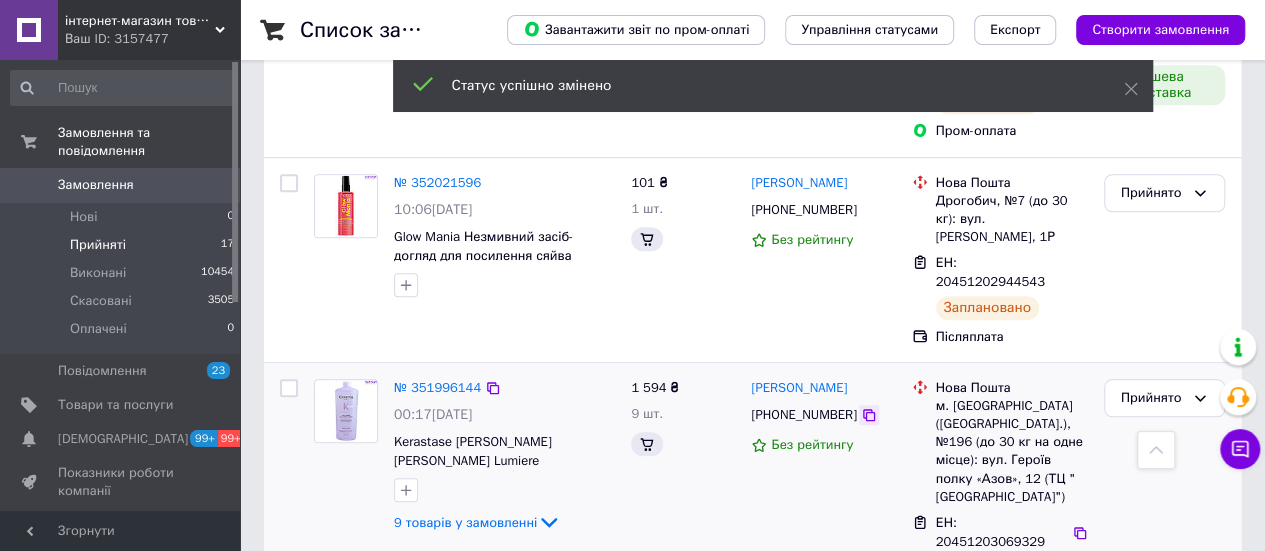 scroll, scrollTop: 867, scrollLeft: 0, axis: vertical 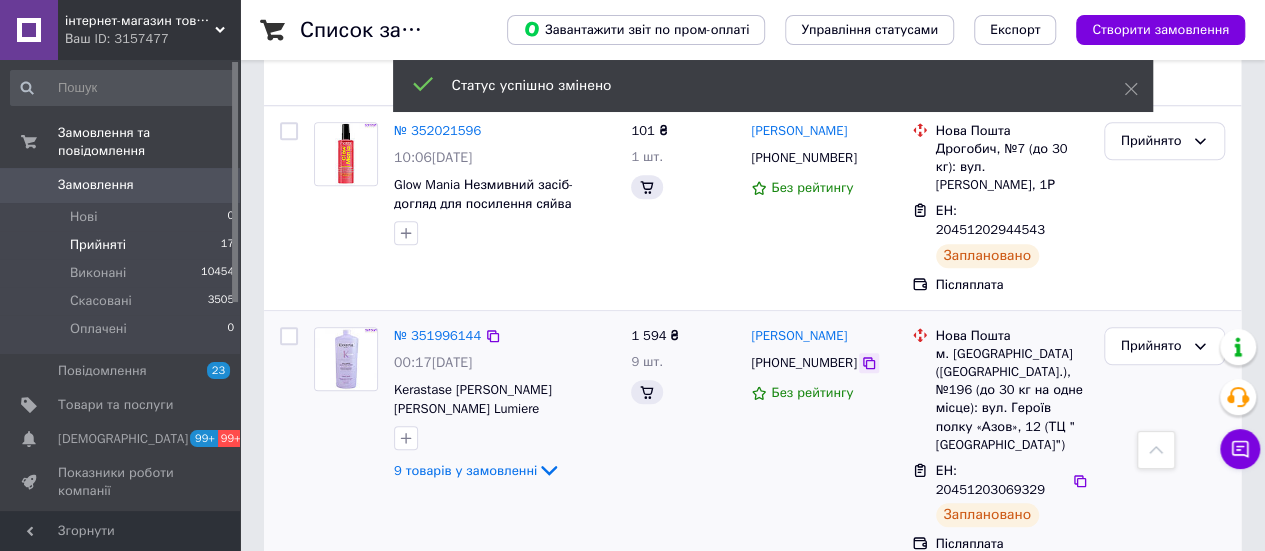 click 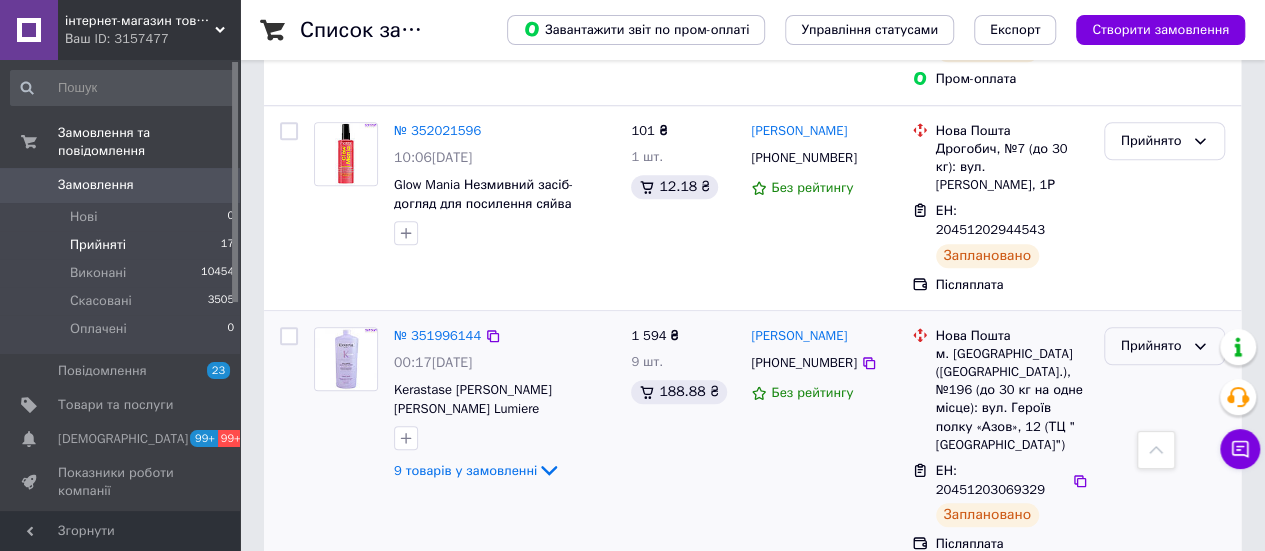 click on "Прийнято" at bounding box center (1152, 346) 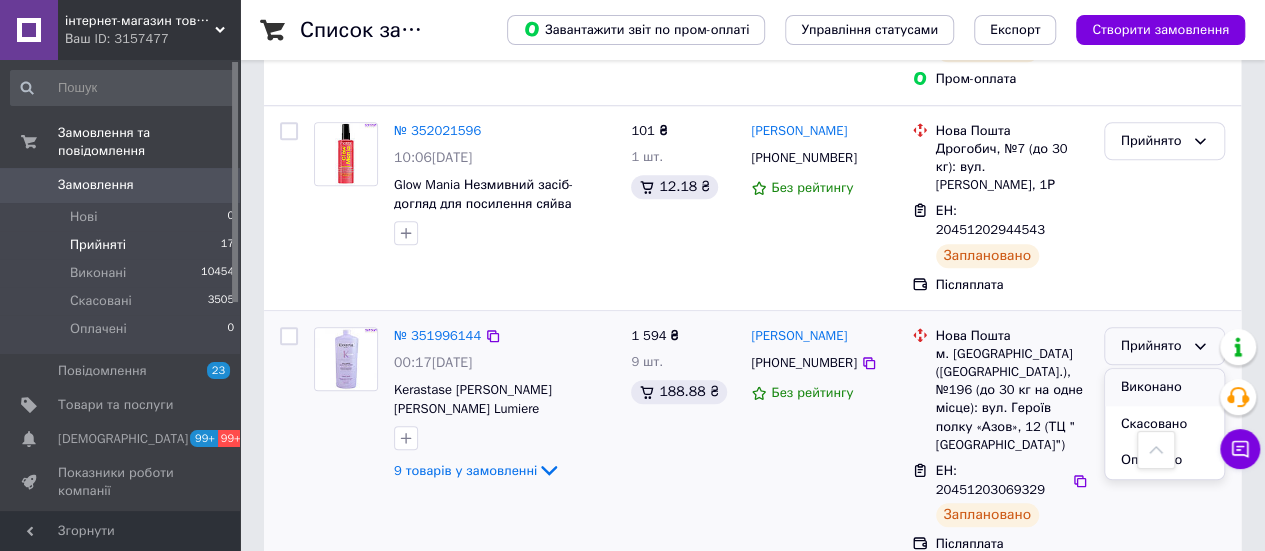 click on "Виконано" at bounding box center (1164, 387) 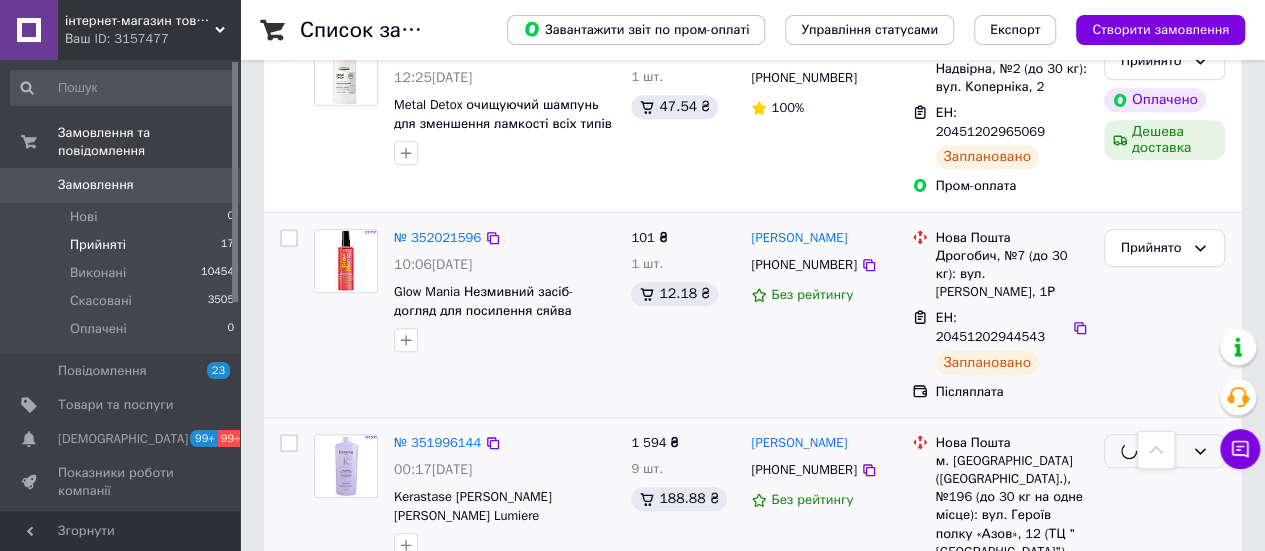 scroll, scrollTop: 667, scrollLeft: 0, axis: vertical 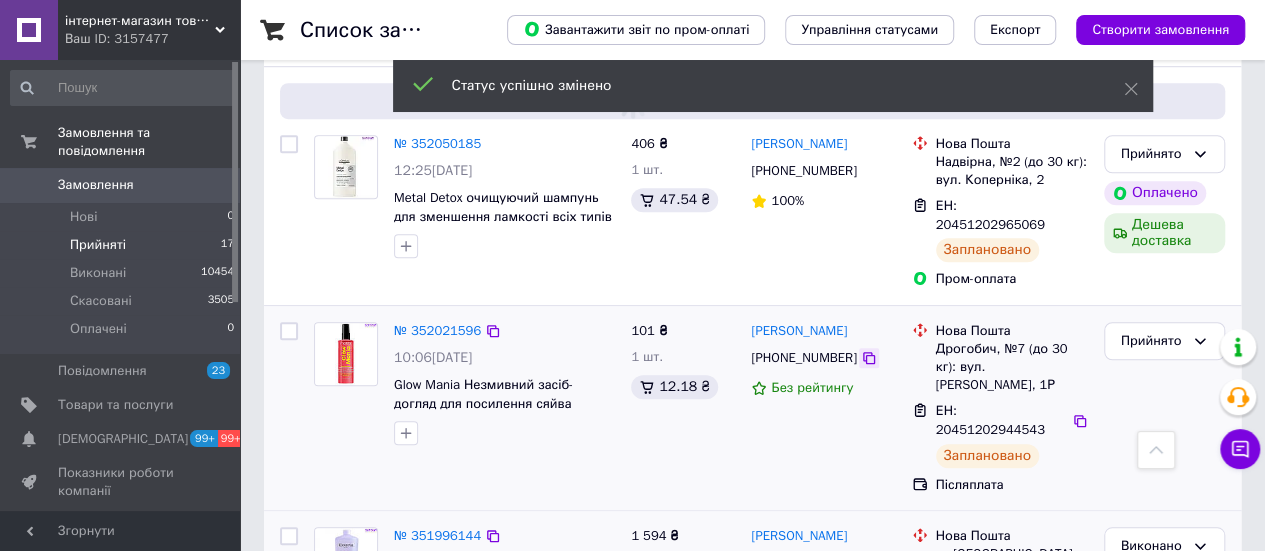 click 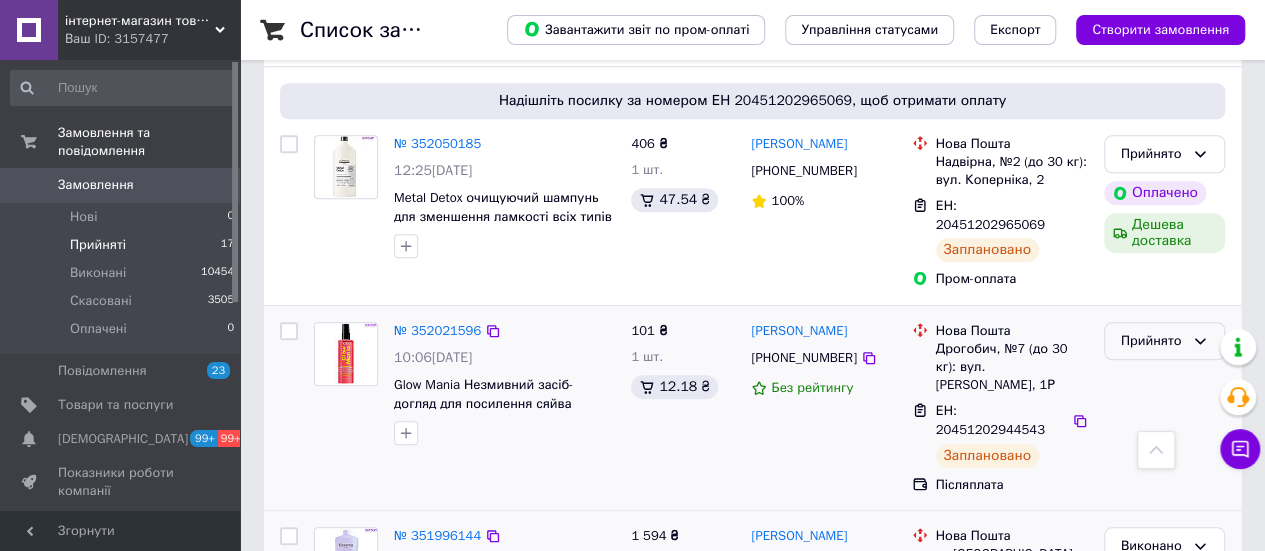 click on "Прийнято" at bounding box center [1164, 341] 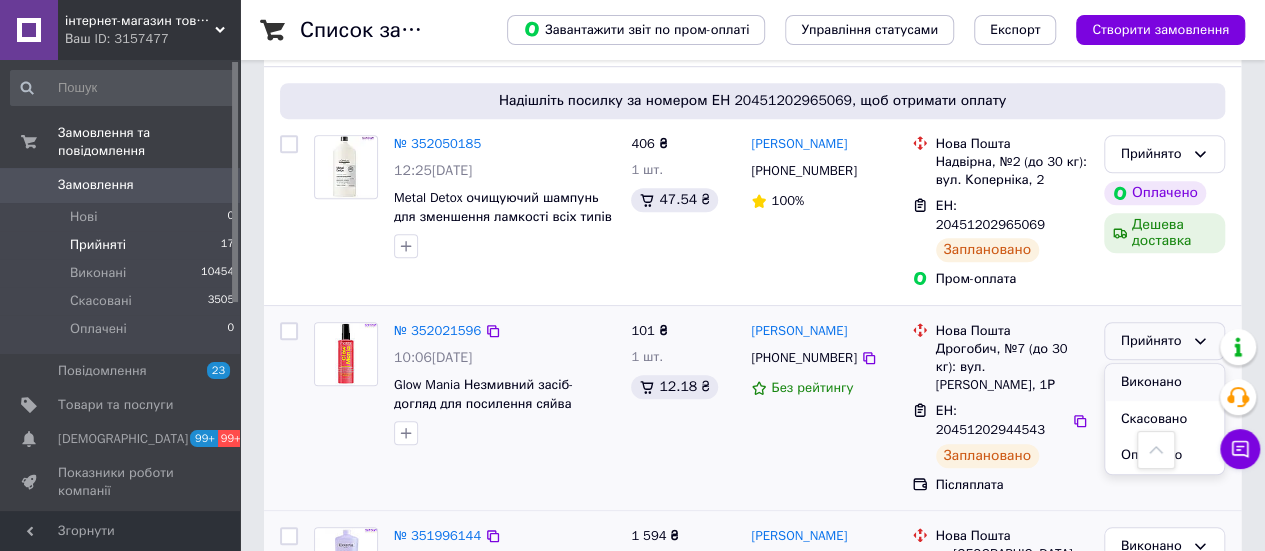click on "Виконано" at bounding box center [1164, 382] 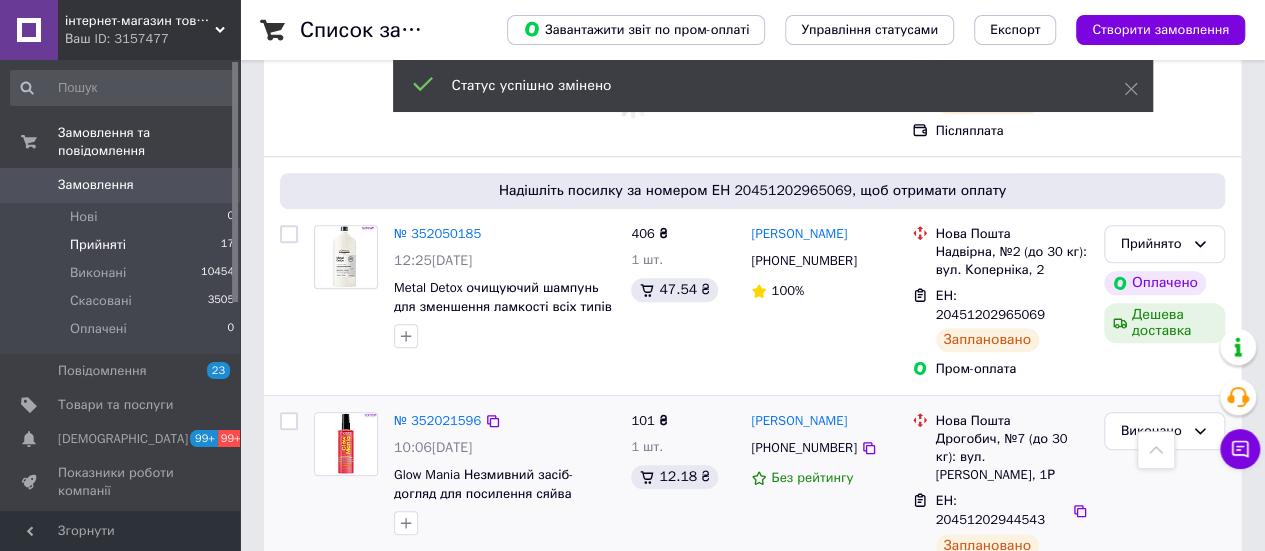 scroll, scrollTop: 467, scrollLeft: 0, axis: vertical 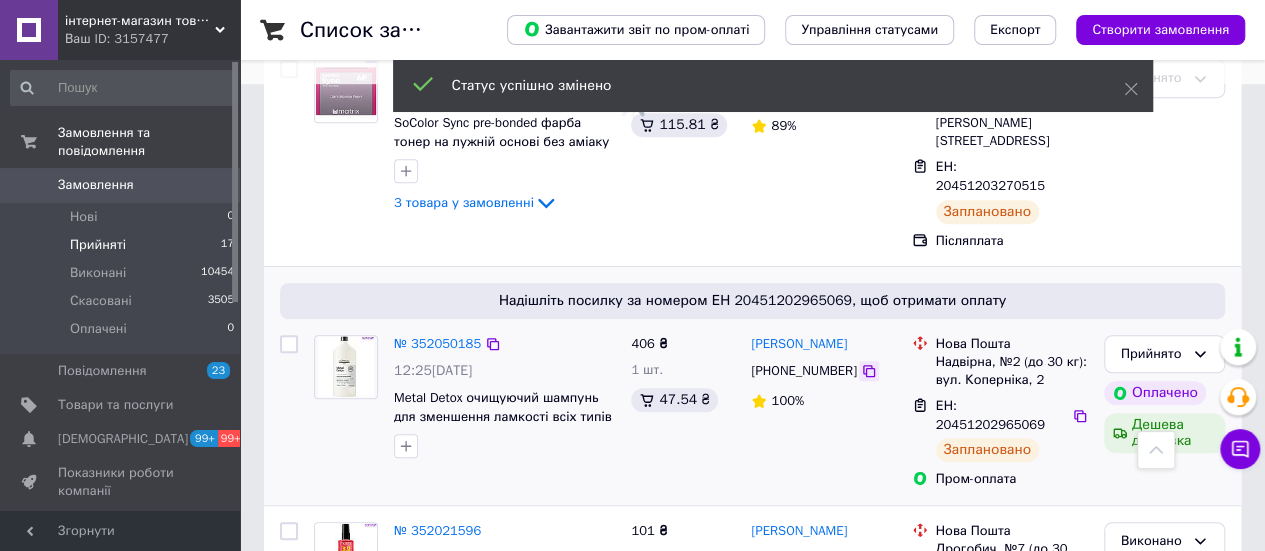 click 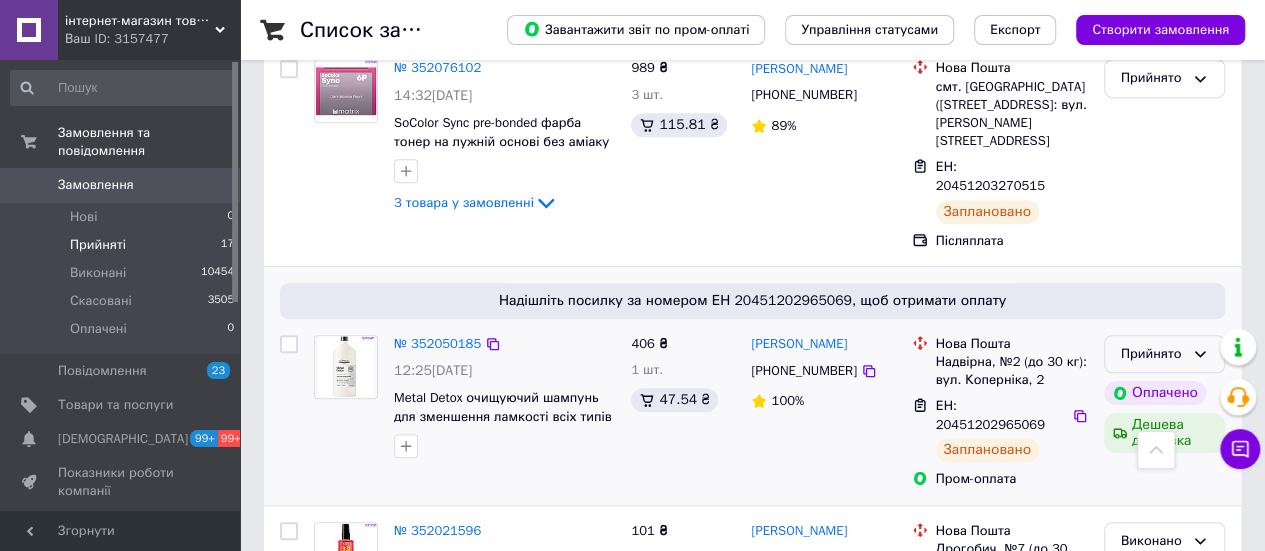 click on "Прийнято" at bounding box center (1152, 354) 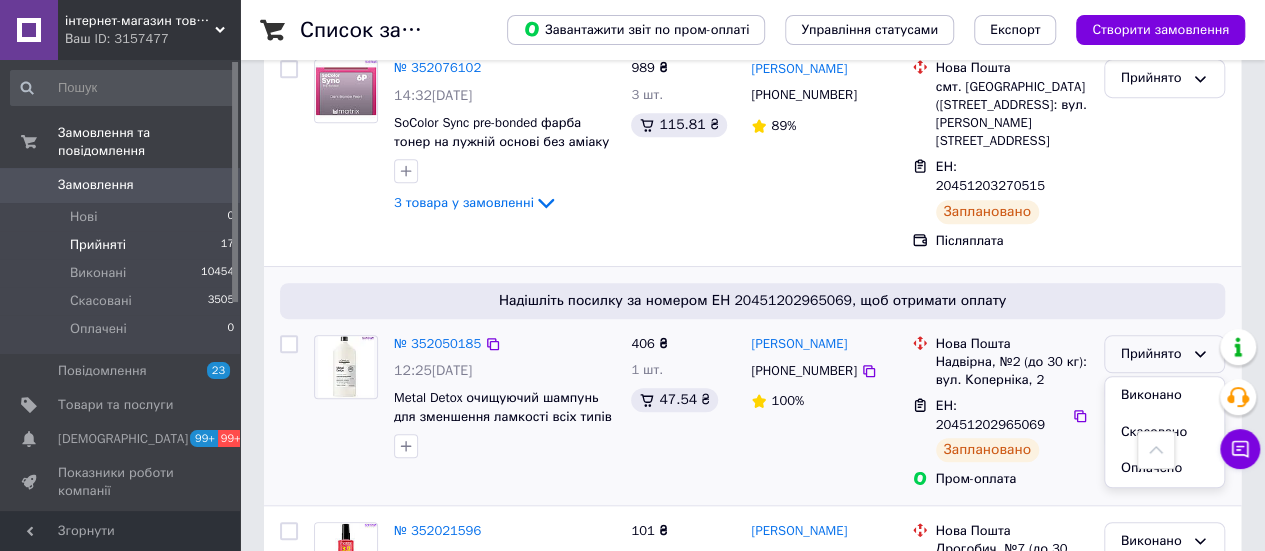 click on "Виконано" at bounding box center [1164, 395] 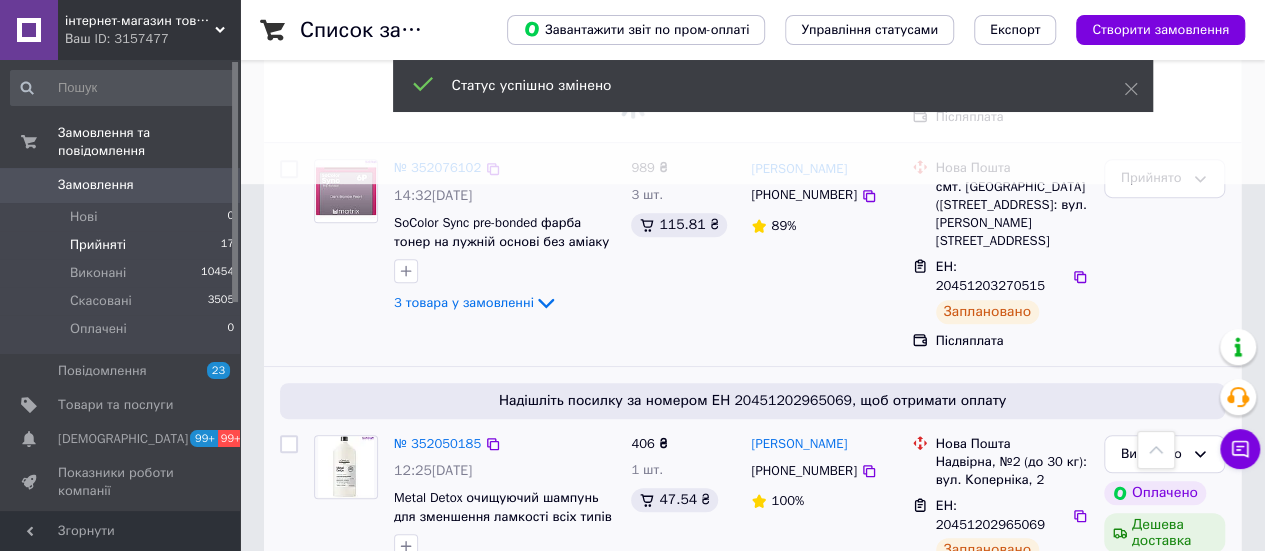 scroll, scrollTop: 267, scrollLeft: 0, axis: vertical 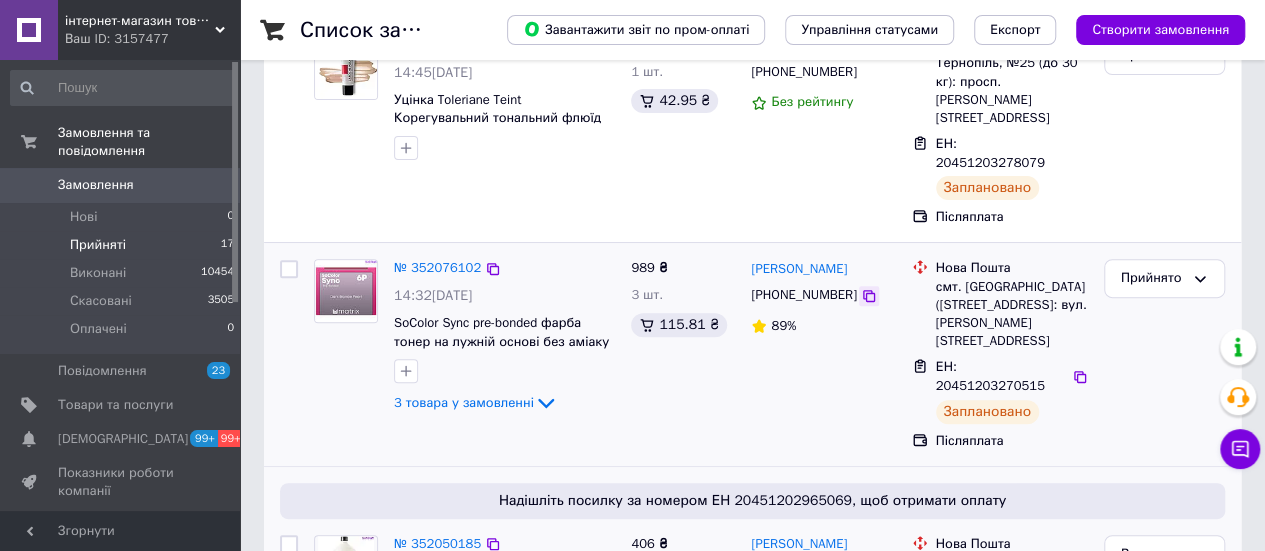click 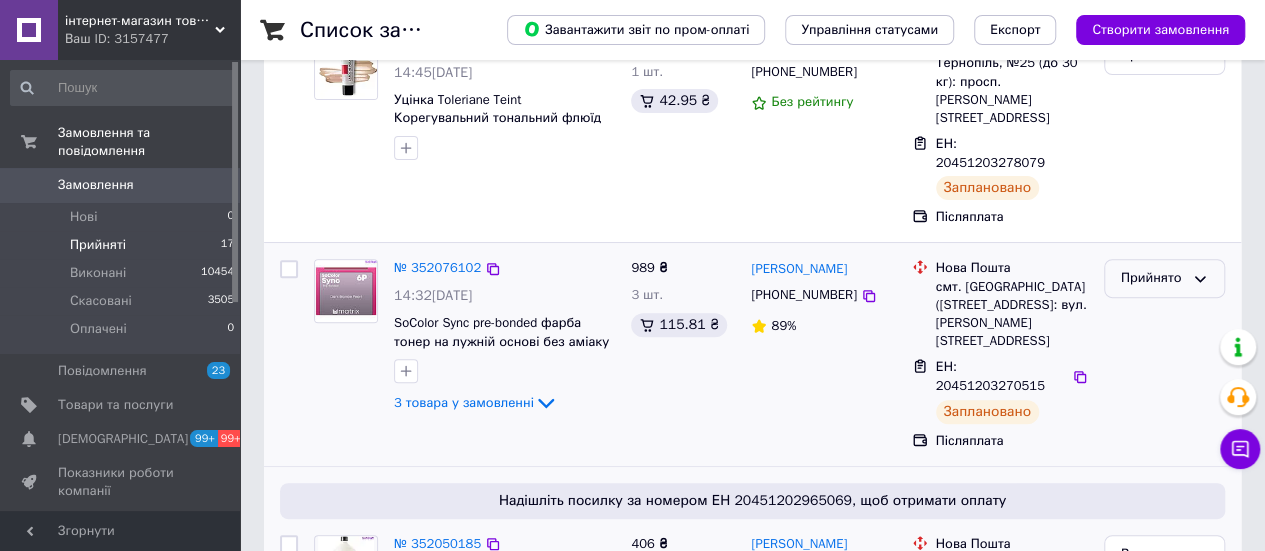click on "Прийнято" at bounding box center [1164, 278] 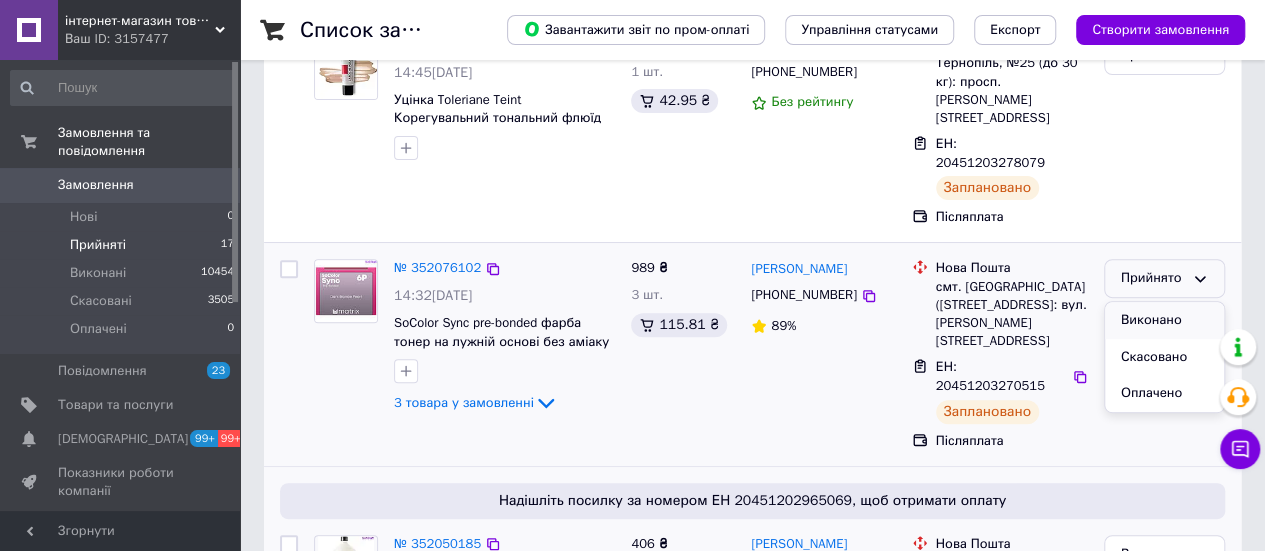 click on "Виконано" at bounding box center (1164, 320) 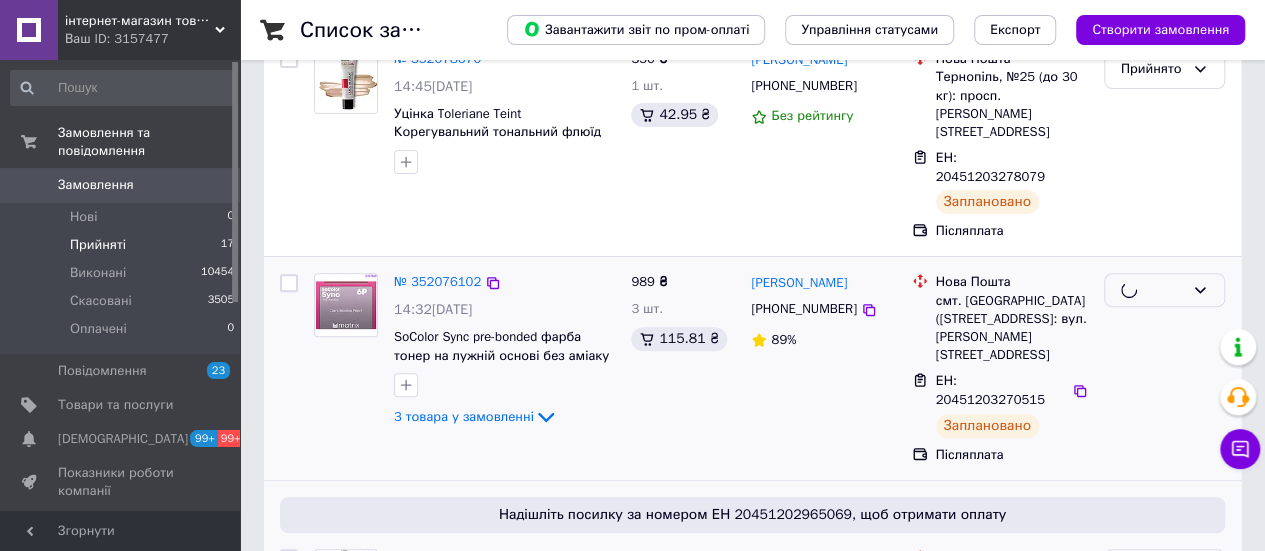 scroll, scrollTop: 67, scrollLeft: 0, axis: vertical 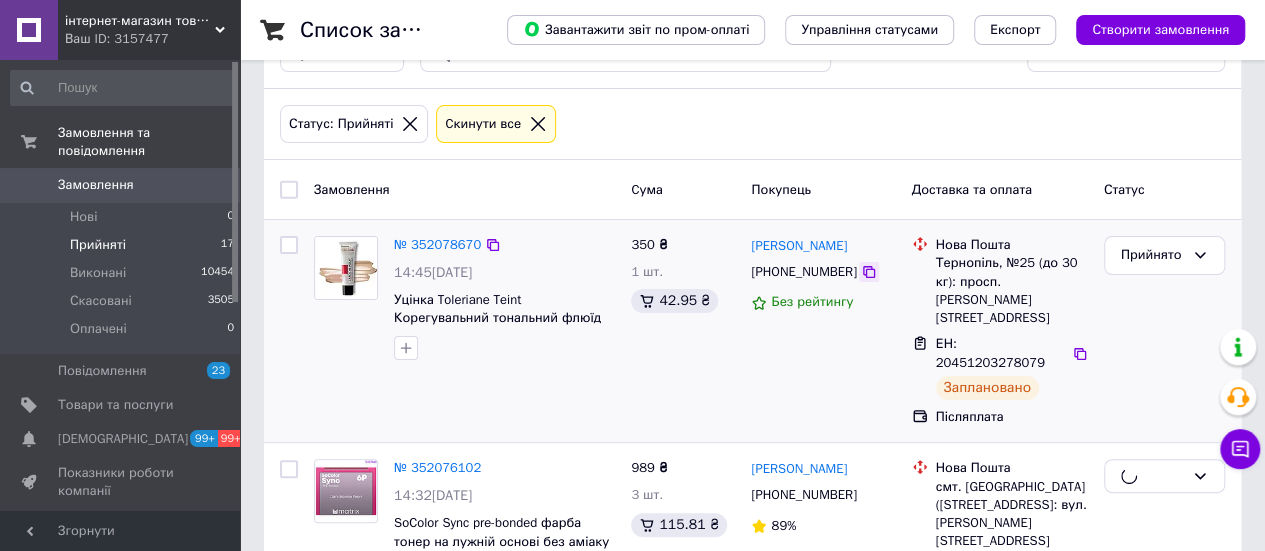 click 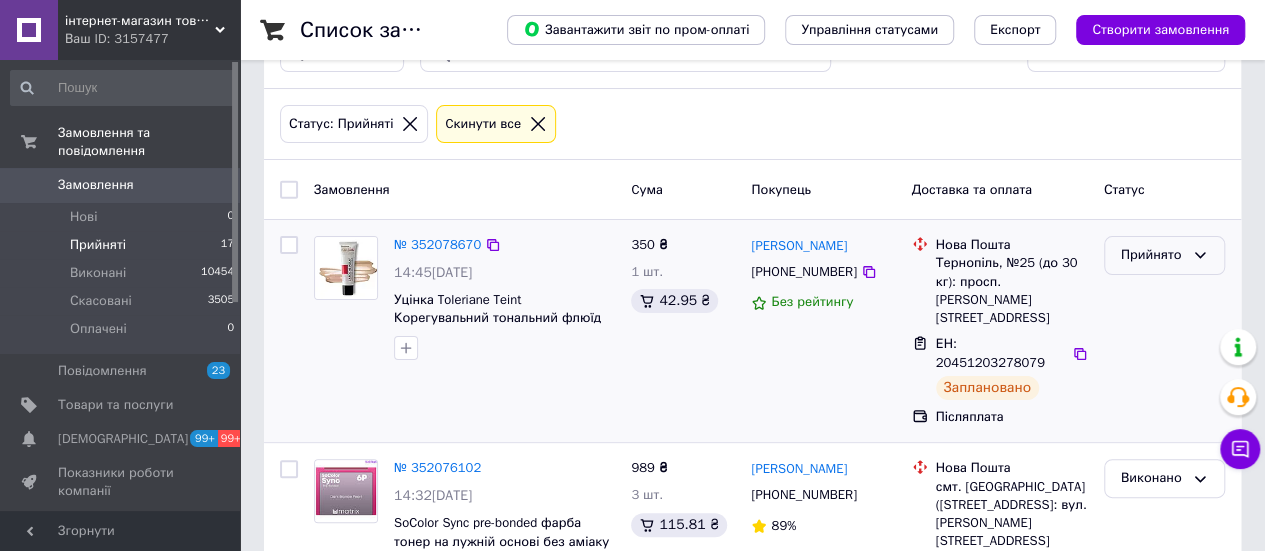 drag, startPoint x: 1142, startPoint y: 241, endPoint x: 1142, endPoint y: 267, distance: 26 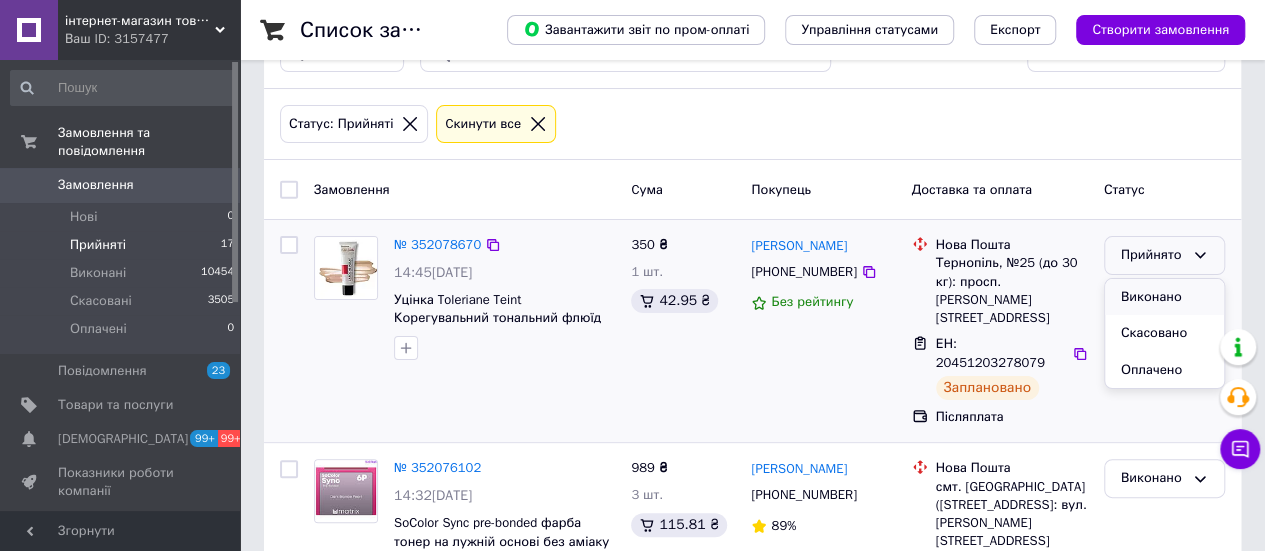 click on "Виконано" at bounding box center (1164, 297) 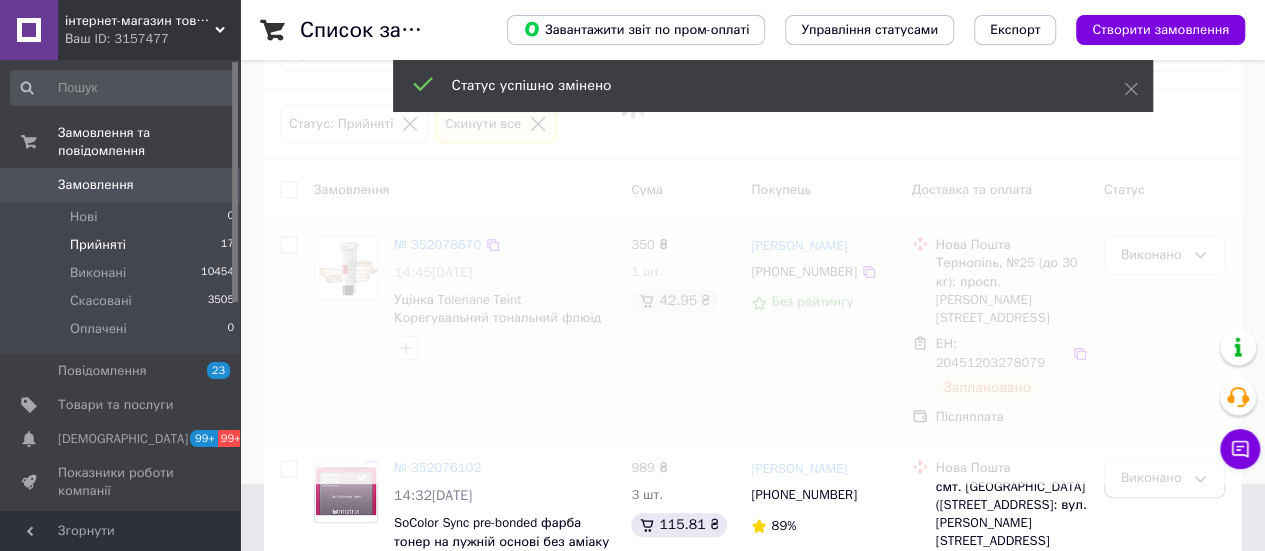 click on "Прийняті 17" at bounding box center (123, 245) 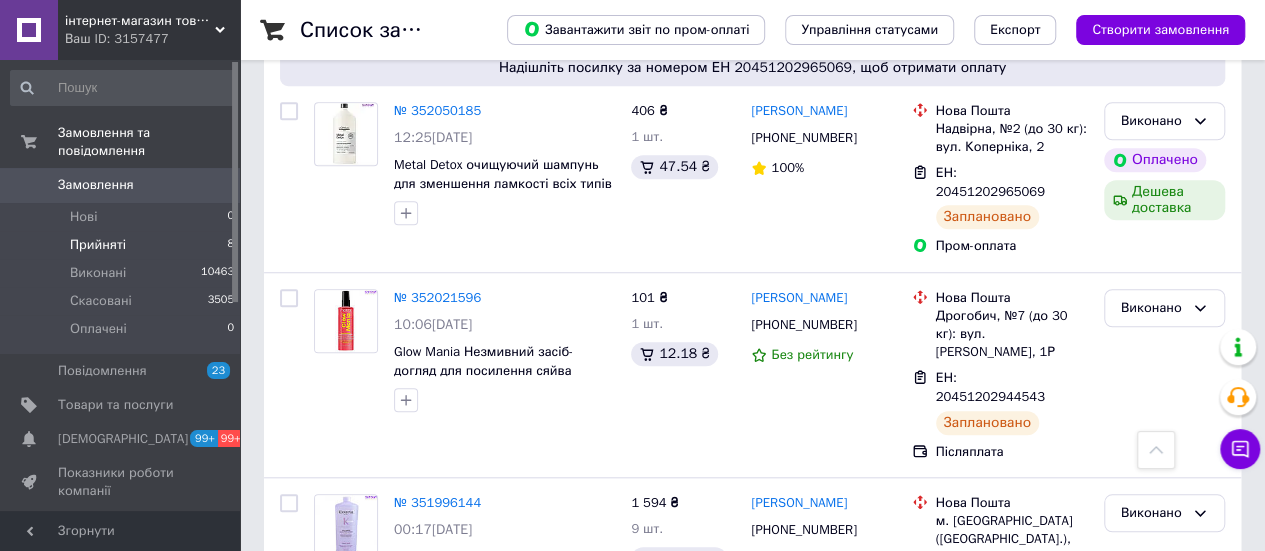 scroll, scrollTop: 800, scrollLeft: 0, axis: vertical 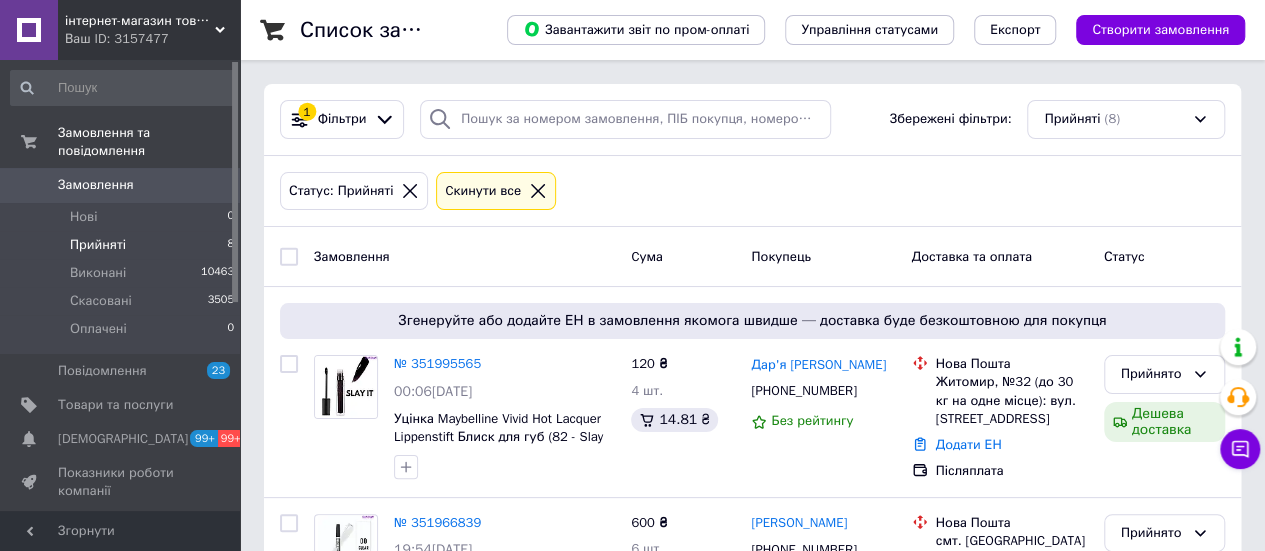 click on "Згенеруйте або додайте ЕН в замовлення якомога швидше — доставка буде безкоштовною для покупця" at bounding box center (752, 321) 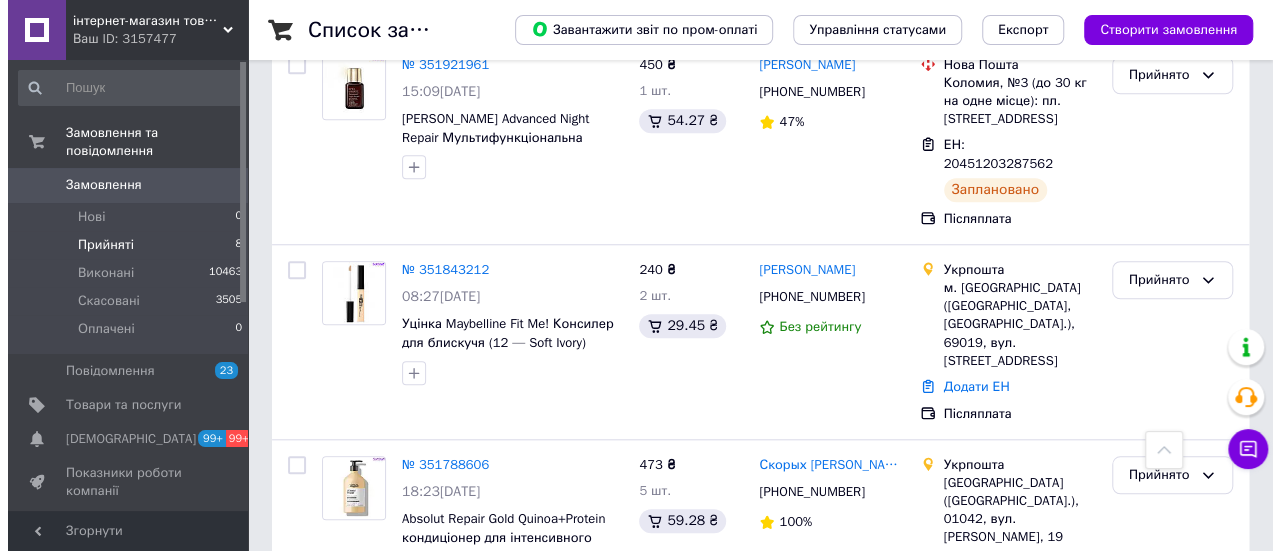 scroll, scrollTop: 777, scrollLeft: 0, axis: vertical 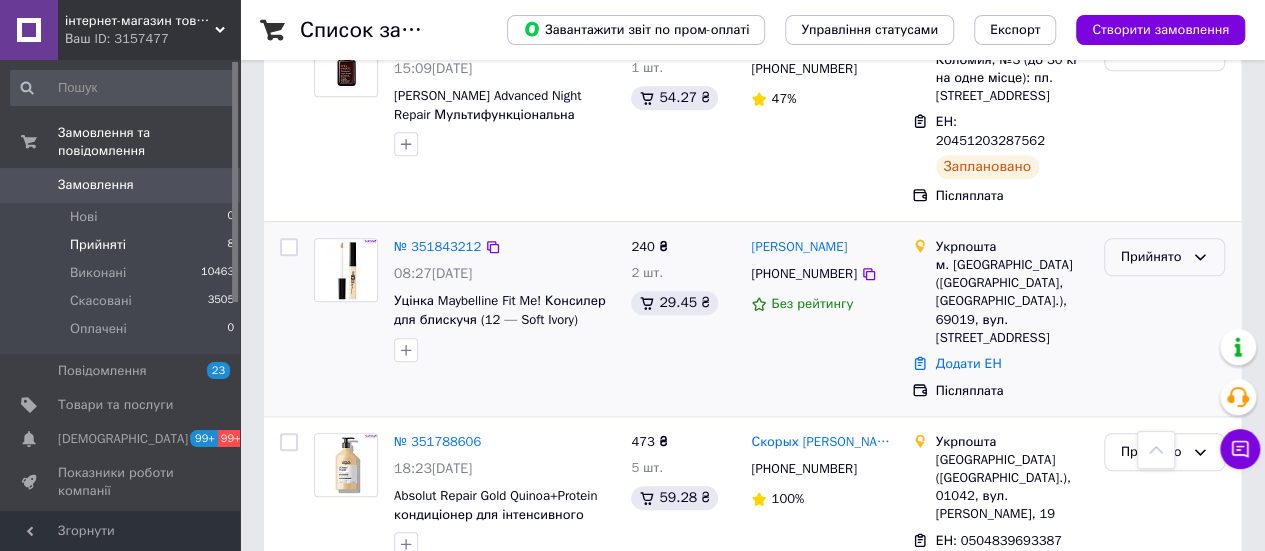 click on "Прийнято" at bounding box center [1152, 257] 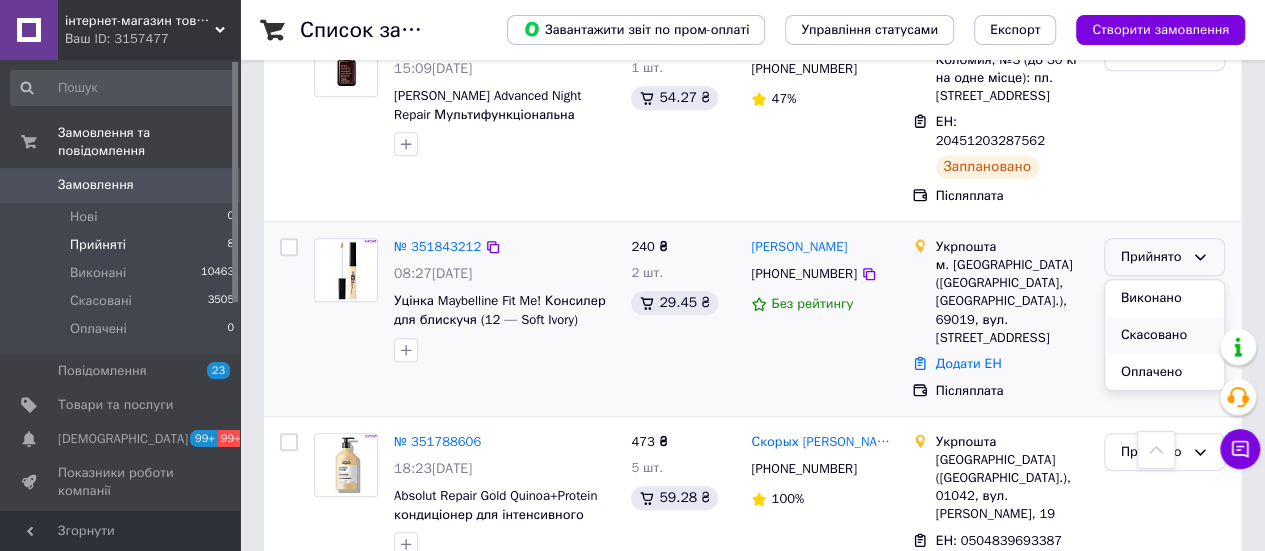 click on "Скасовано" at bounding box center [1164, 335] 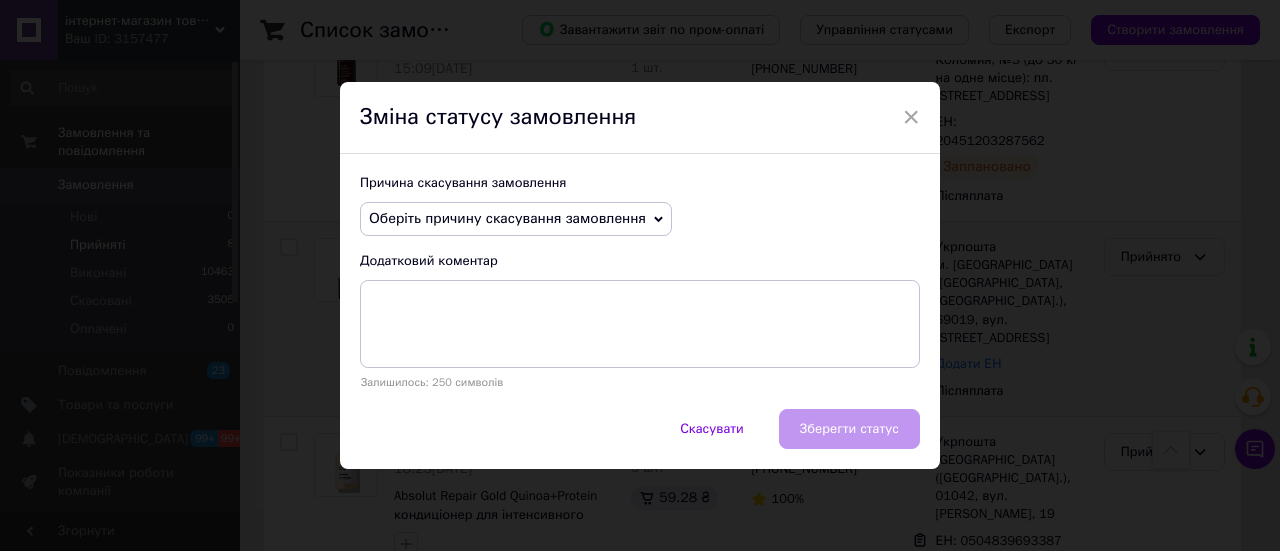 click on "Оберіть причину скасування замовлення" at bounding box center (507, 218) 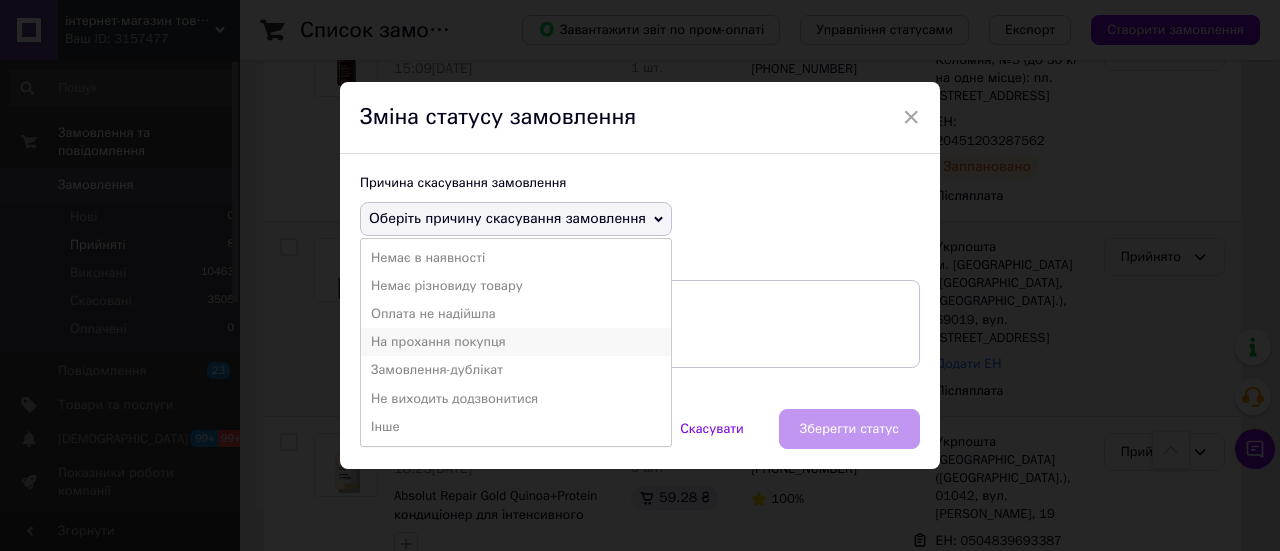 click on "На прохання покупця" at bounding box center [516, 342] 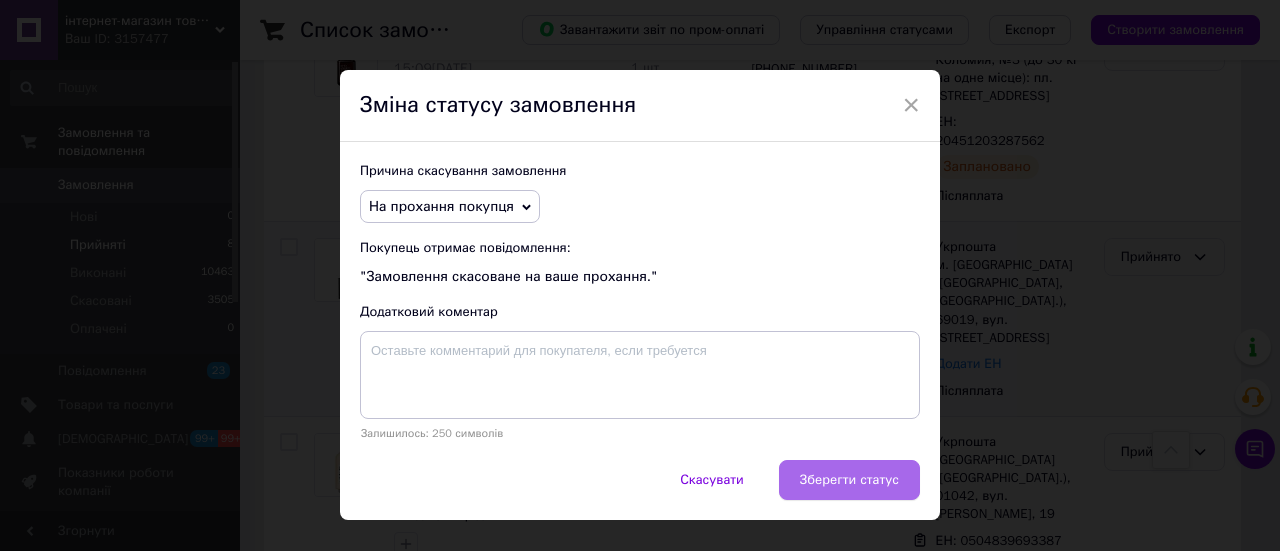 click on "Зберегти статус" at bounding box center (849, 480) 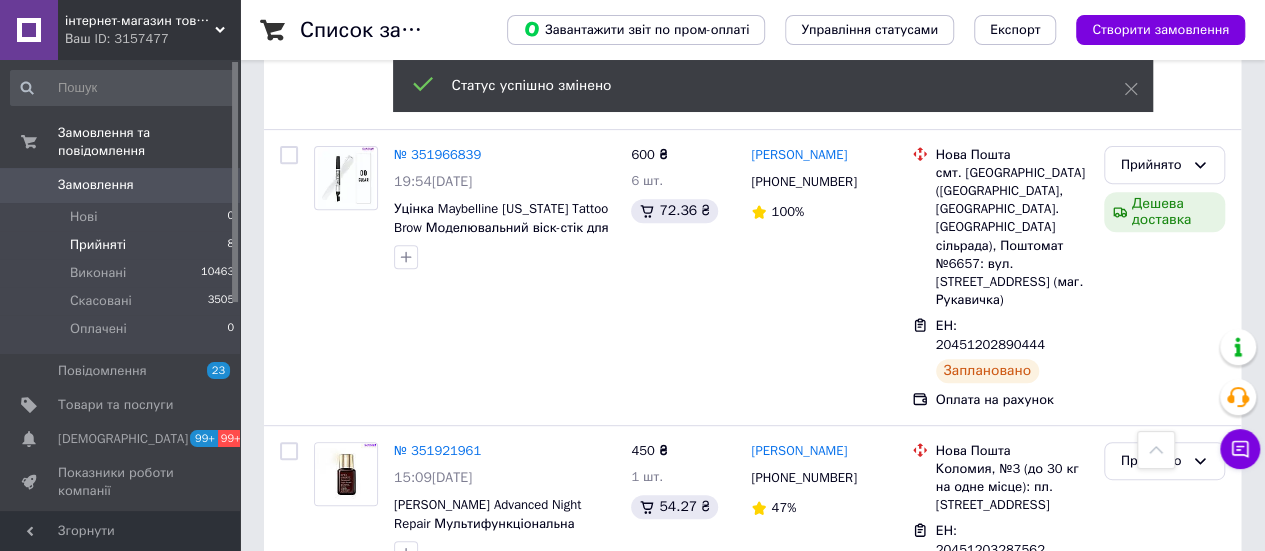 scroll, scrollTop: 289, scrollLeft: 0, axis: vertical 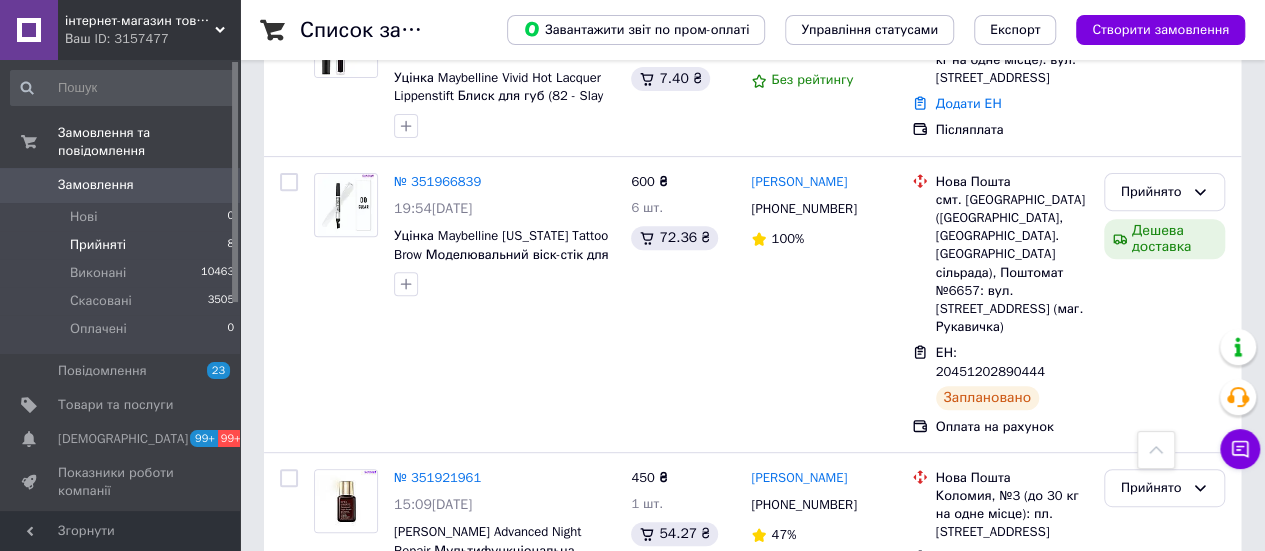drag, startPoint x: 860, startPoint y: 466, endPoint x: 374, endPoint y: 22, distance: 658.2796 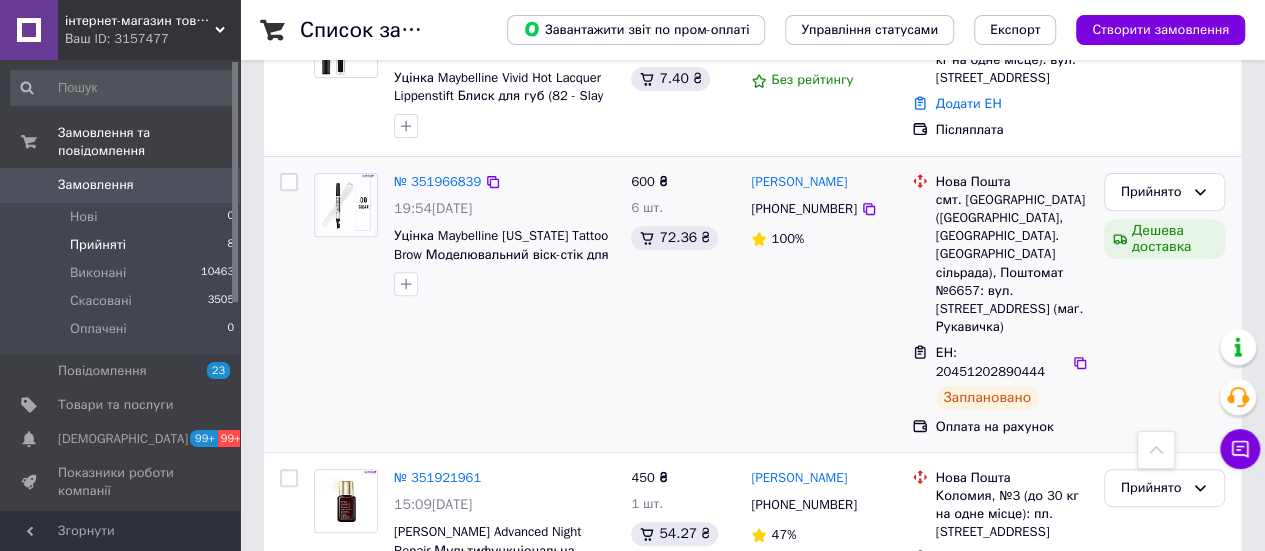 scroll, scrollTop: 489, scrollLeft: 0, axis: vertical 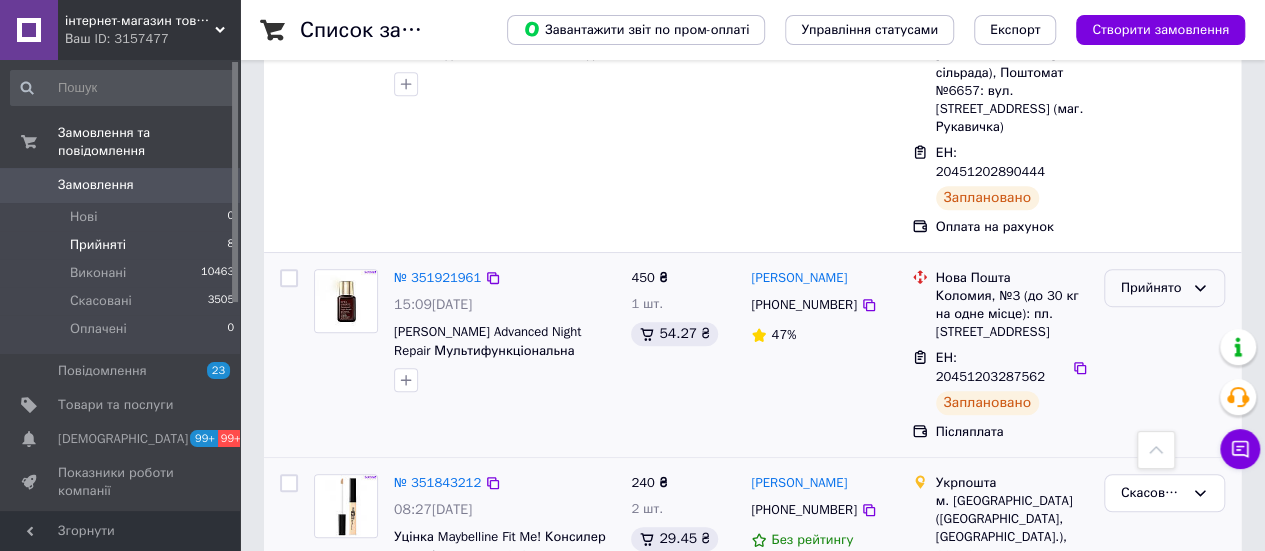 click on "Прийнято" at bounding box center (1152, 288) 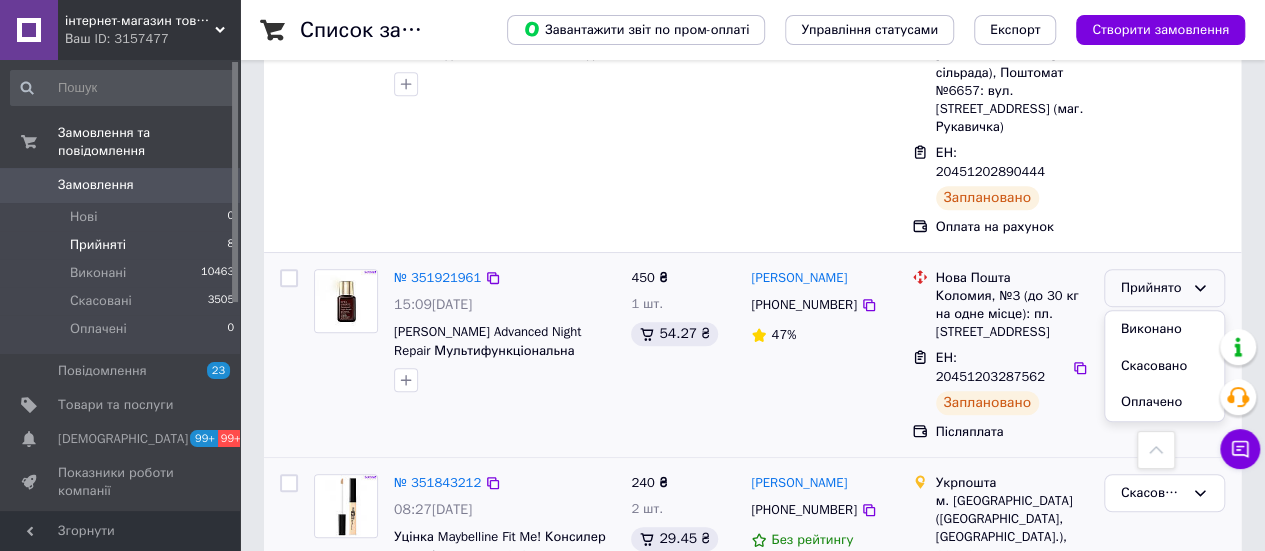 click on "Виконано" at bounding box center [1164, 329] 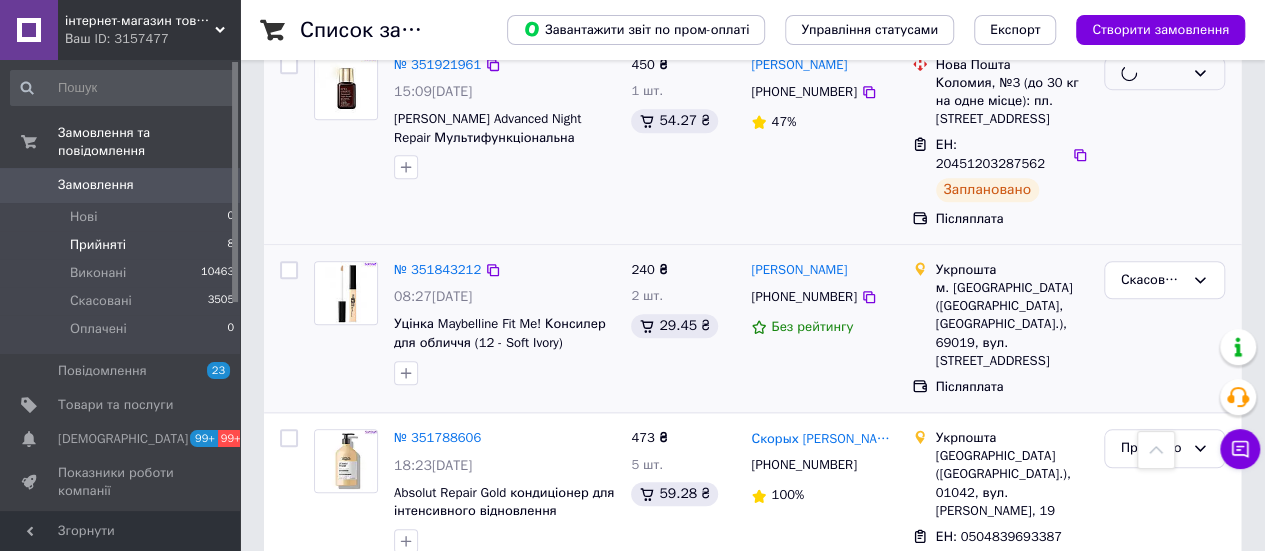 scroll, scrollTop: 706, scrollLeft: 0, axis: vertical 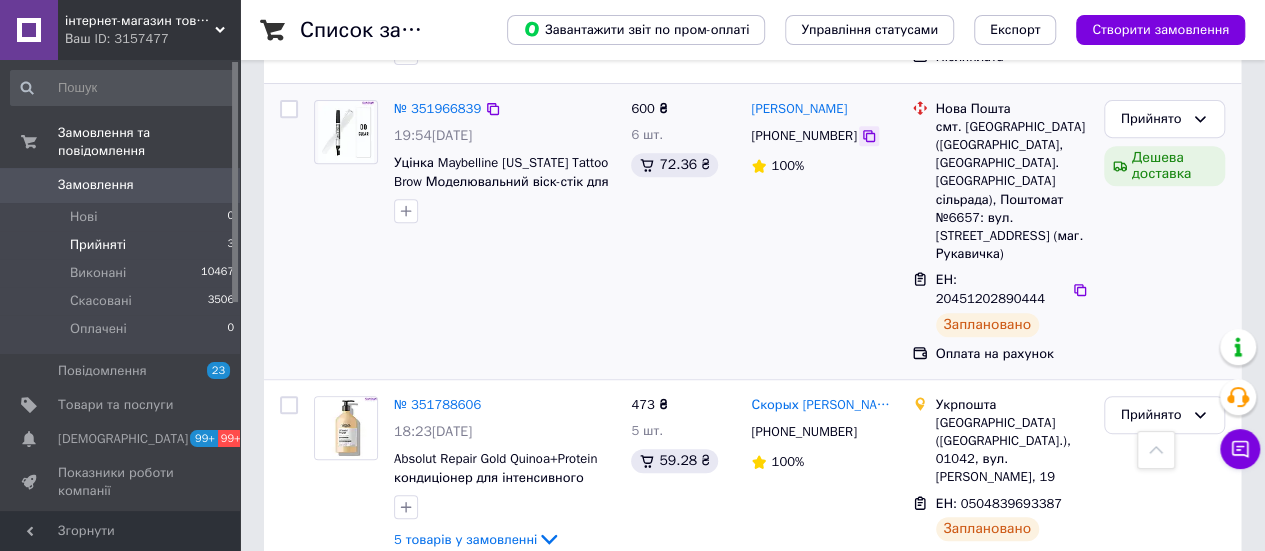 click 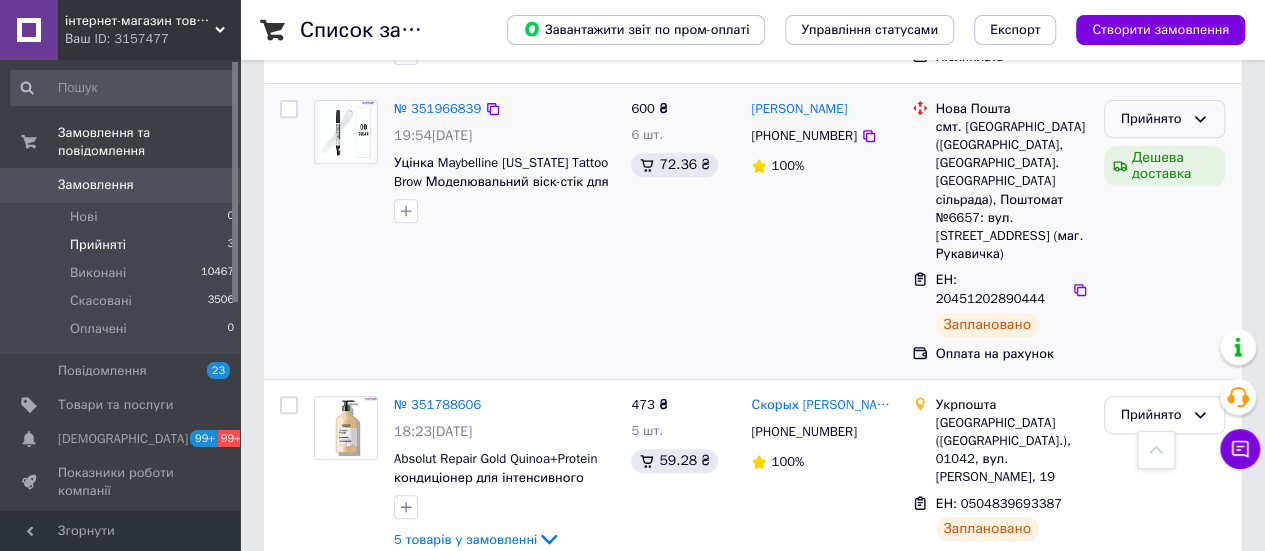click on "Прийнято" at bounding box center [1164, 119] 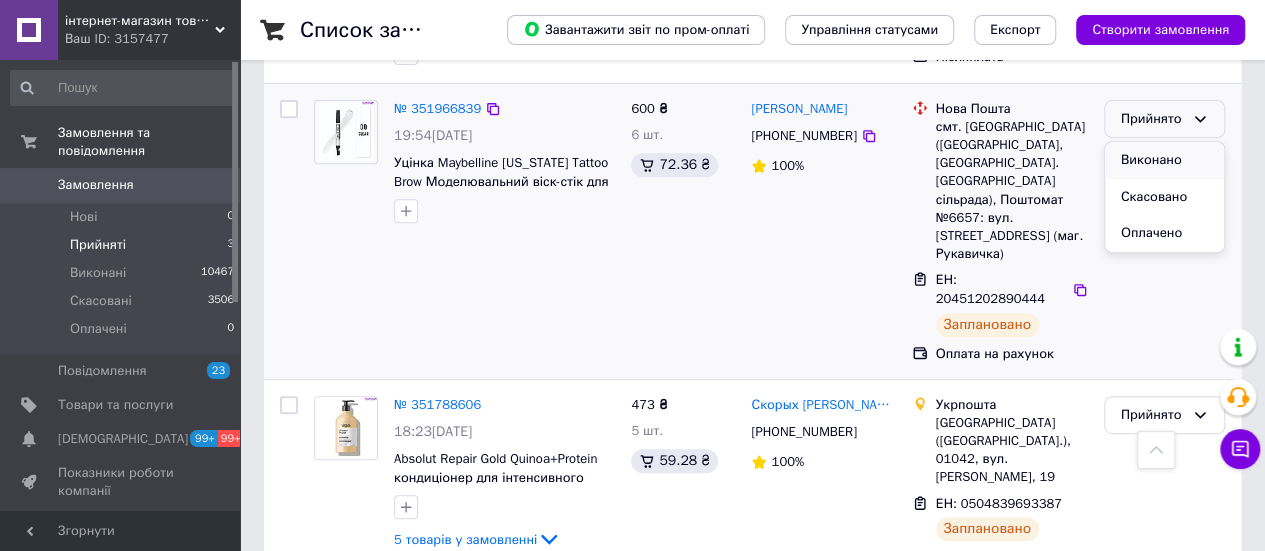 click on "Виконано" at bounding box center (1164, 160) 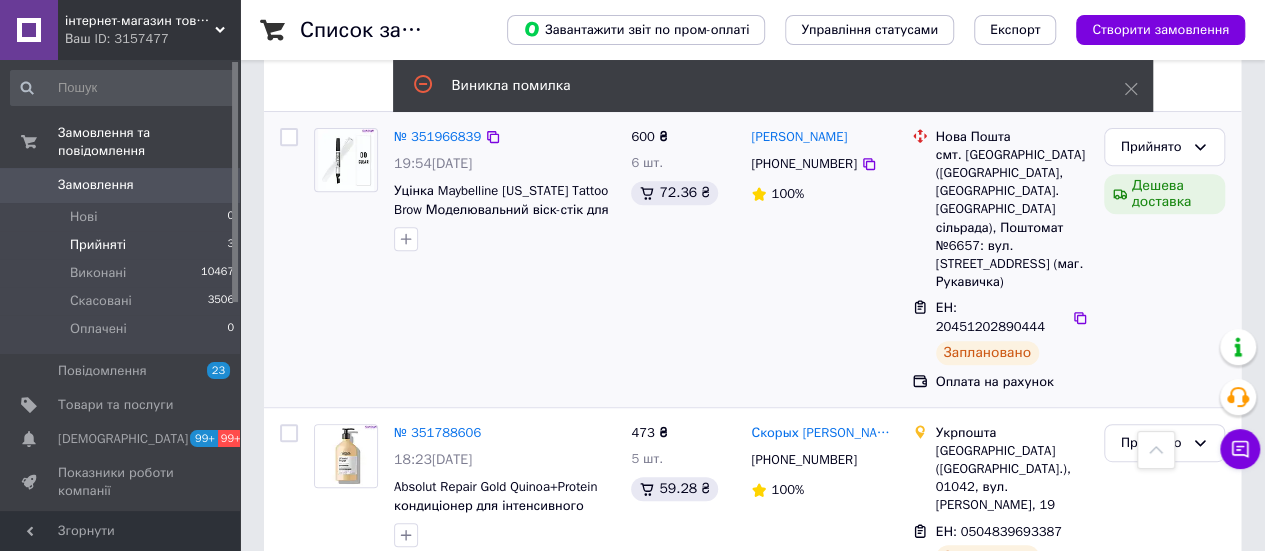 scroll, scrollTop: 362, scrollLeft: 0, axis: vertical 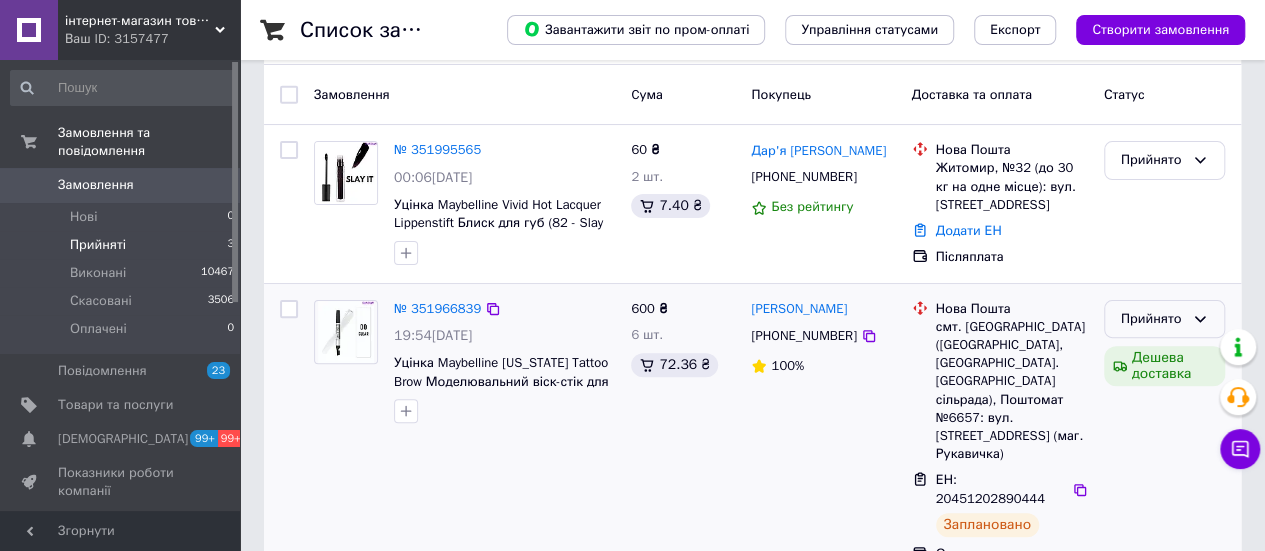click on "Прийнято" at bounding box center (1152, 319) 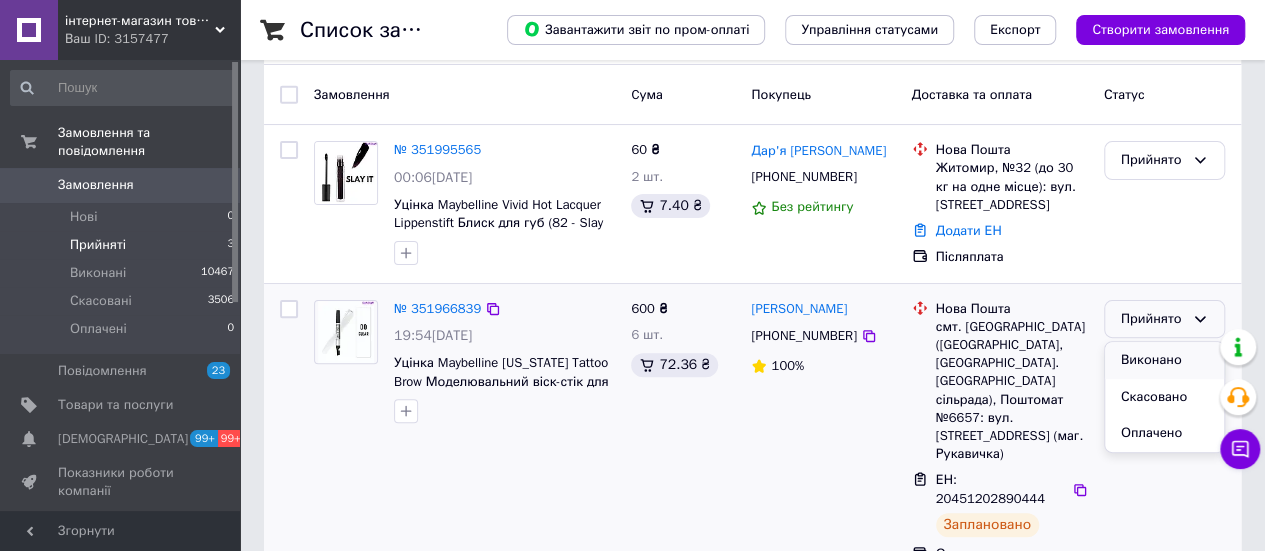 click on "Виконано" at bounding box center (1164, 360) 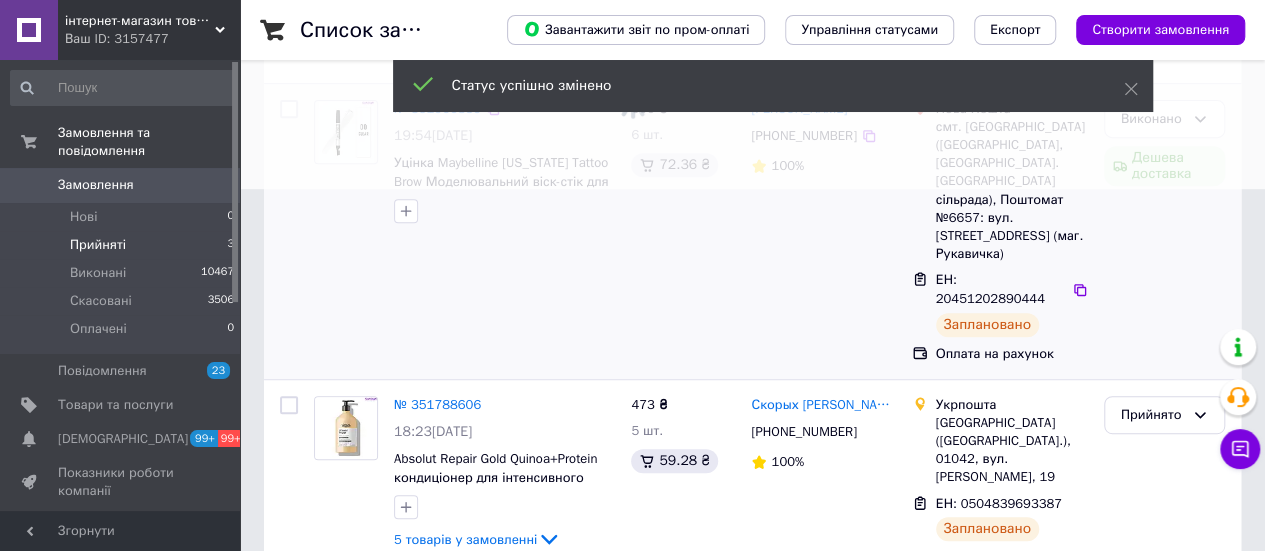 scroll, scrollTop: 262, scrollLeft: 0, axis: vertical 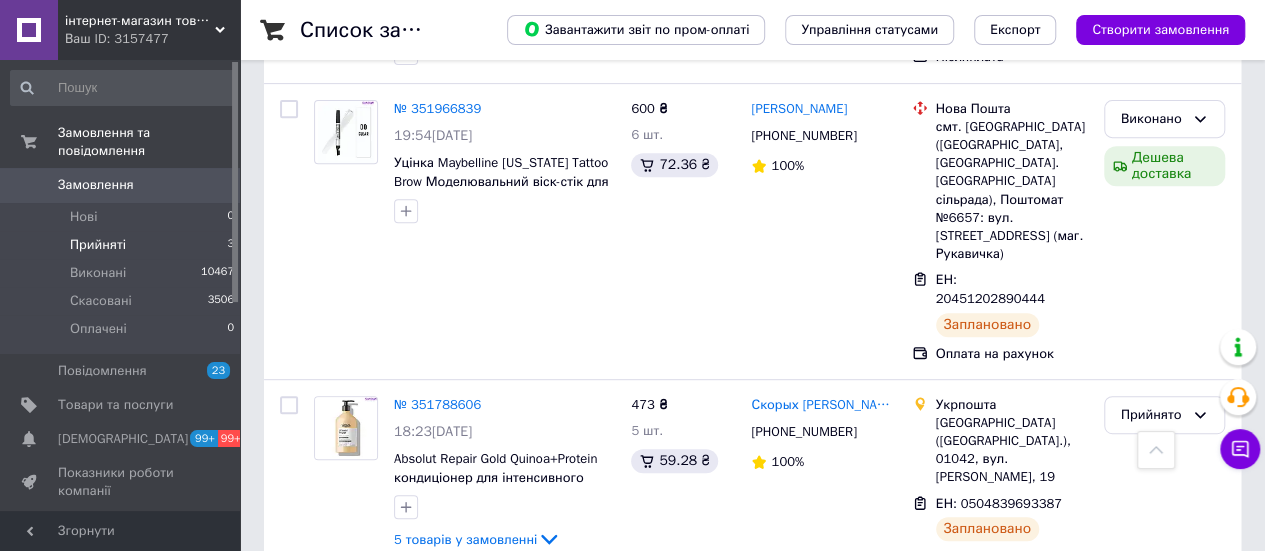 click on "Прийняті" at bounding box center [98, 245] 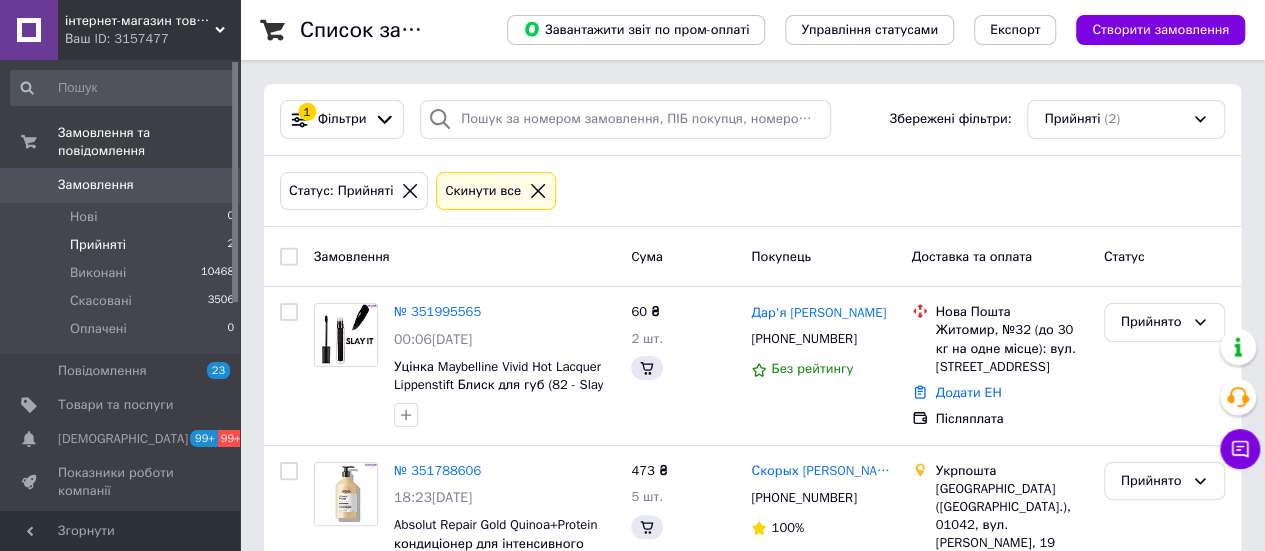 scroll, scrollTop: 104, scrollLeft: 0, axis: vertical 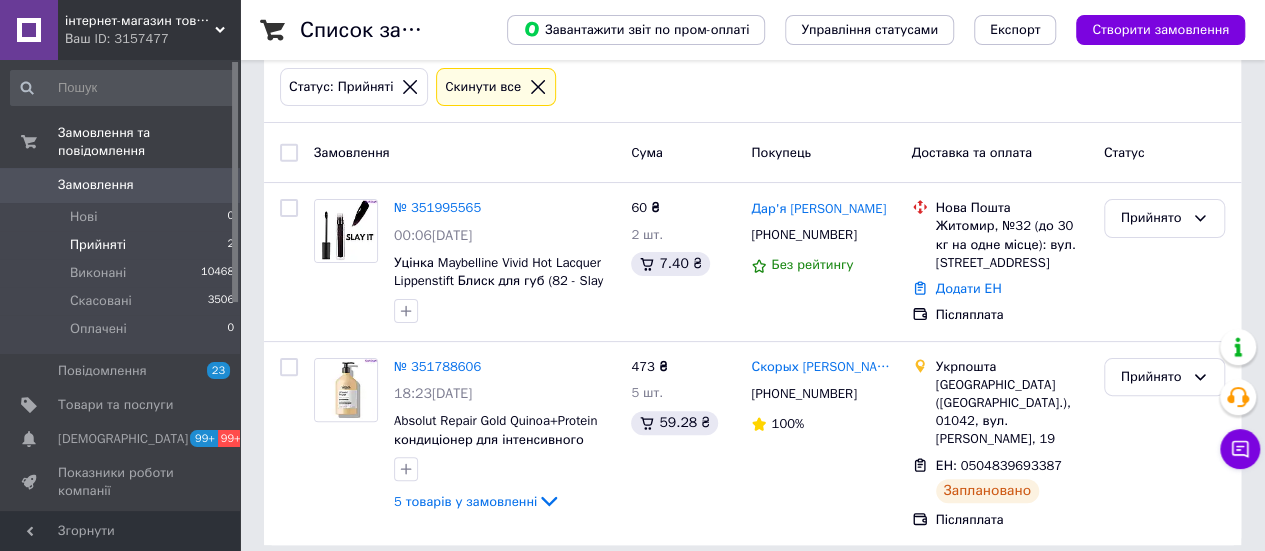 click on "Прийняті" at bounding box center [98, 245] 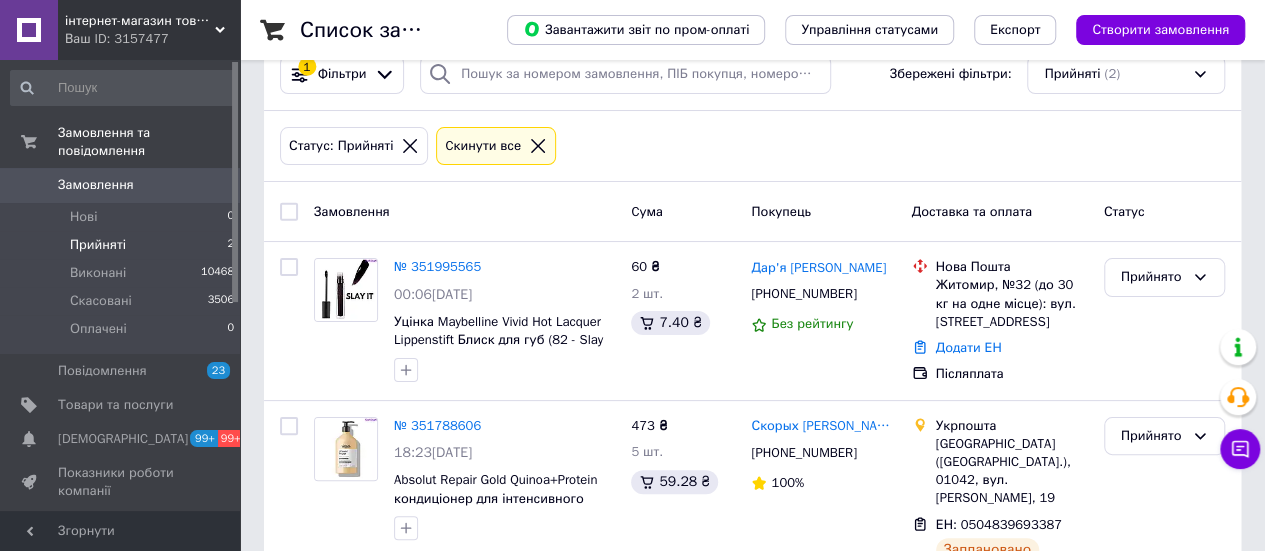 scroll, scrollTop: 0, scrollLeft: 0, axis: both 